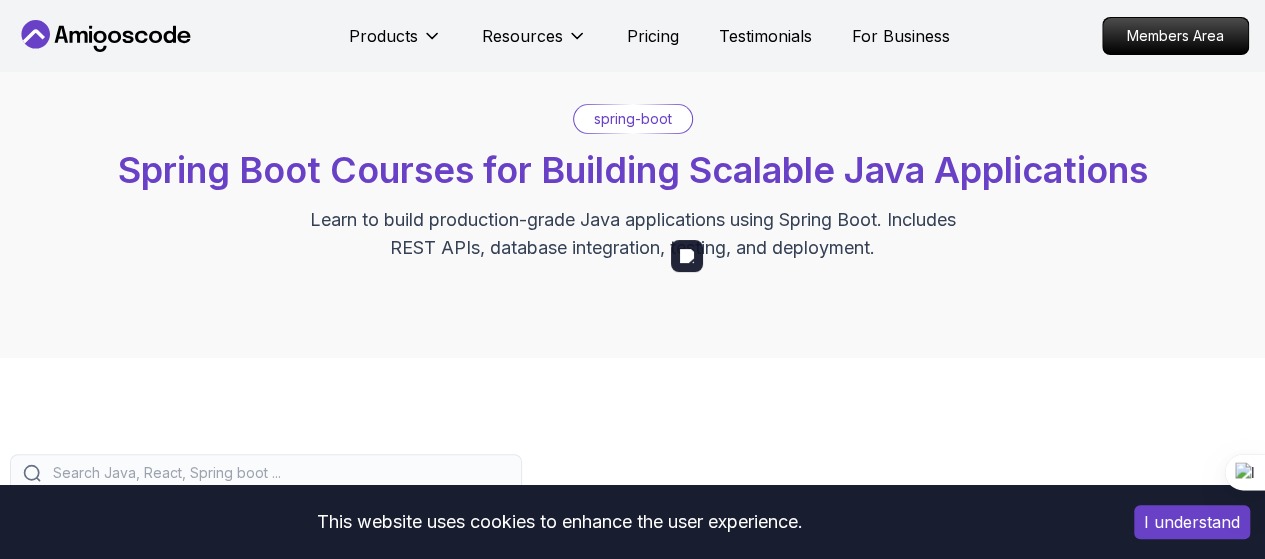 scroll, scrollTop: 376, scrollLeft: 0, axis: vertical 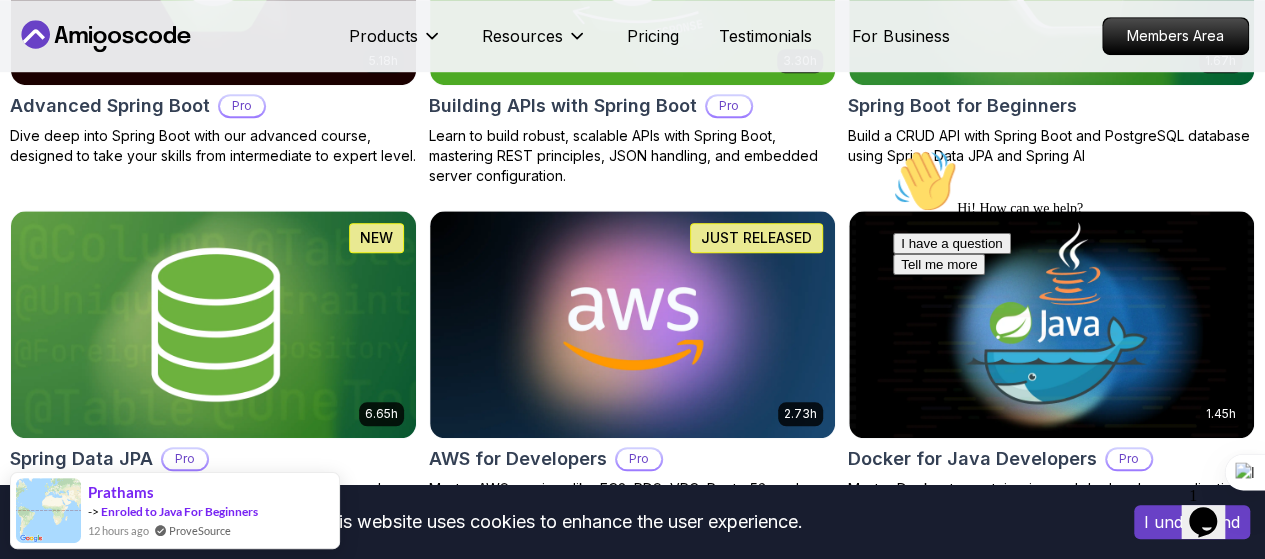 click on "This website uses cookies to enhance the user experience. I understand Products Resources Pricing Testimonials For Business Members Area Products Resources Pricing Testimonials For Business Members Area spring-boot Spring Boot Courses for Building Scalable Java Applications Learn to build production-grade Java applications using Spring Boot. Includes REST APIs, database integration, testing, and deployment. Filters Filters Type Course Build Price Pro Free Instructors Nelson Djalo Richard Abz Duration 0-1 Hour 1-3 Hours +3 Hours Track Front End Back End Dev Ops Full Stack Level Junior Mid-level Senior 5.18h Advanced Spring Boot Pro Dive deep into Spring Boot with our advanced course, designed to take your skills from intermediate to expert level. 3.30h Building APIs with Spring Boot Pro Learn to build robust, scalable APIs with Spring Boot, mastering REST principles, JSON handling, and embedded server configuration. 1.67h NEW Spring Boot for Beginners 6.65h NEW Spring Data JPA Pro 2.73h JUST RELEASED Pro 1.45h" at bounding box center (632, 1066) 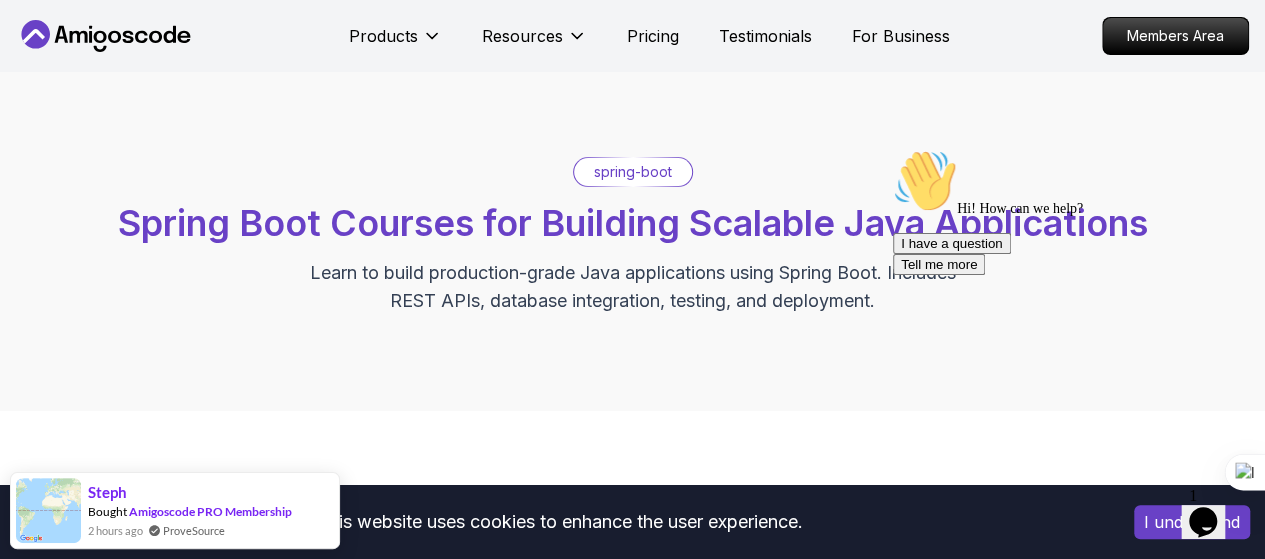 scroll, scrollTop: 0, scrollLeft: 0, axis: both 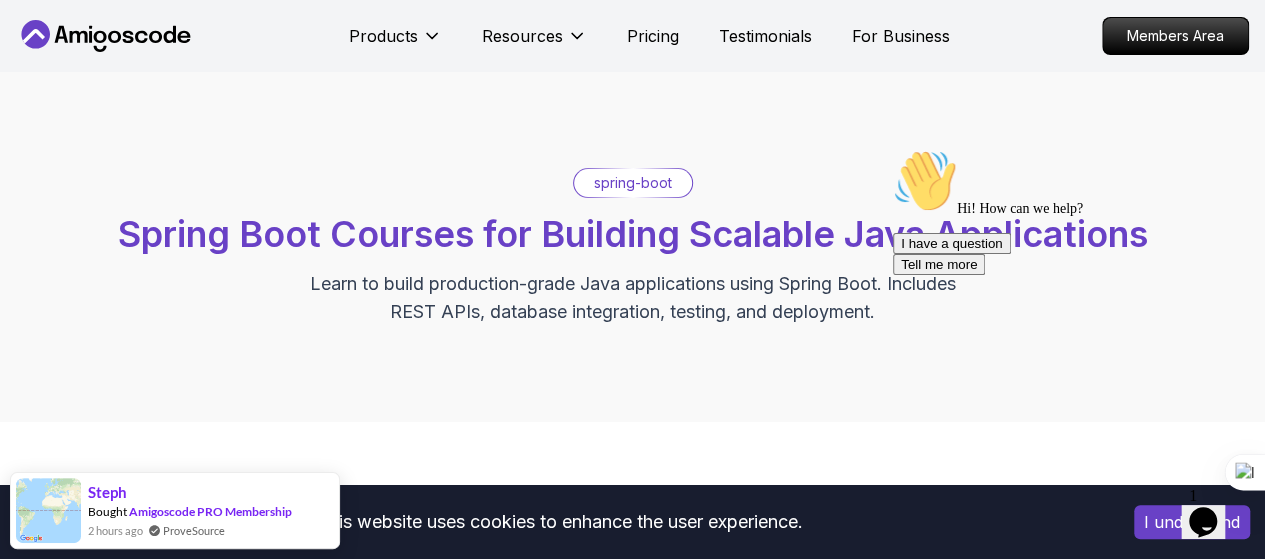 click on "spring-boot" at bounding box center (633, 183) 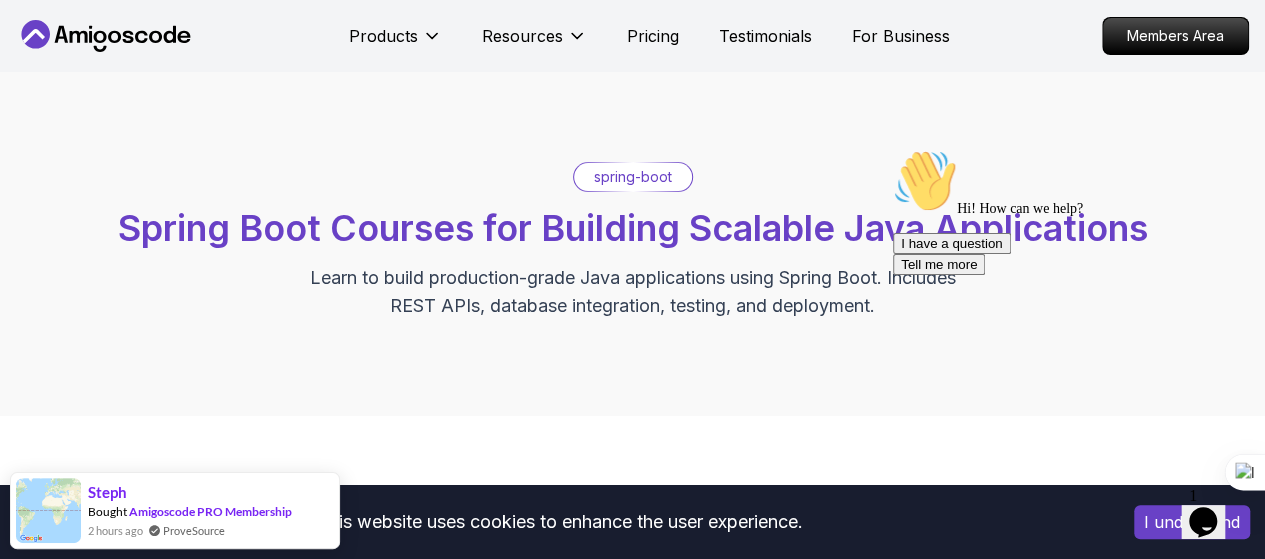 scroll, scrollTop: 0, scrollLeft: 0, axis: both 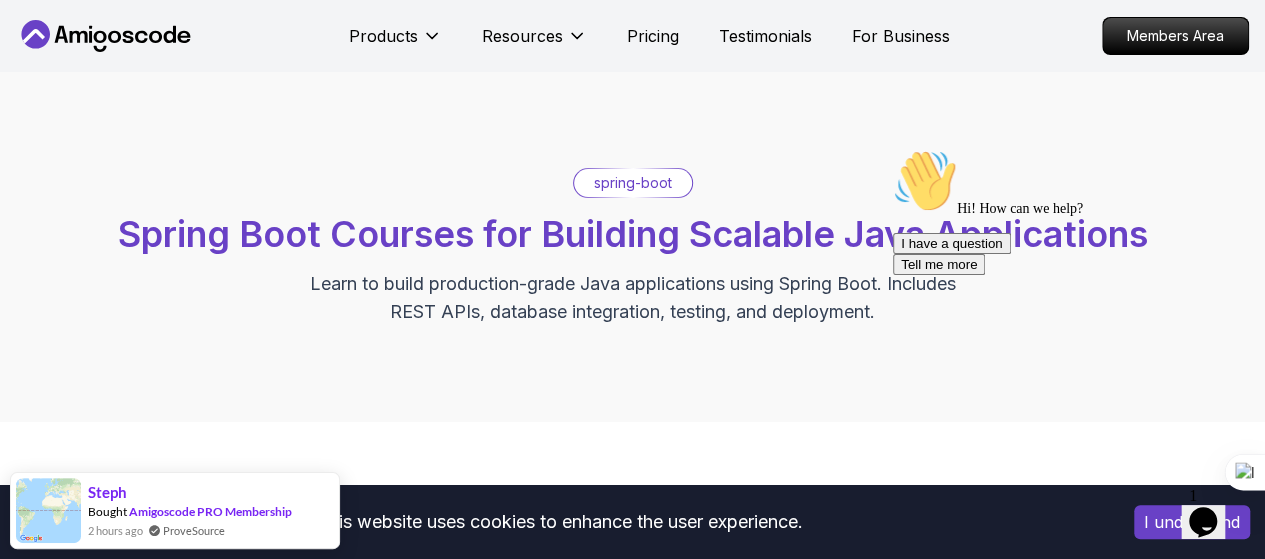 click on "spring-boot" at bounding box center (633, 183) 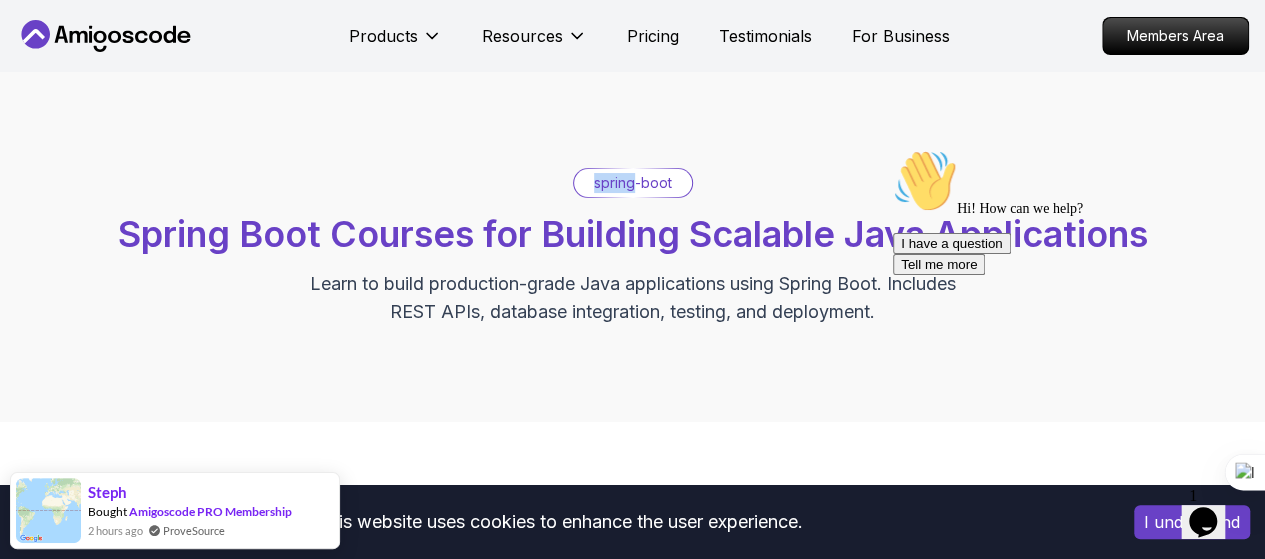 click on "spring-boot" at bounding box center (633, 183) 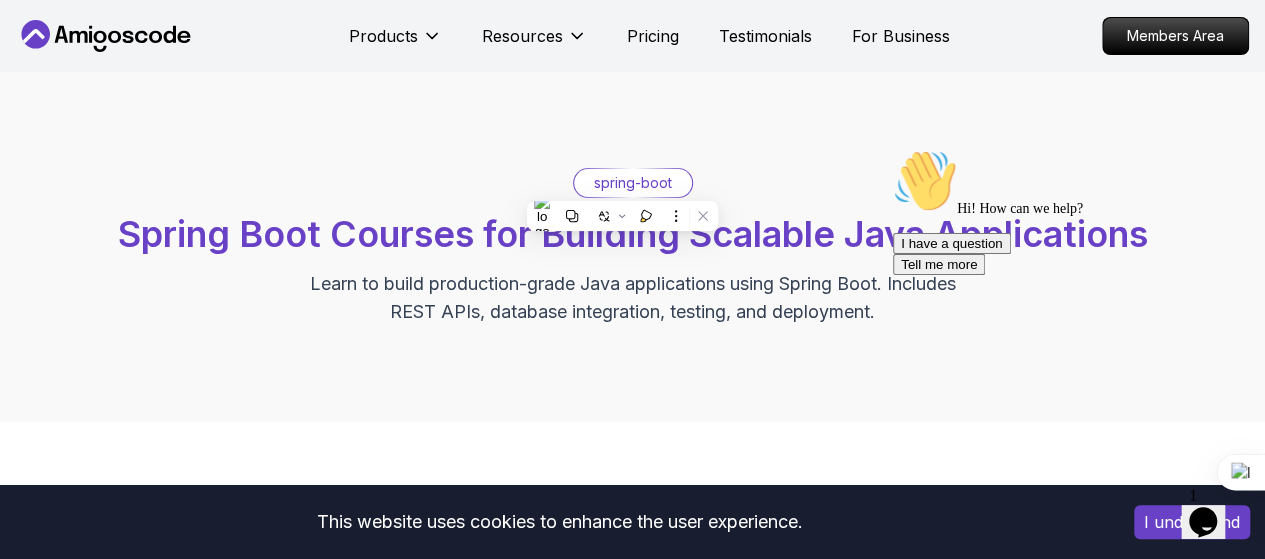 click on "spring-boot Spring Boot Courses for Building Scalable Java Applications Learn to build production-grade Java applications using Spring Boot. Includes REST APIs, database integration, testing, and deployment." at bounding box center (632, 247) 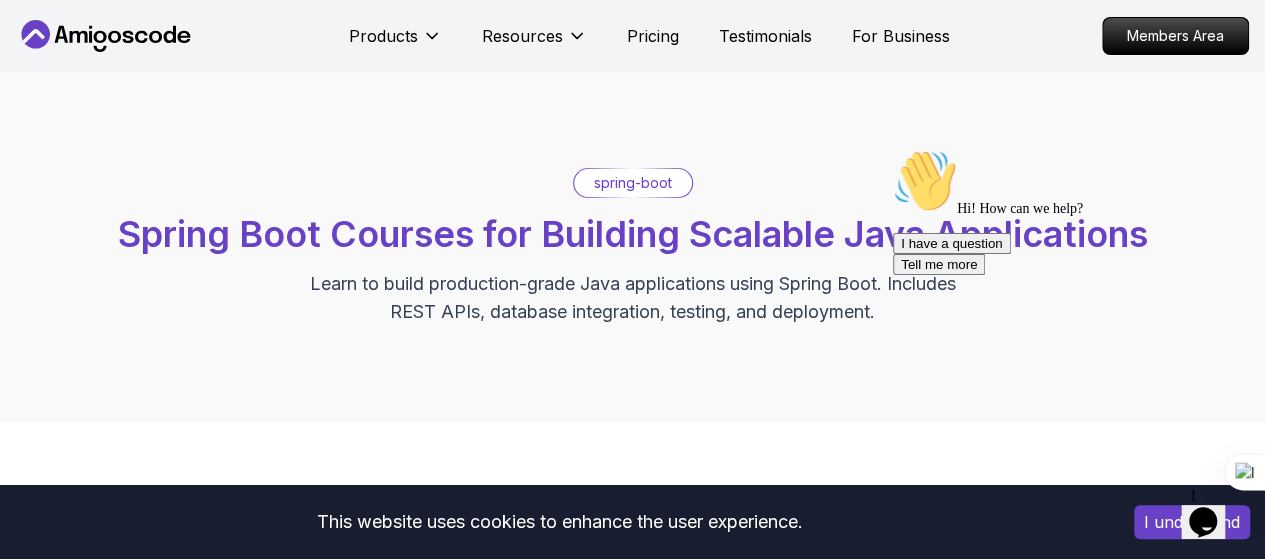 click on "spring-boot Spring Boot Courses for Building Scalable Java Applications Learn to build production-grade Java applications using Spring Boot. Includes REST APIs, database integration, testing, and deployment." at bounding box center (632, 247) 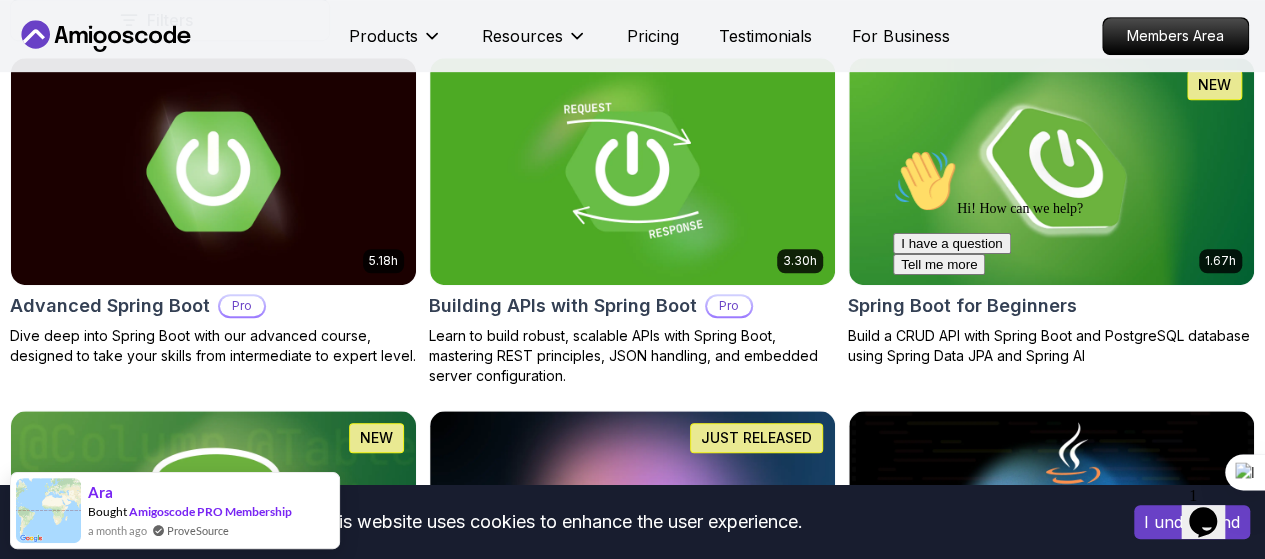 scroll, scrollTop: 572, scrollLeft: 0, axis: vertical 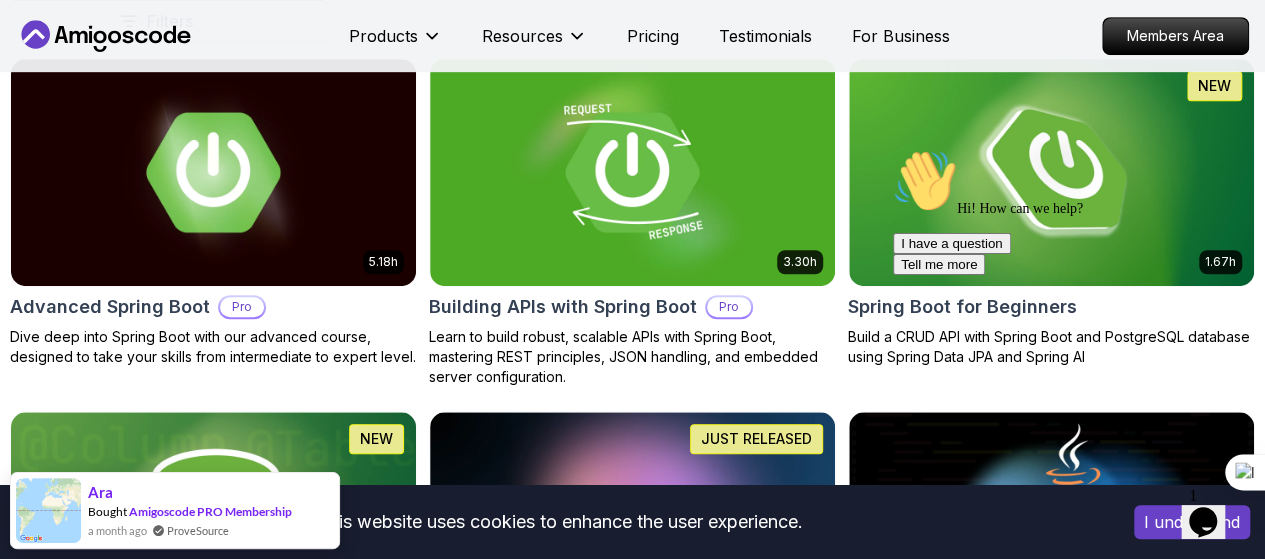click on "Hi! How can we help? I have a question Tell me more" at bounding box center [1073, 212] 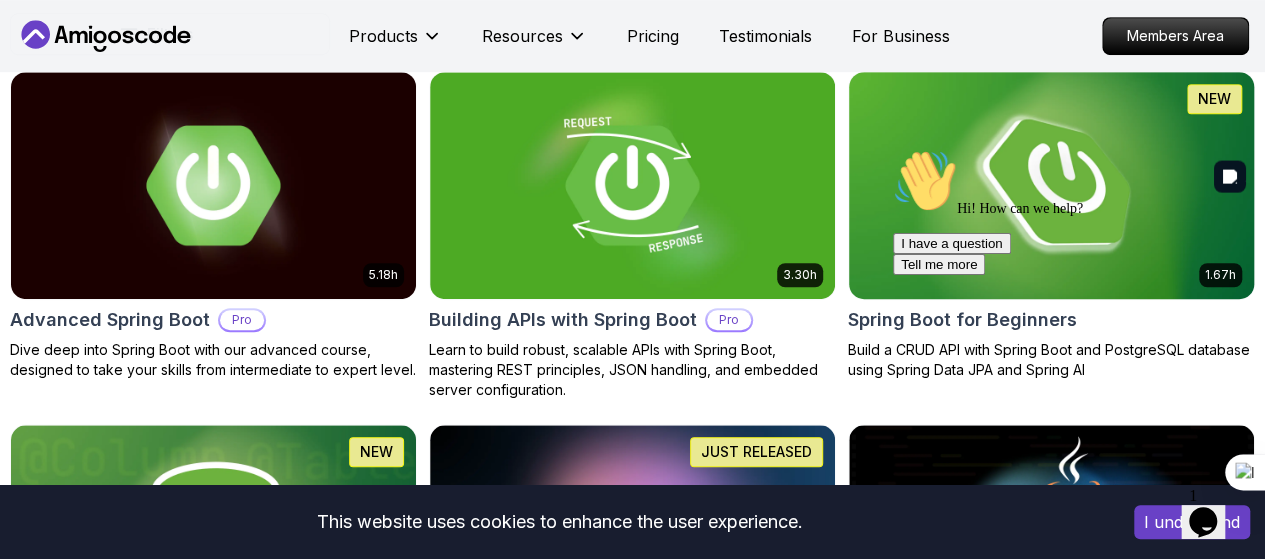 scroll, scrollTop: 557, scrollLeft: 0, axis: vertical 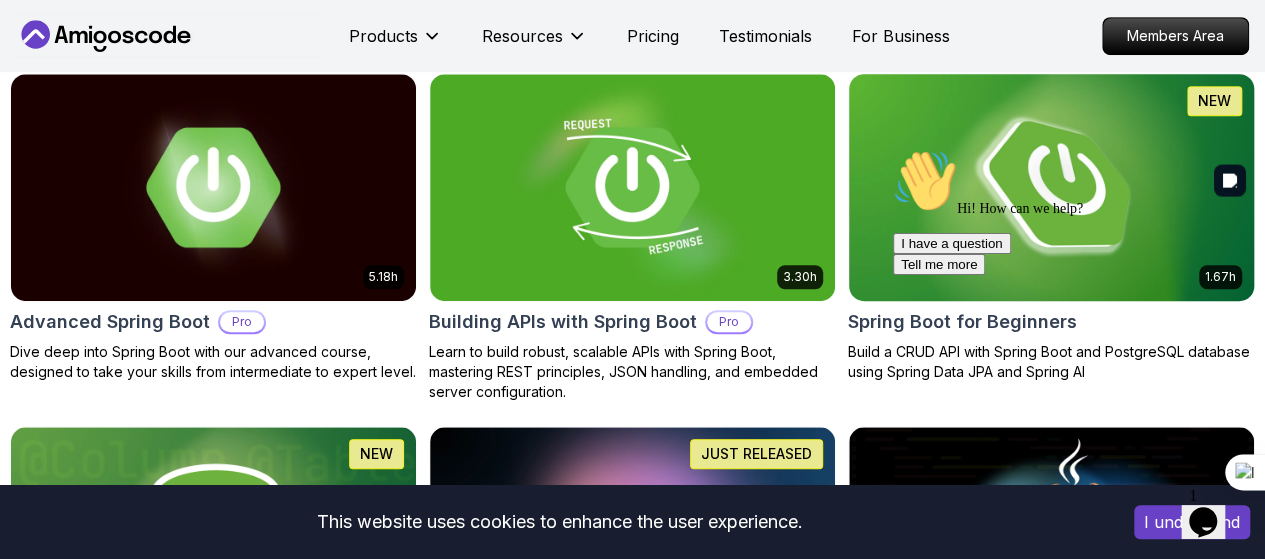 click at bounding box center (1051, 187) 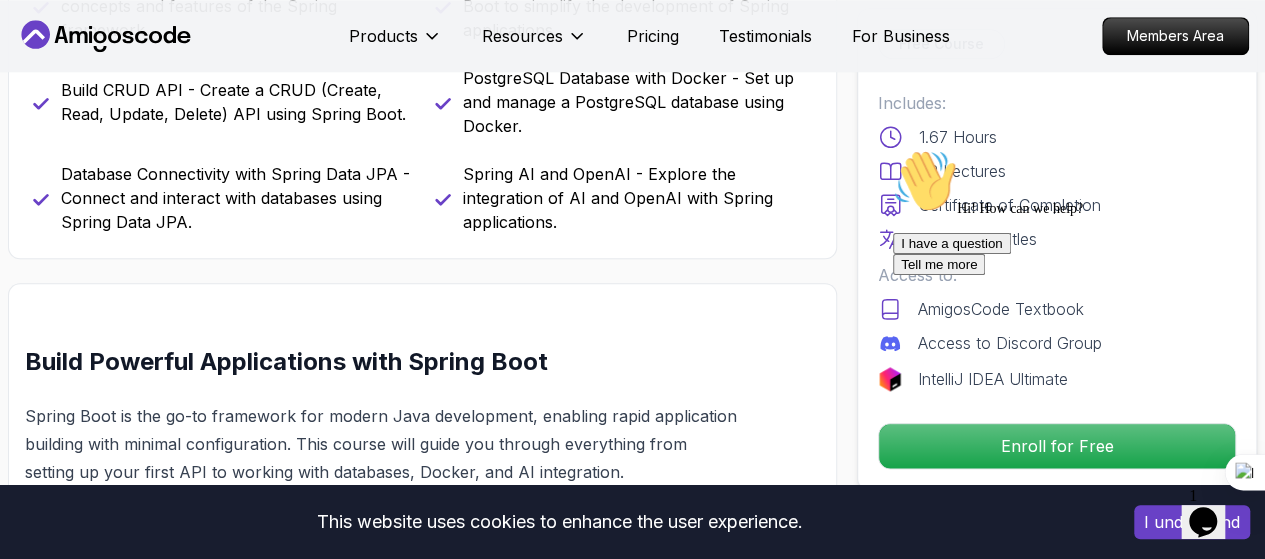 scroll, scrollTop: 1002, scrollLeft: 0, axis: vertical 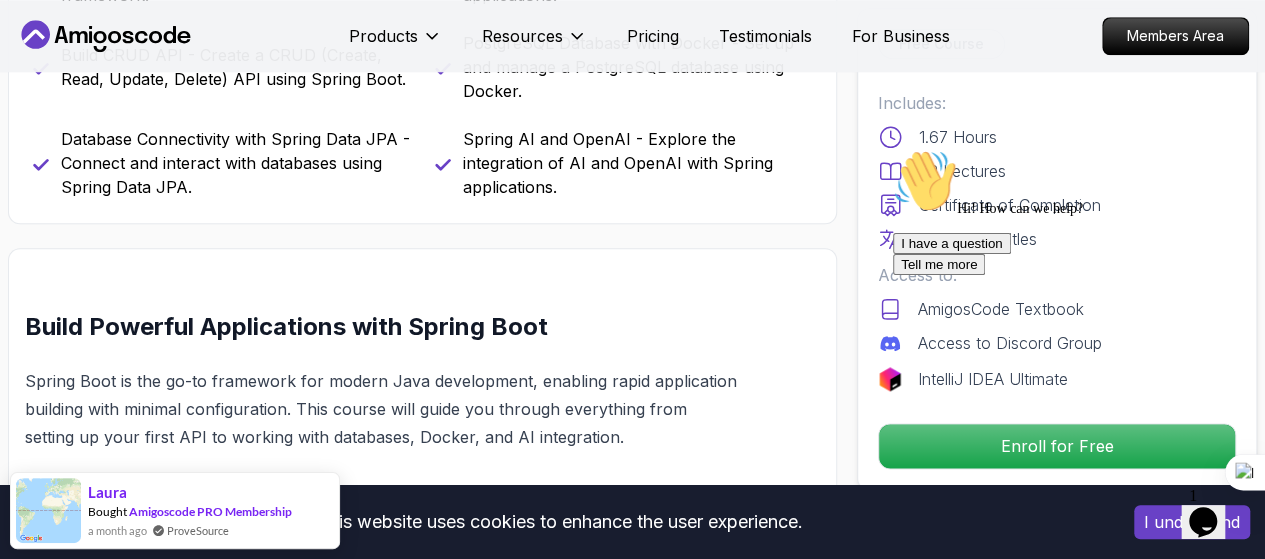 click at bounding box center [893, 149] 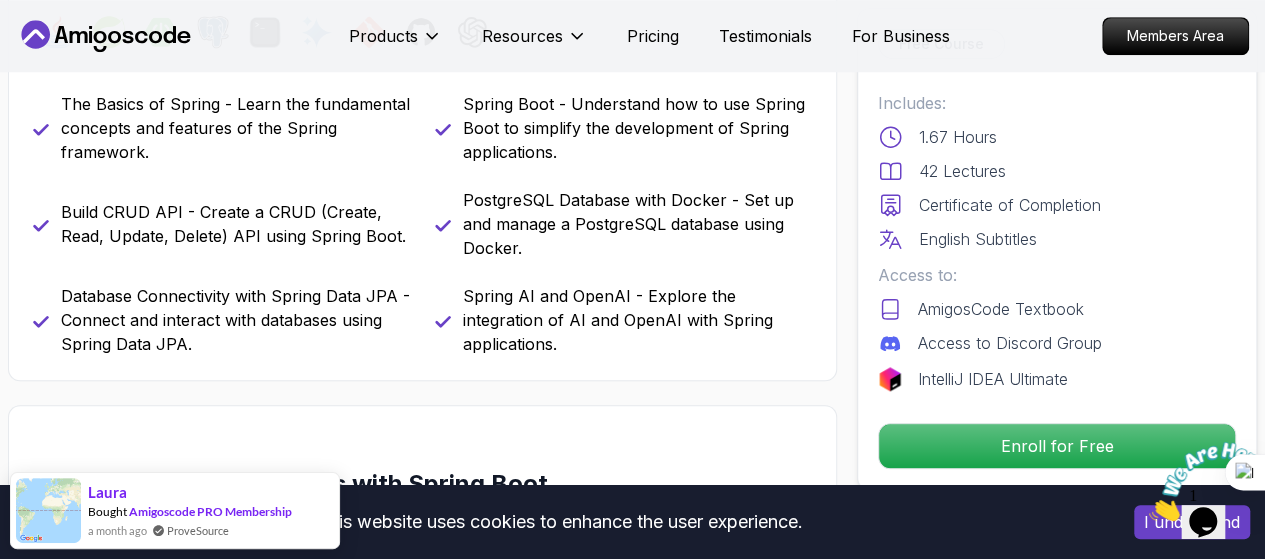 scroll, scrollTop: 844, scrollLeft: 0, axis: vertical 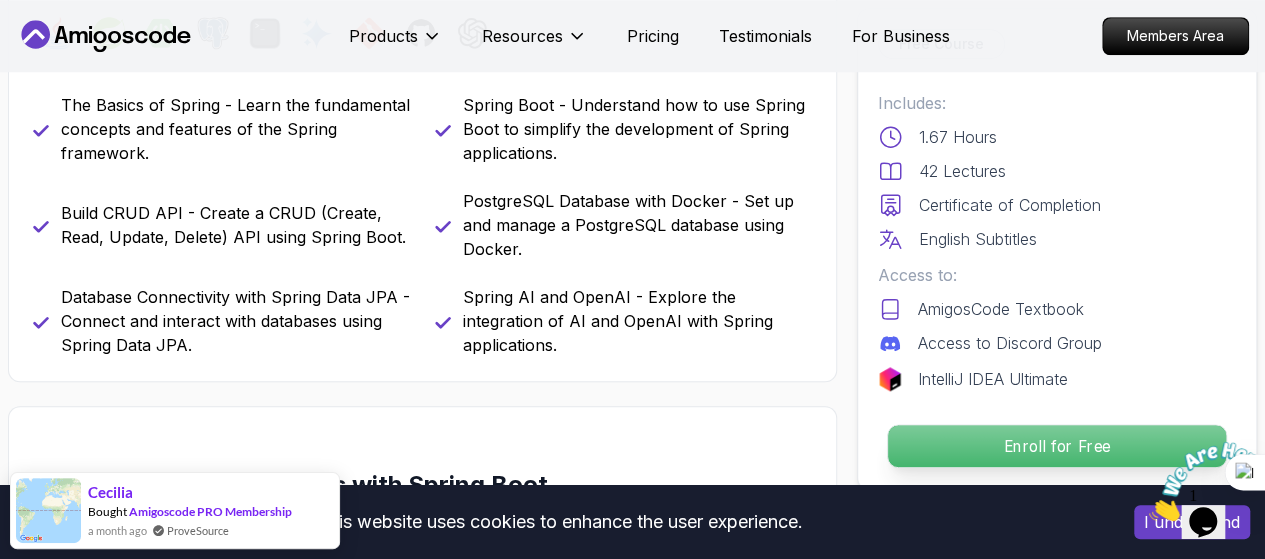 click on "Enroll for Free" at bounding box center (1057, 446) 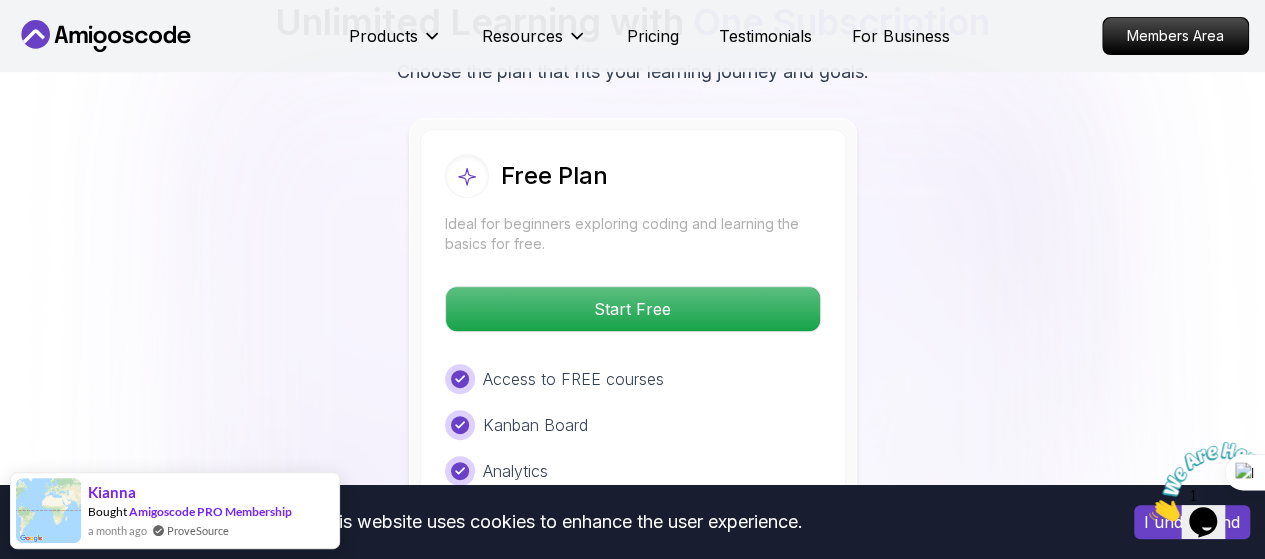 scroll, scrollTop: 4185, scrollLeft: 0, axis: vertical 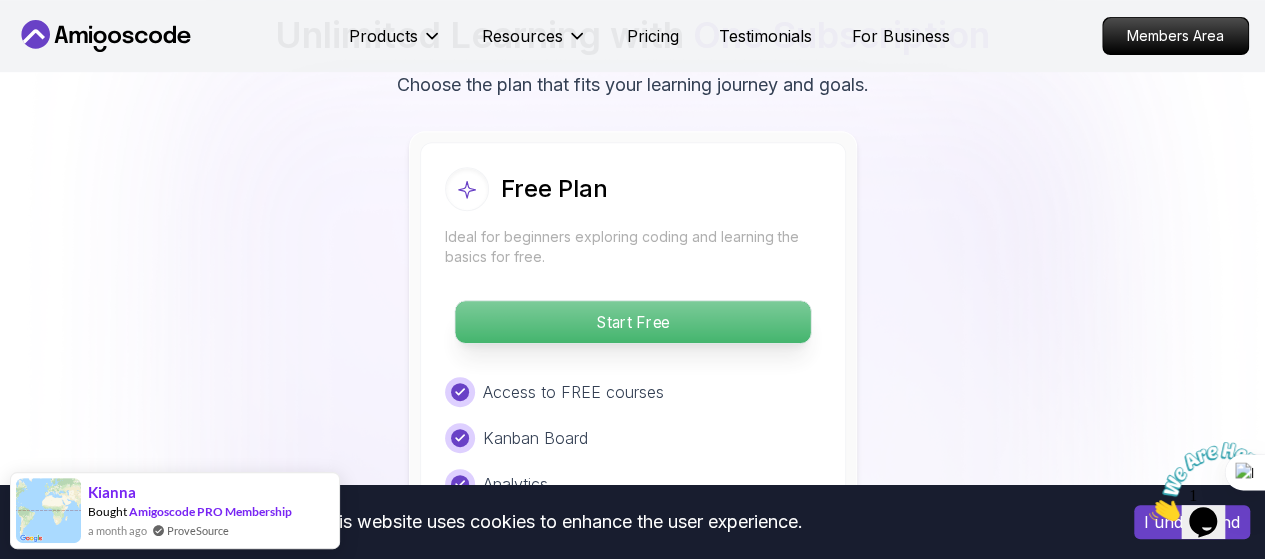 click on "Start Free" at bounding box center [632, 322] 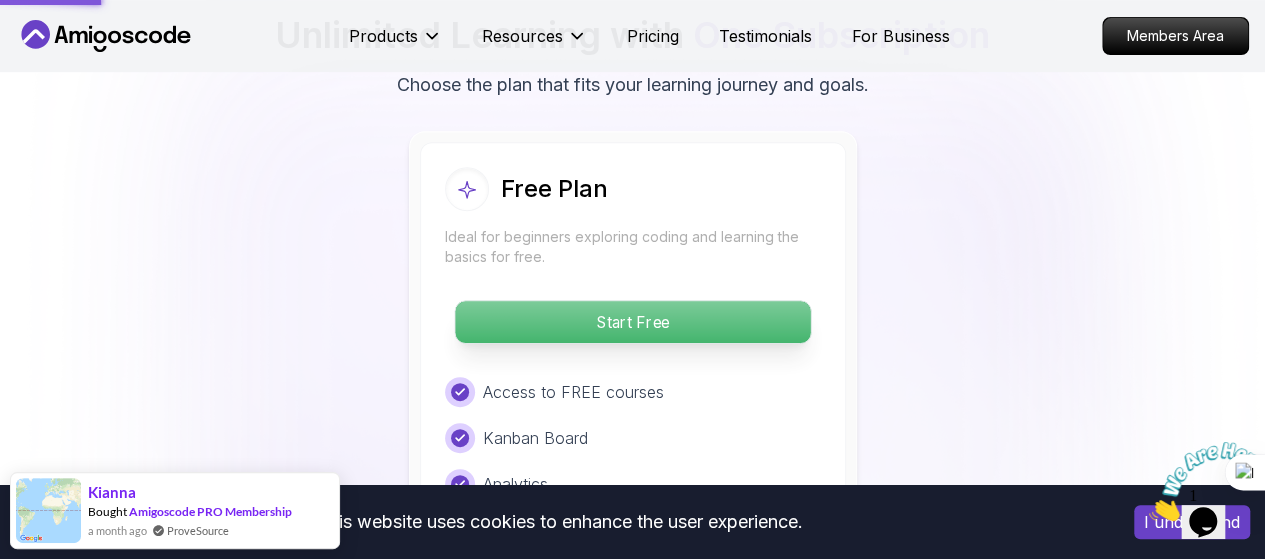 scroll, scrollTop: 4055, scrollLeft: 0, axis: vertical 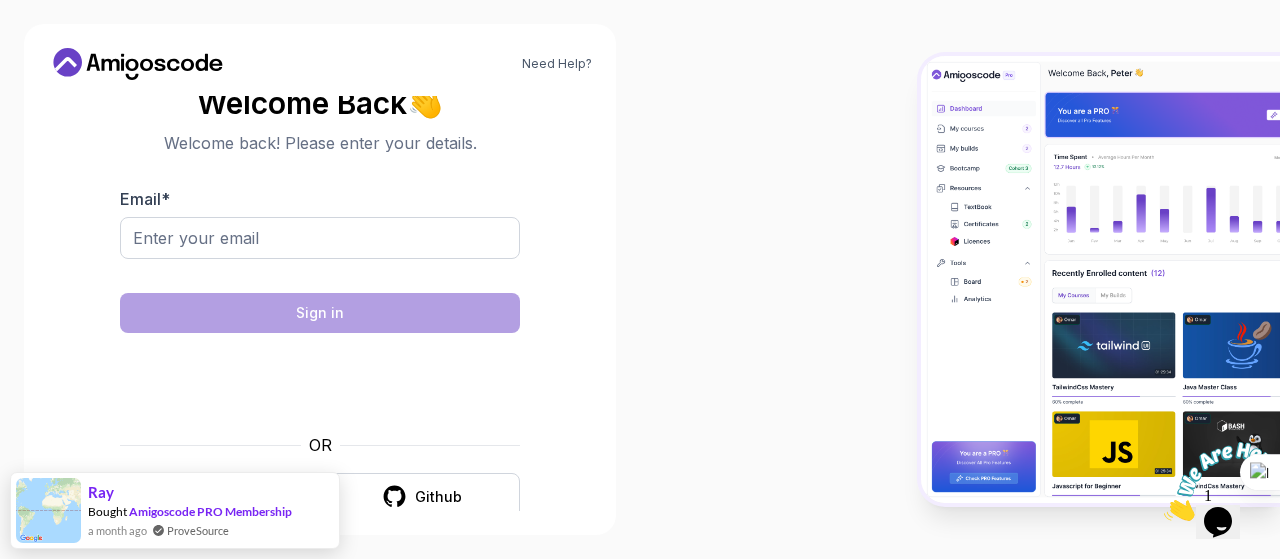 click on "Need Help? Welcome Back 👋 Welcome back! Please enter your details. Email * Sign in OR Google Github
[FIRST] [LAST]   Amigoscode PRO Membership a month ago    ProveSource" at bounding box center (640, 279) 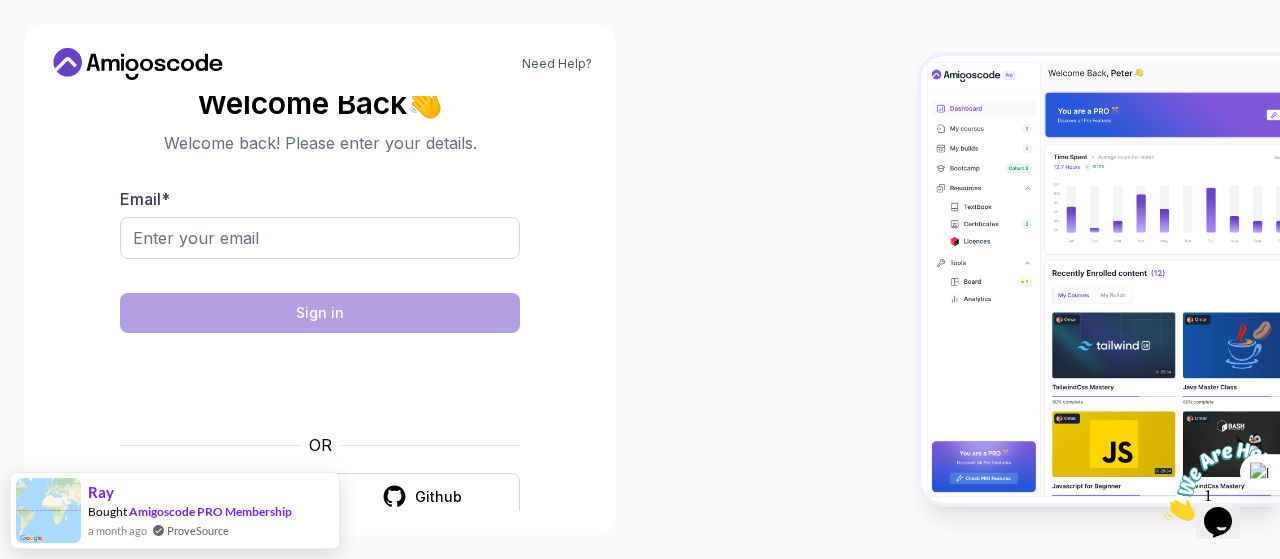 scroll, scrollTop: 28, scrollLeft: 0, axis: vertical 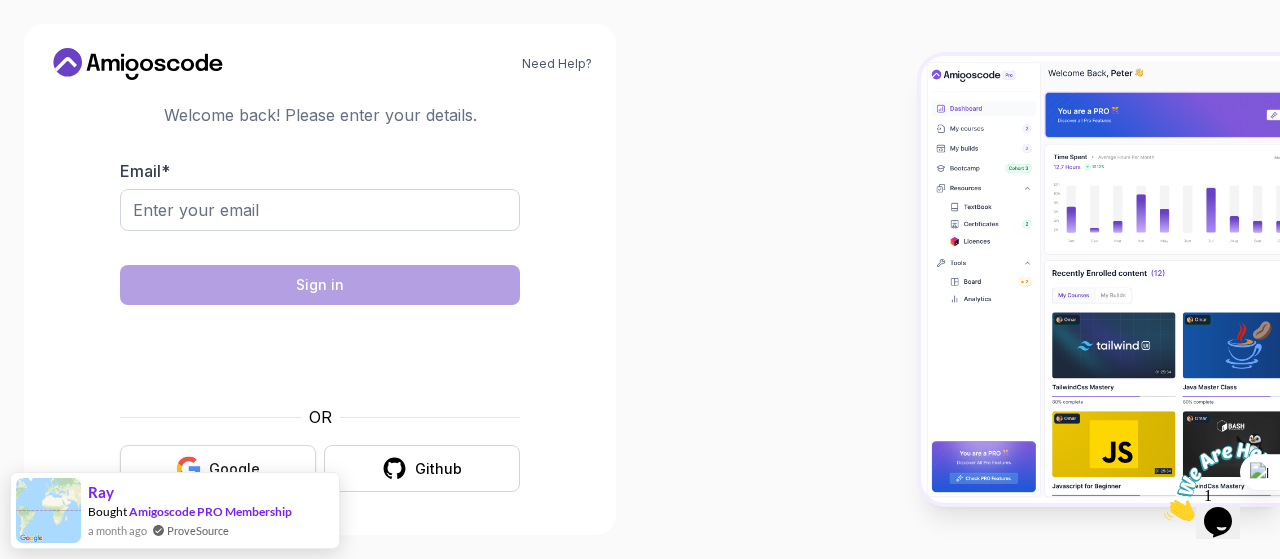 click on "Google" at bounding box center [218, 468] 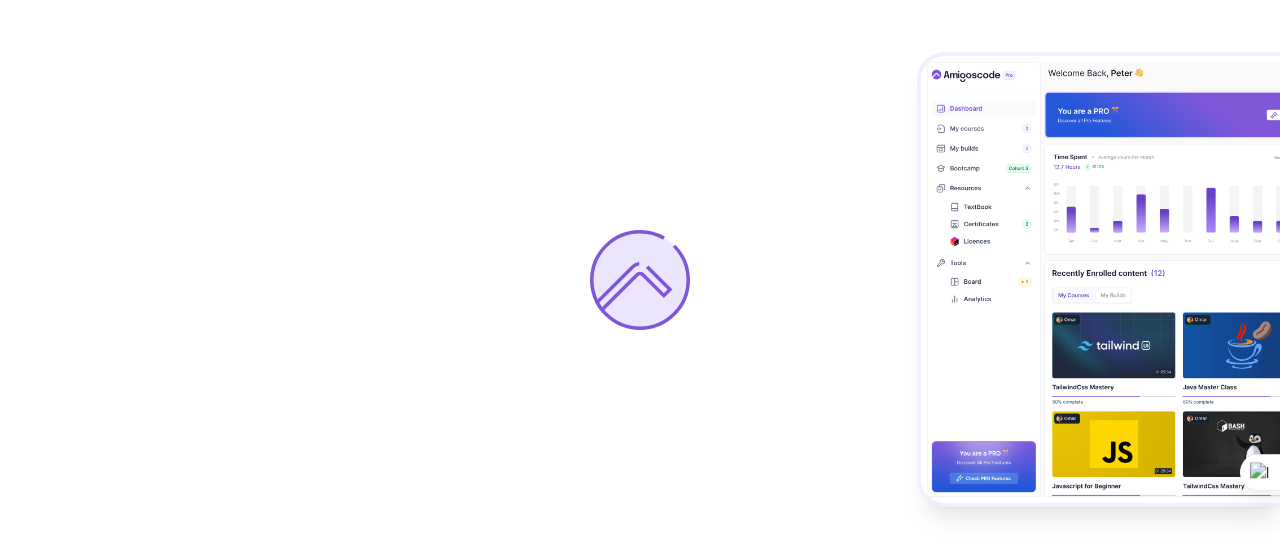 scroll, scrollTop: 0, scrollLeft: 0, axis: both 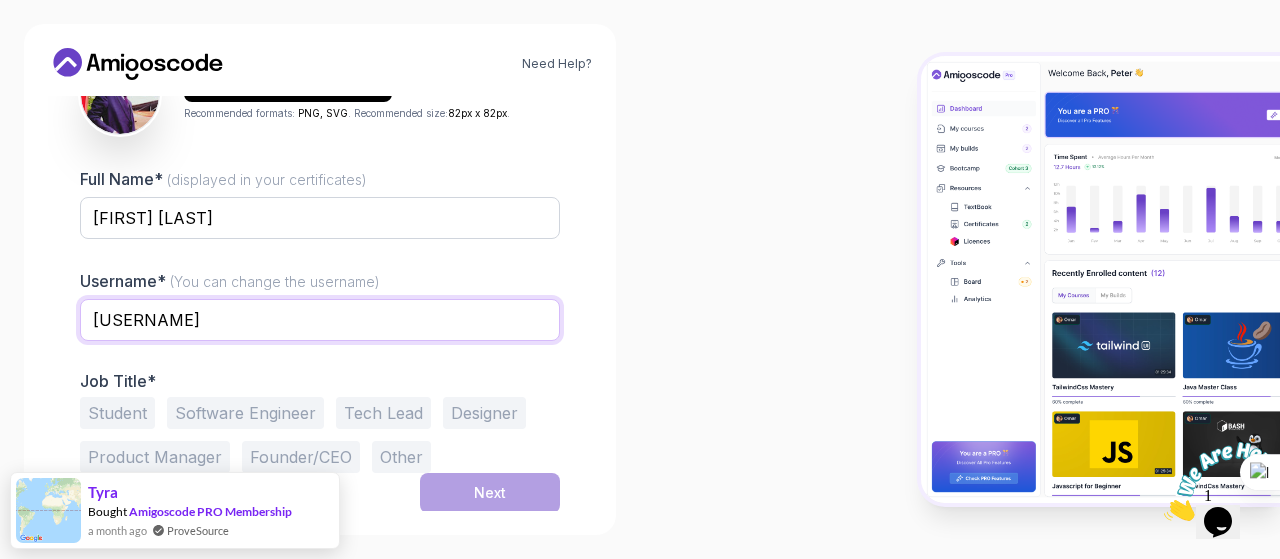 click on "[USERNAME]" at bounding box center [320, 320] 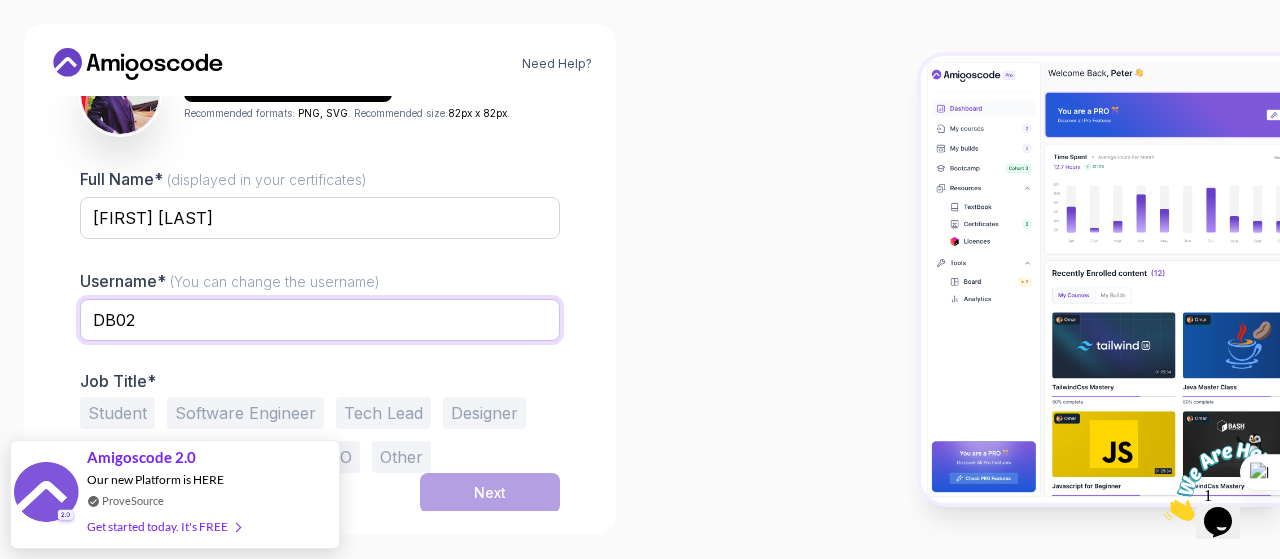type on "DB02" 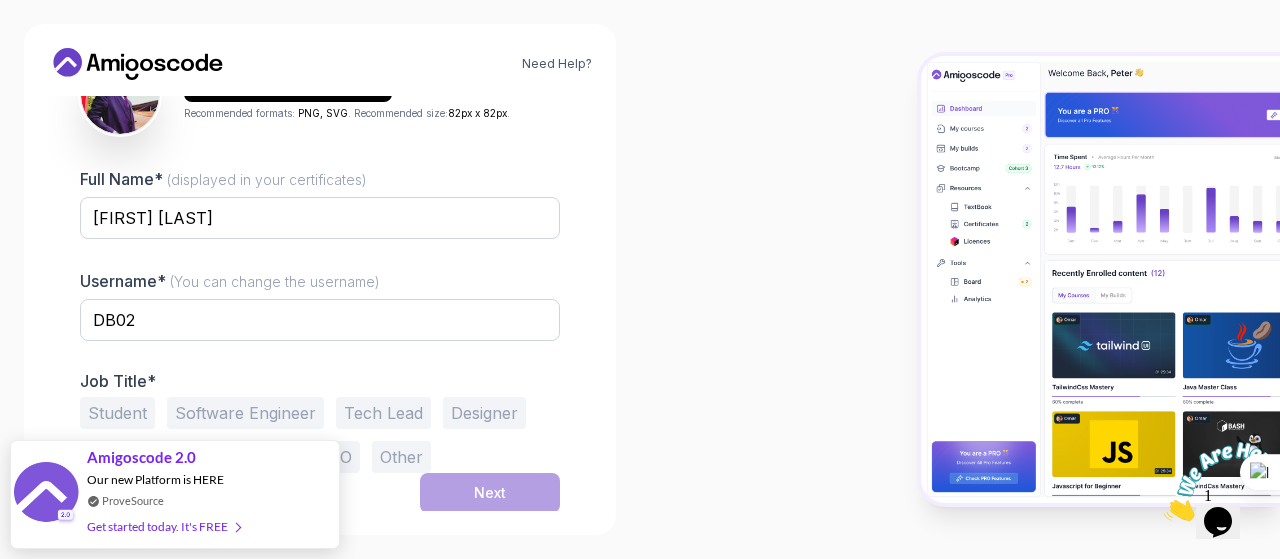 click on "Student" at bounding box center (117, 413) 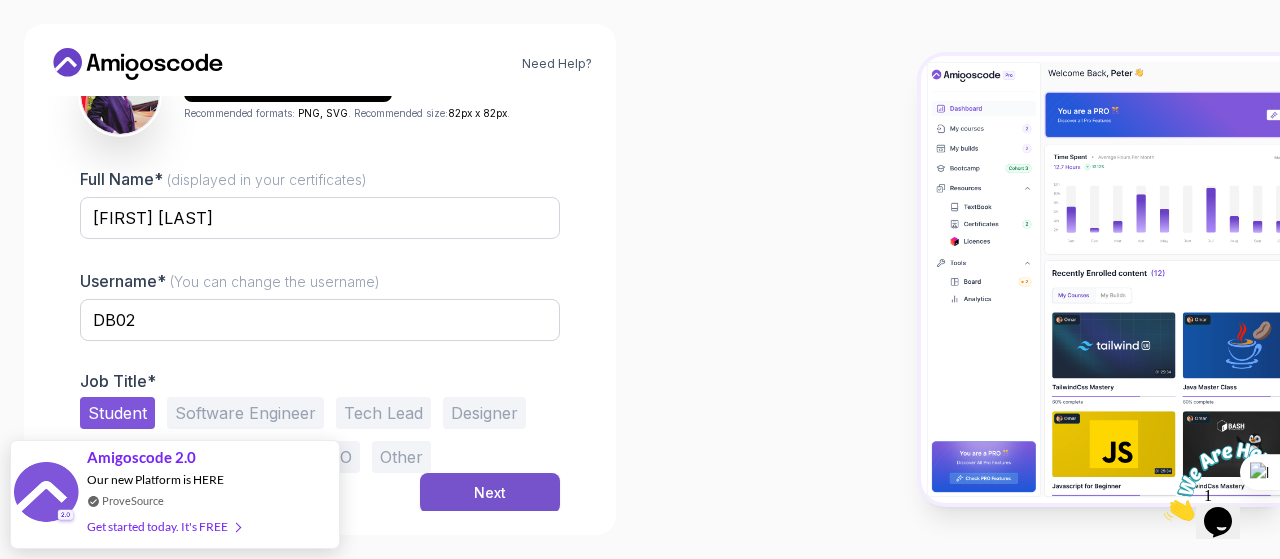 click on "Next" at bounding box center (490, 493) 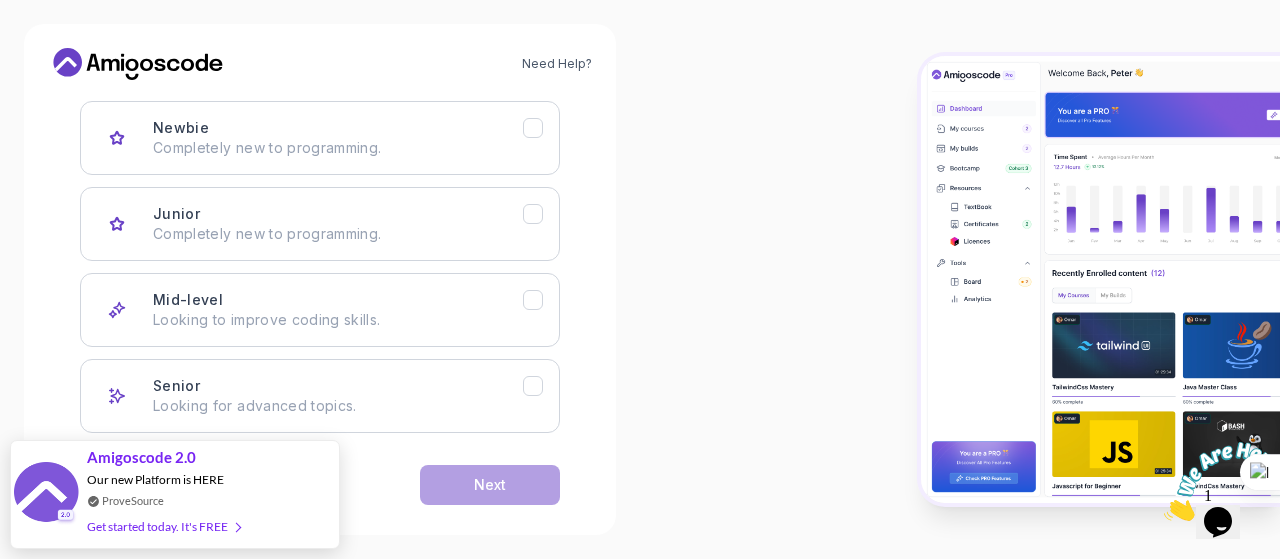 scroll, scrollTop: 335, scrollLeft: 0, axis: vertical 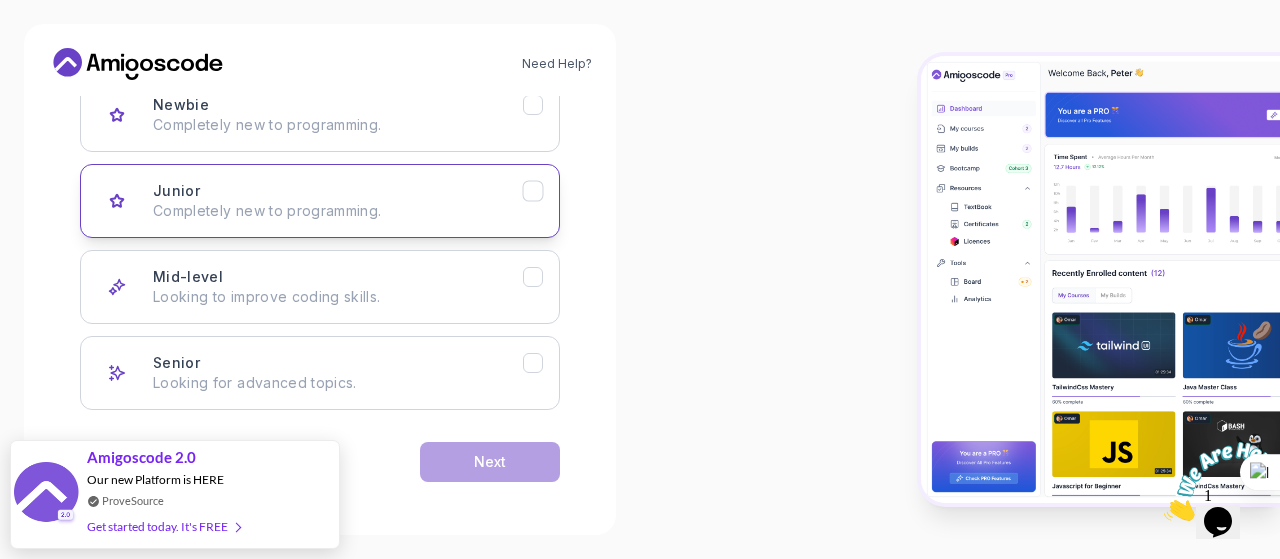 click on "Junior Completely new to programming." at bounding box center (338, 201) 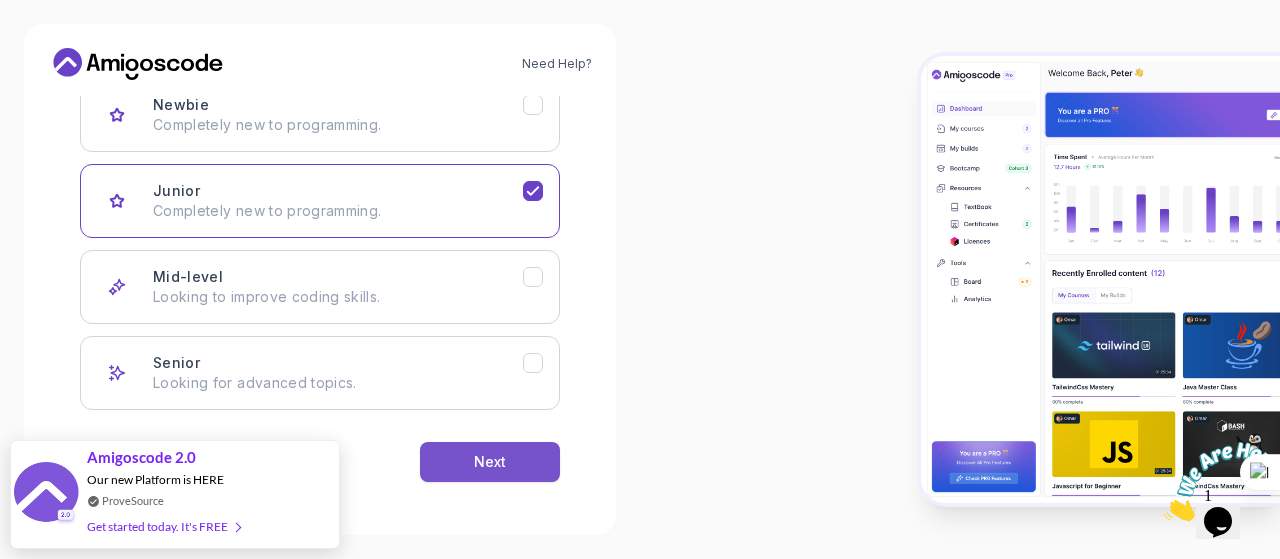 click on "Next" at bounding box center [490, 462] 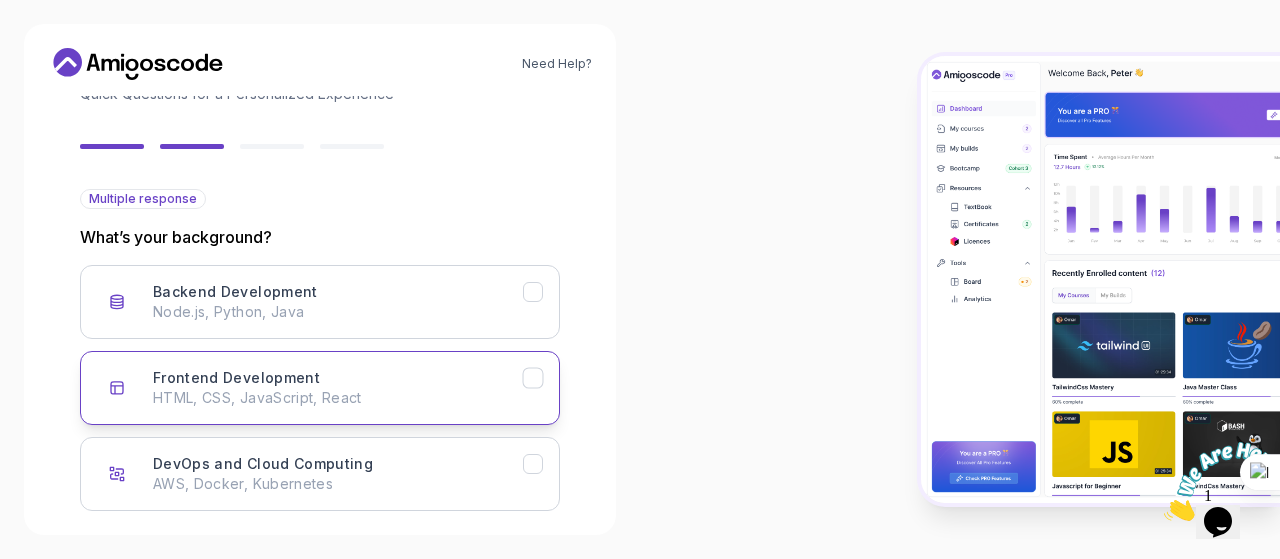 scroll, scrollTop: 238, scrollLeft: 0, axis: vertical 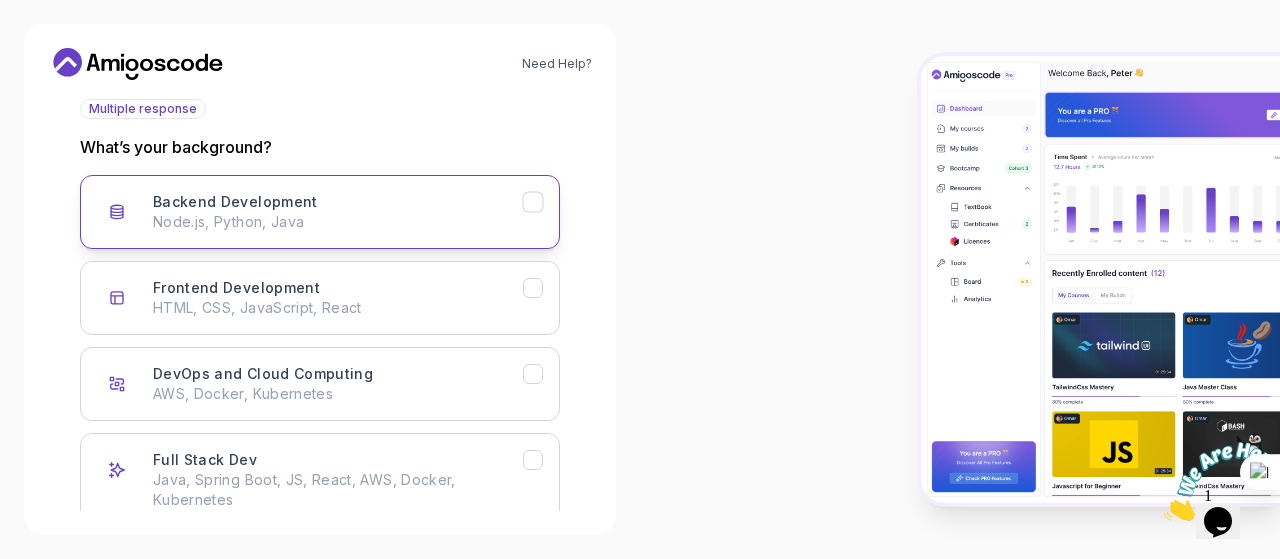 click 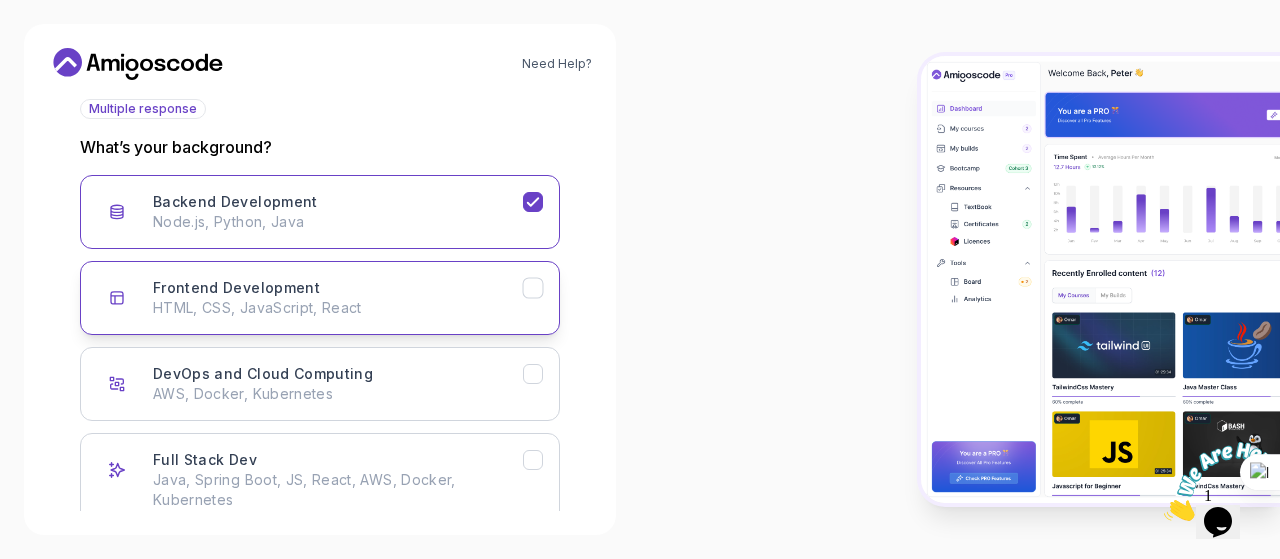 click on "Frontend Development HTML, CSS, JavaScript, React" at bounding box center (320, 298) 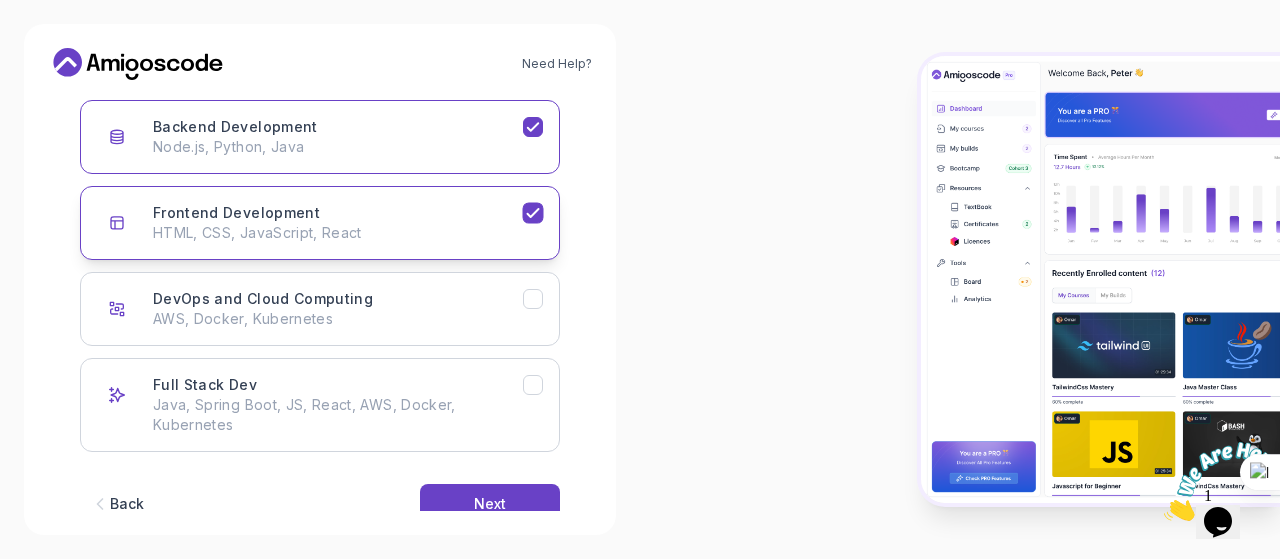 scroll, scrollTop: 355, scrollLeft: 0, axis: vertical 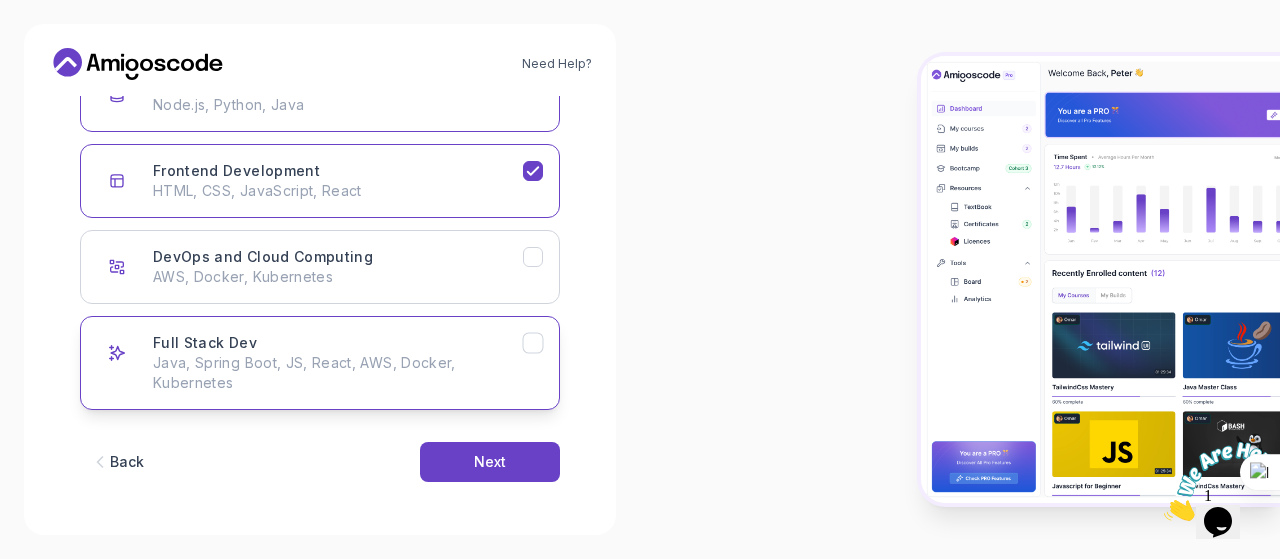 click 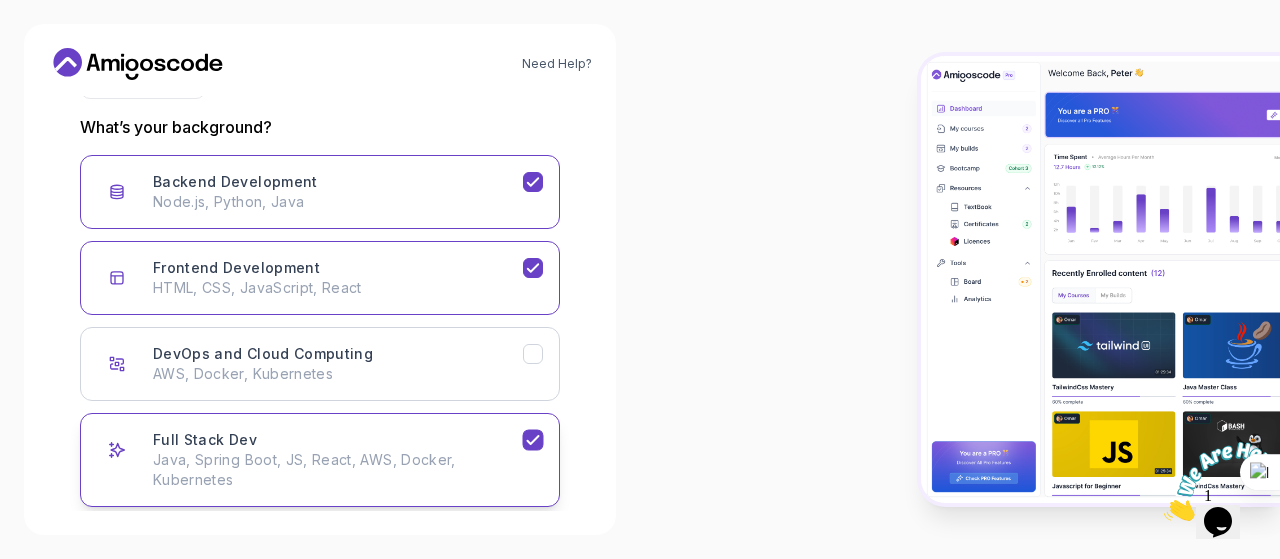 scroll, scrollTop: 257, scrollLeft: 0, axis: vertical 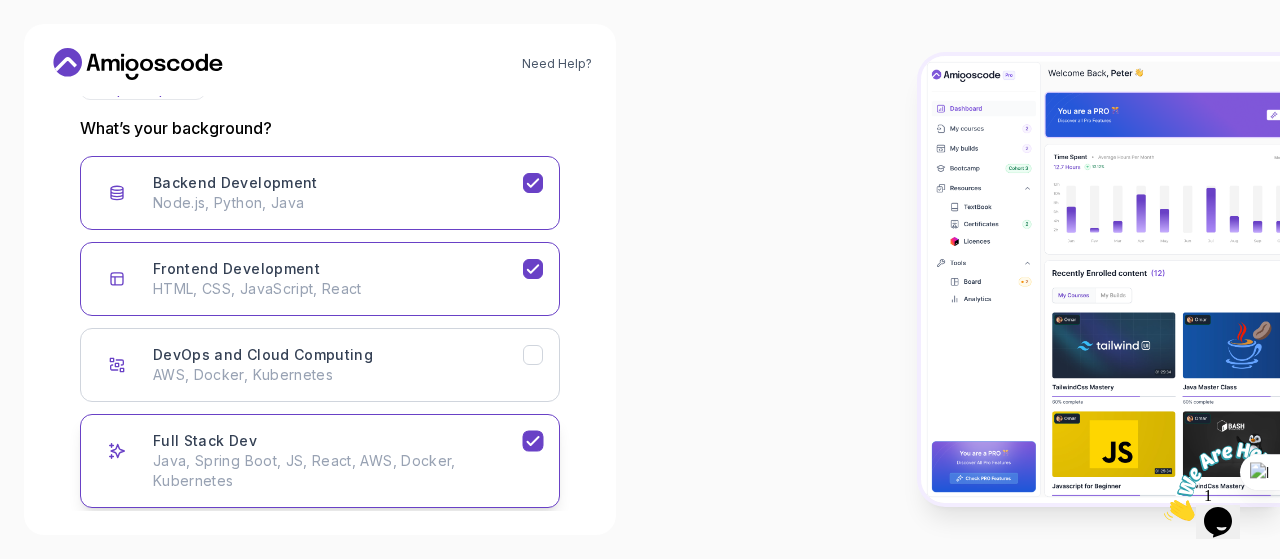 click on "DevOps and Cloud Computing AWS, Docker, Kubernetes" at bounding box center [320, 365] 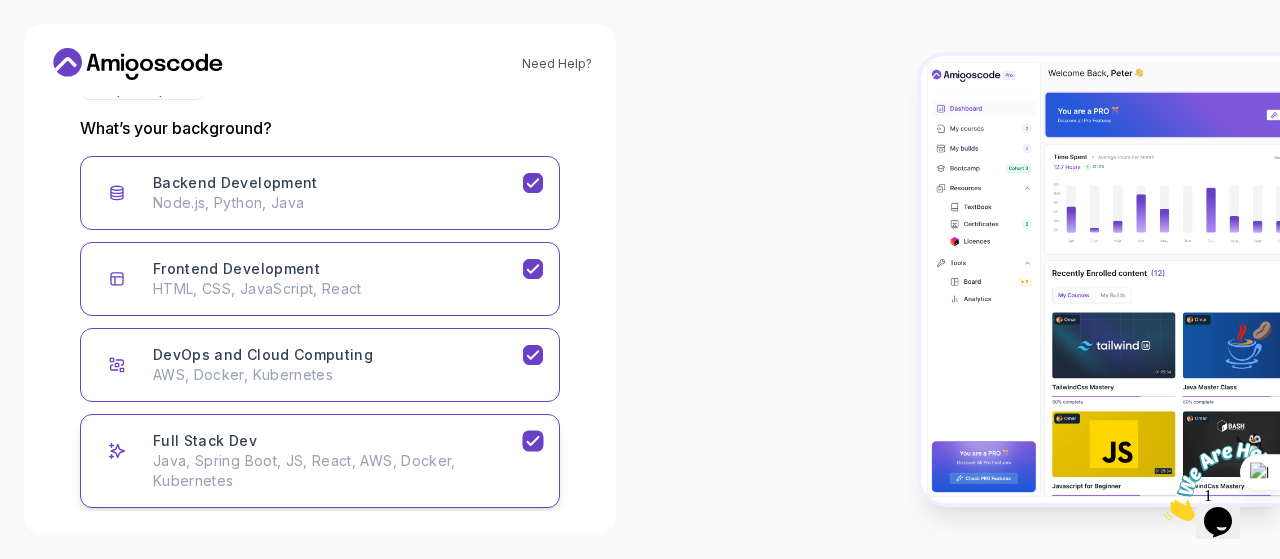 click on "DevOps and Cloud Computing AWS, Docker, Kubernetes" at bounding box center (320, 365) 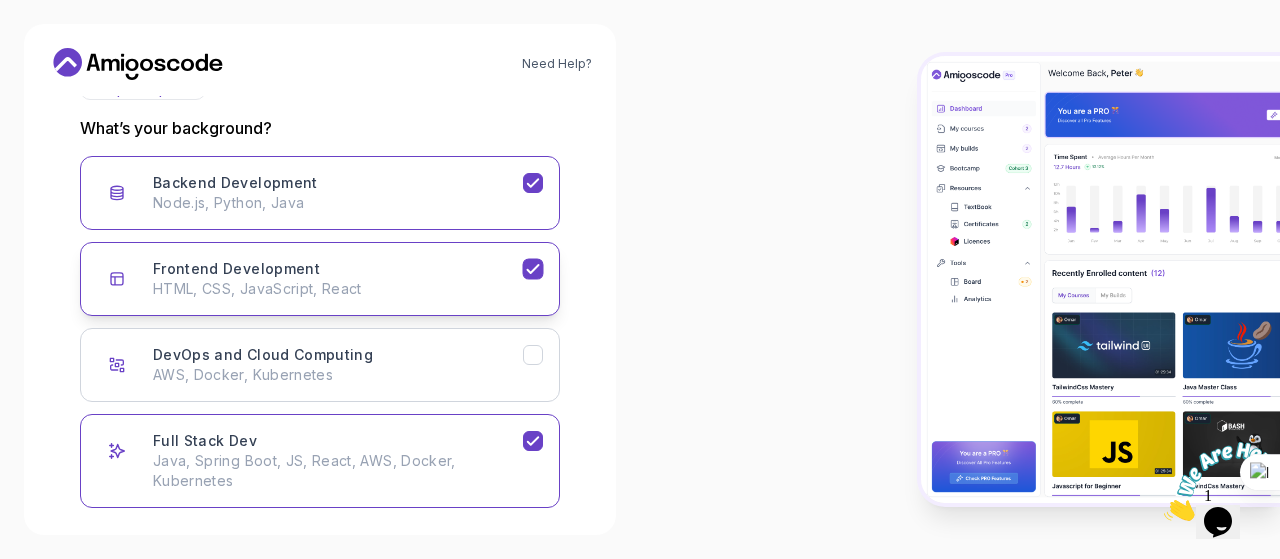 click on "Frontend Development HTML, CSS, JavaScript, React" at bounding box center [320, 279] 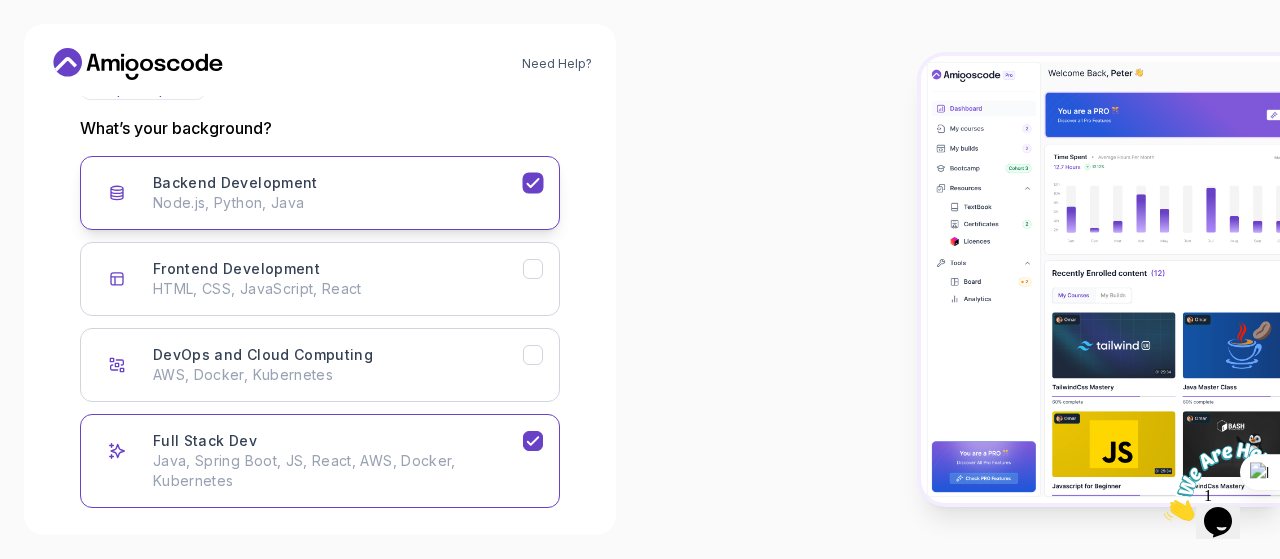 click 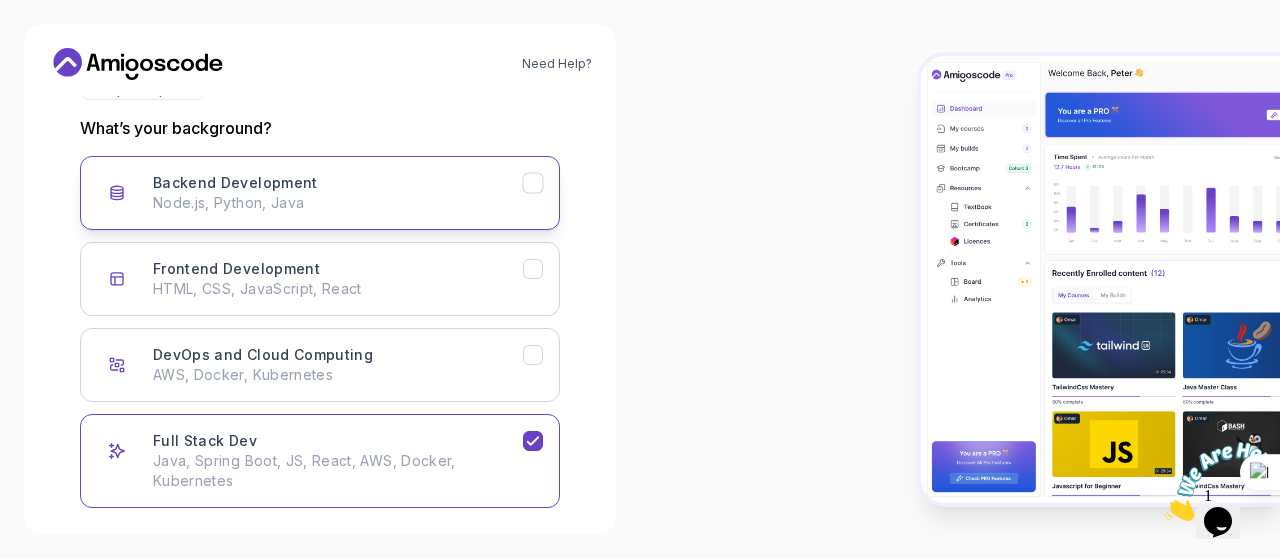 scroll, scrollTop: 355, scrollLeft: 0, axis: vertical 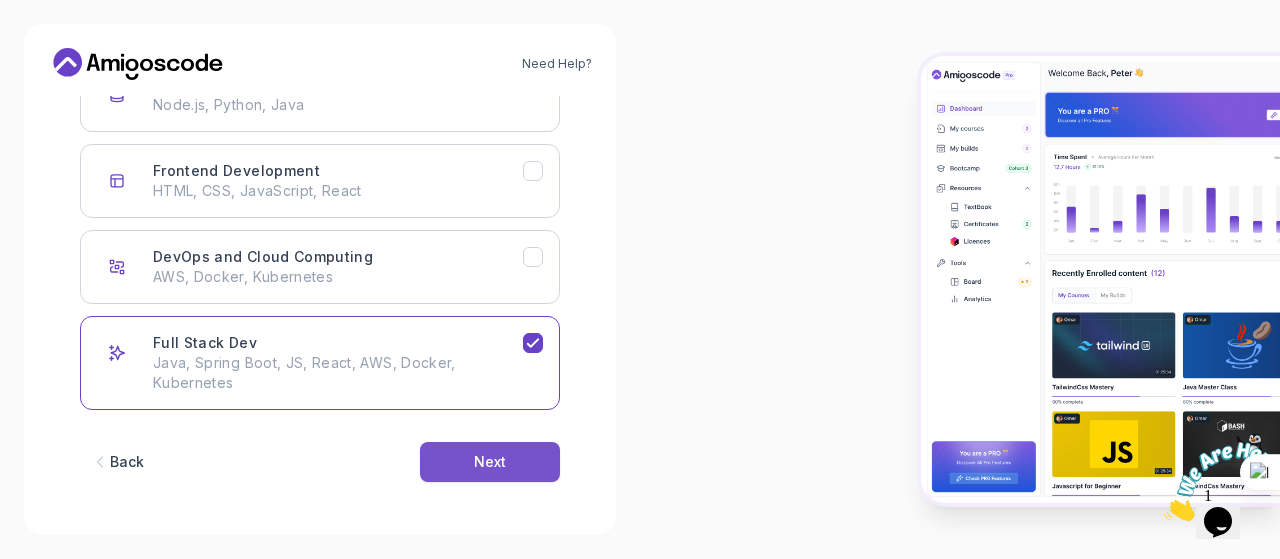 click on "Next" at bounding box center [490, 462] 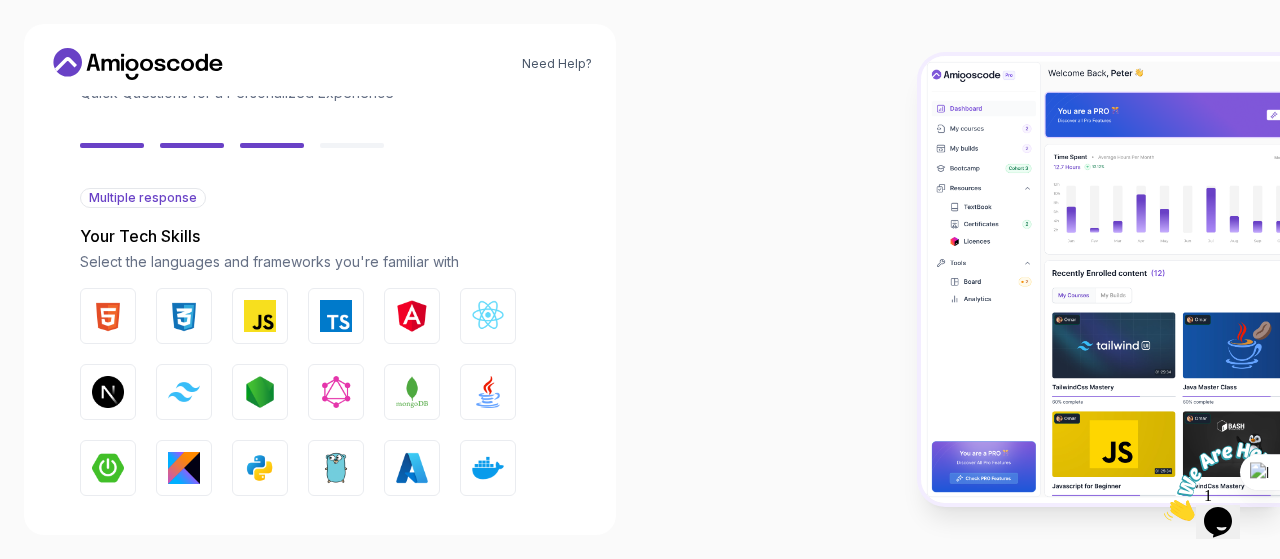 scroll, scrollTop: 191, scrollLeft: 0, axis: vertical 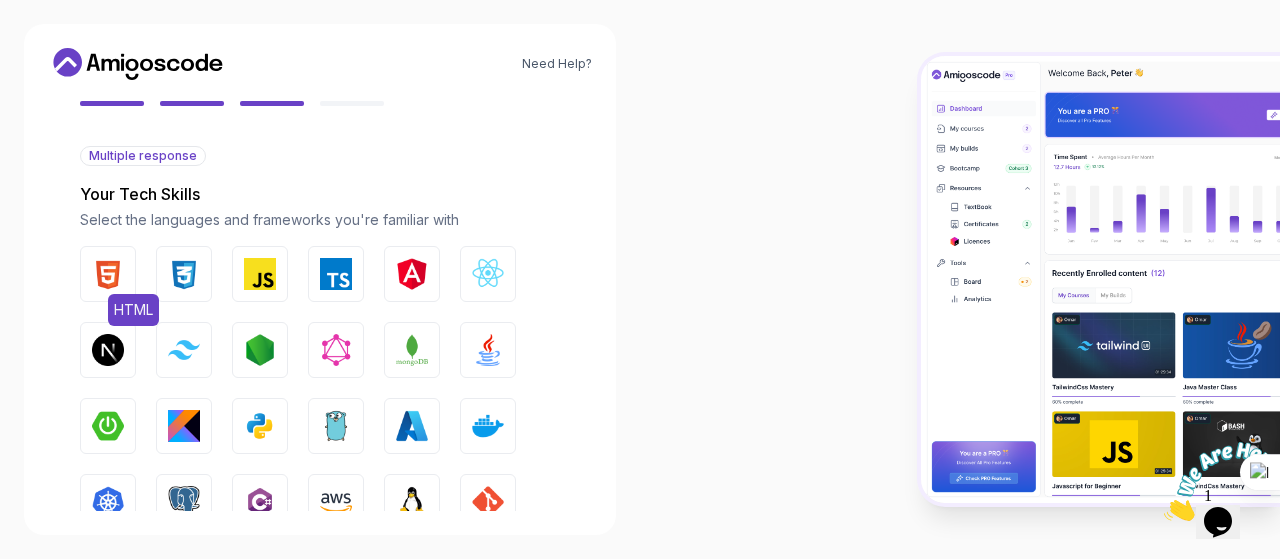 click on "HTML" at bounding box center (108, 274) 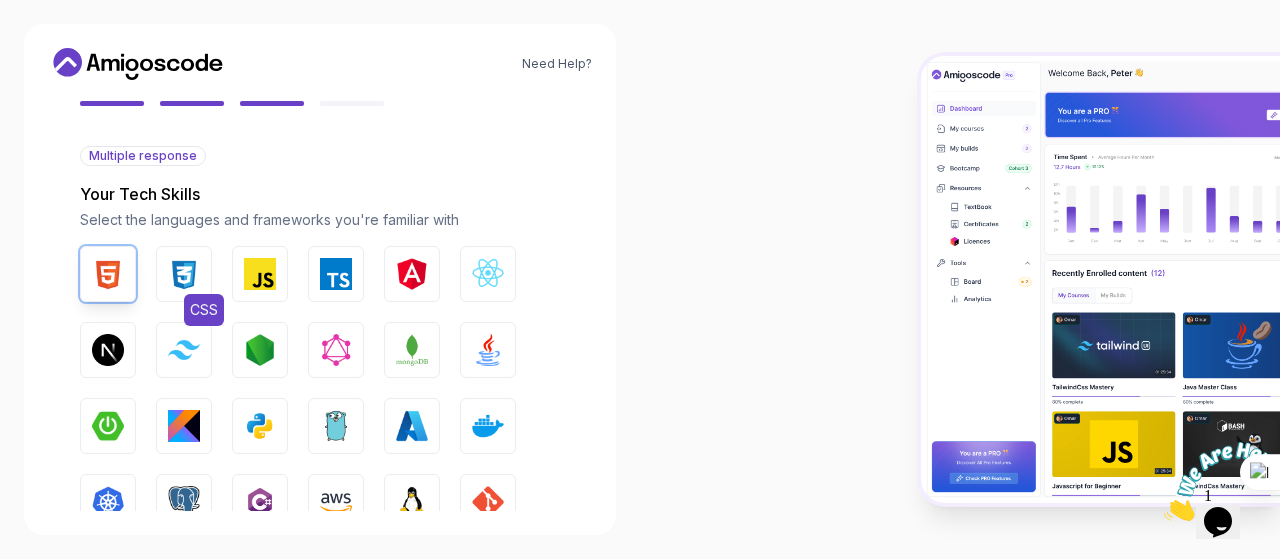 click on "CSS" at bounding box center (184, 274) 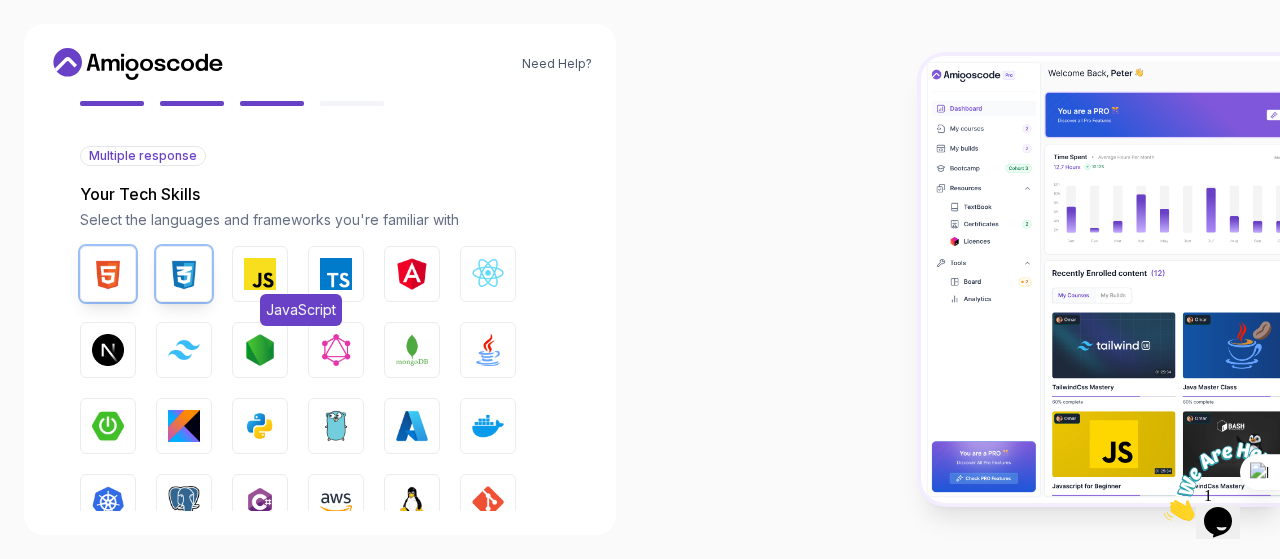 click on "JavaScript" at bounding box center [260, 274] 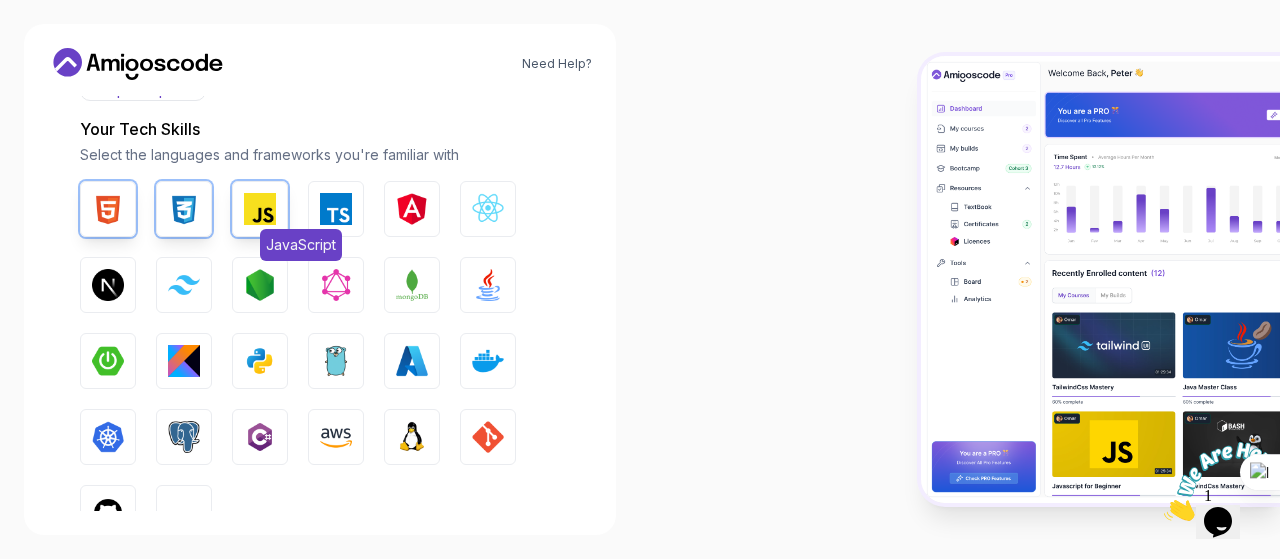 scroll, scrollTop: 258, scrollLeft: 0, axis: vertical 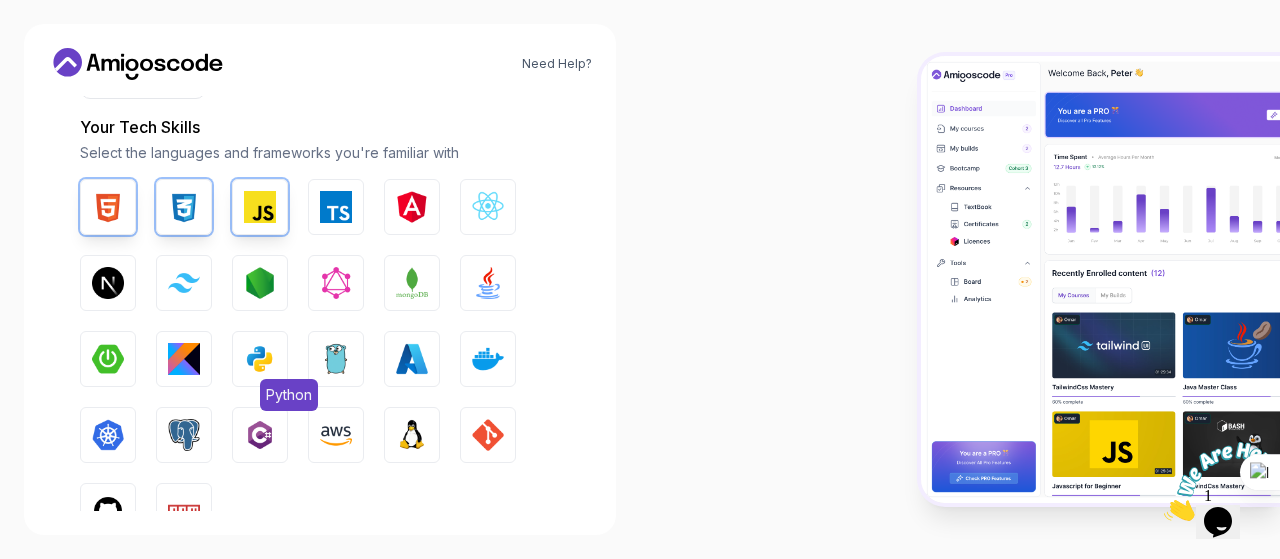 click on "Python" at bounding box center [260, 359] 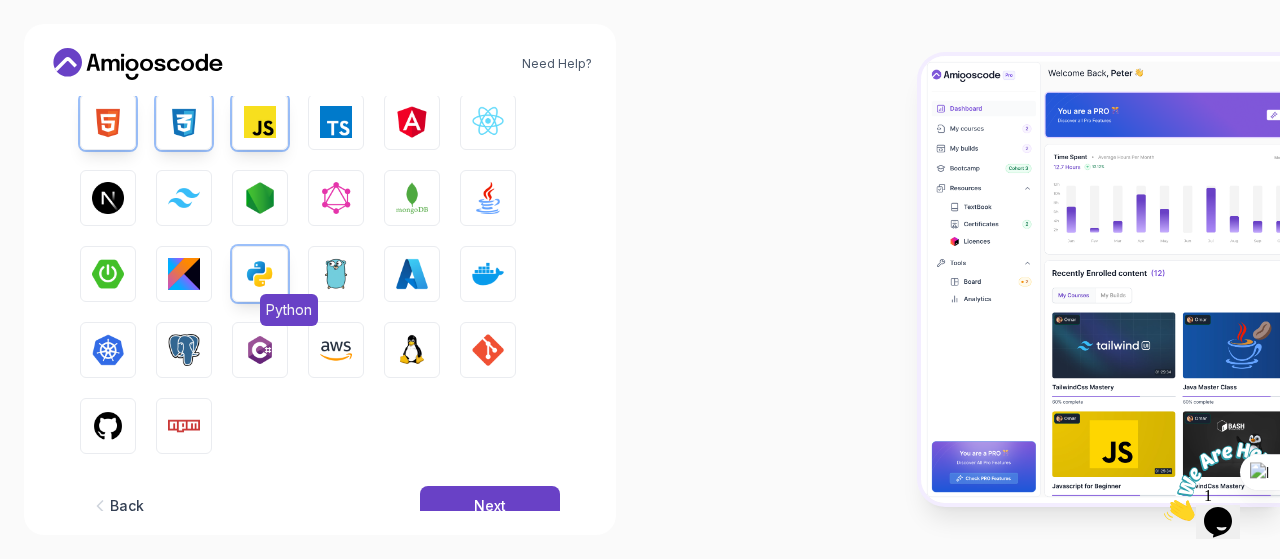 scroll, scrollTop: 344, scrollLeft: 0, axis: vertical 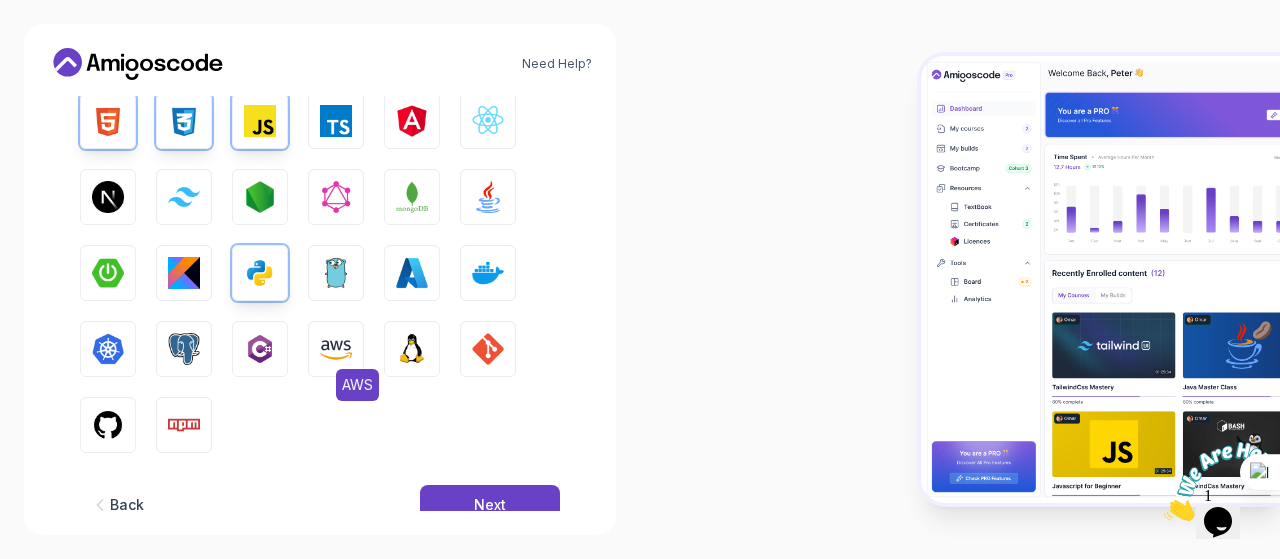 click at bounding box center [336, 349] 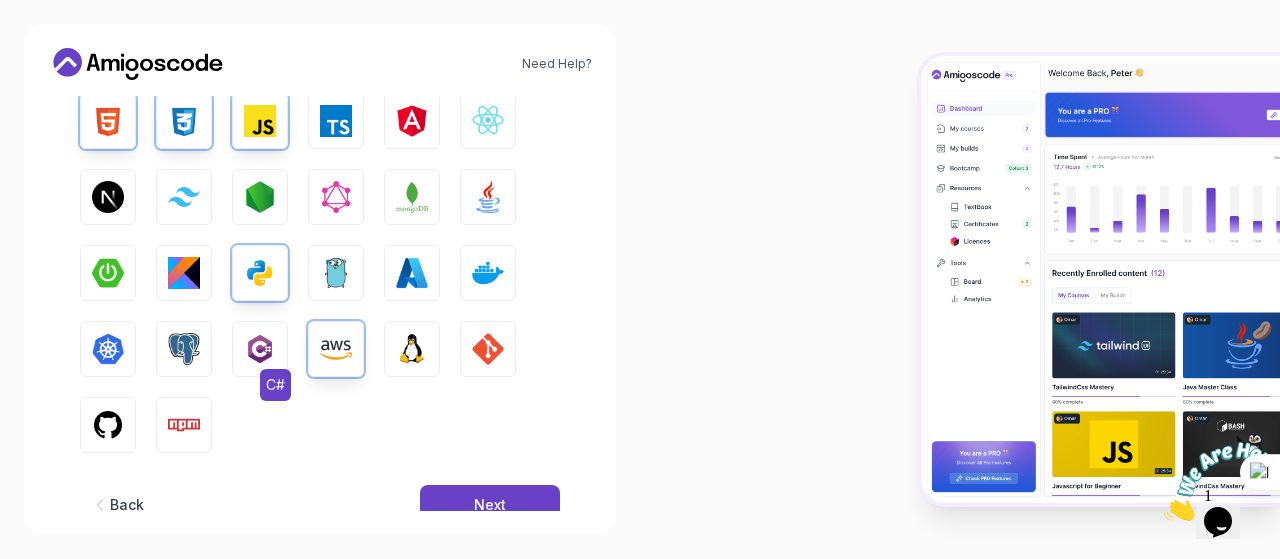 click at bounding box center [260, 349] 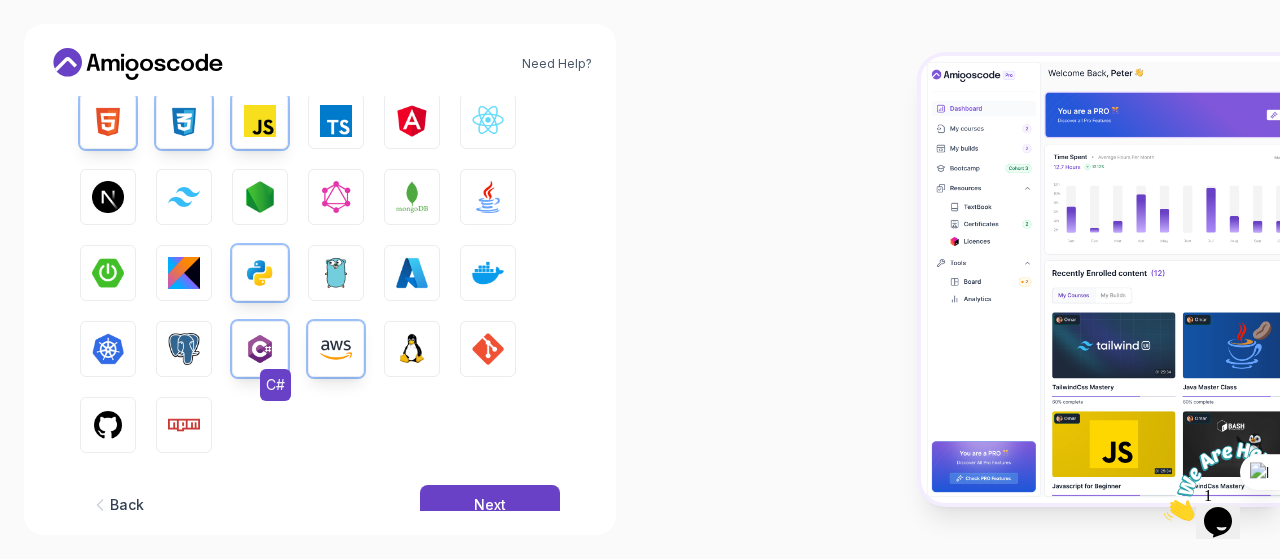 click at bounding box center [260, 349] 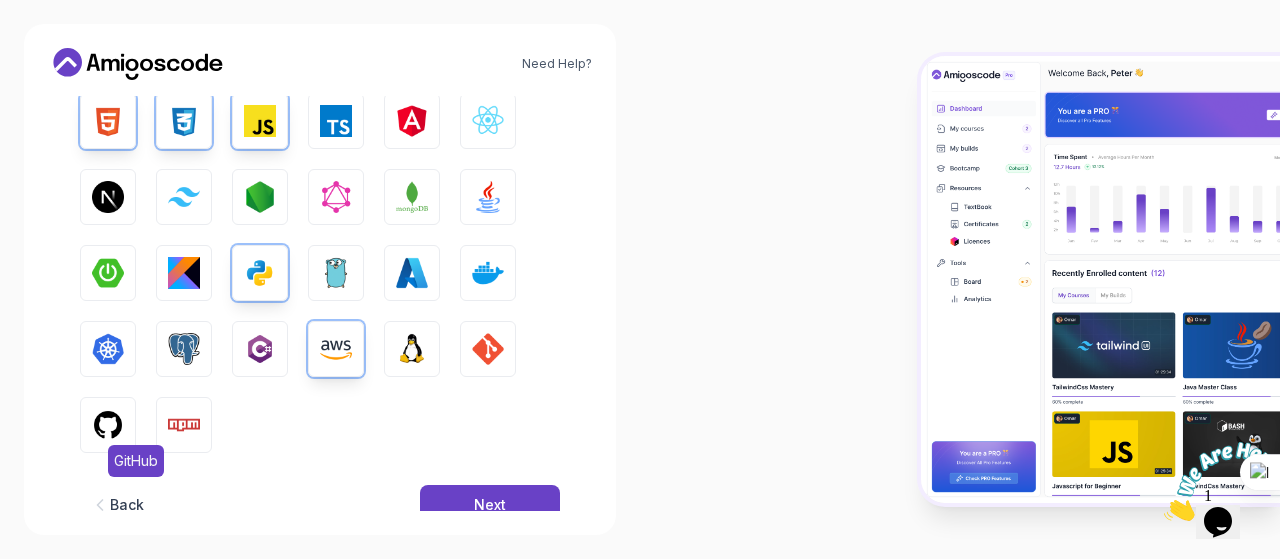 click at bounding box center (108, 425) 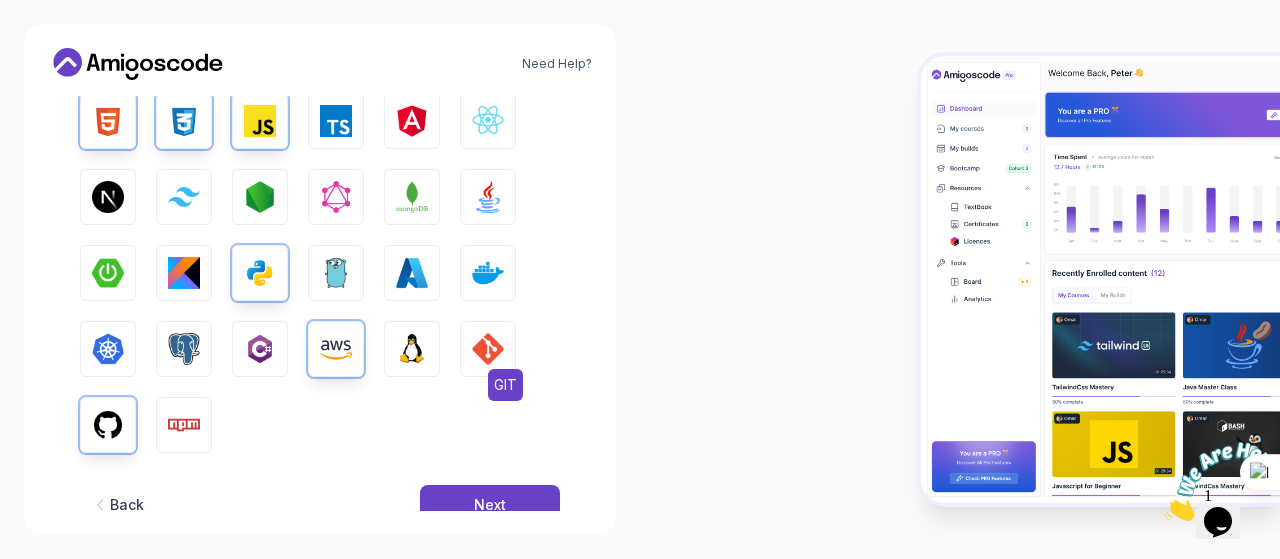 click at bounding box center [488, 349] 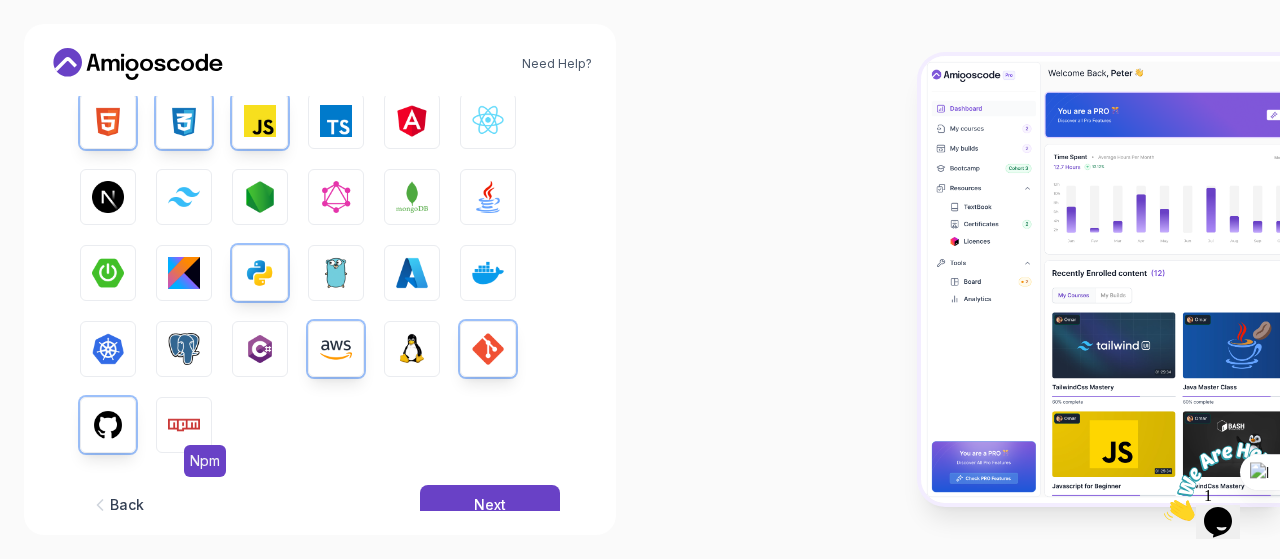 click at bounding box center [184, 425] 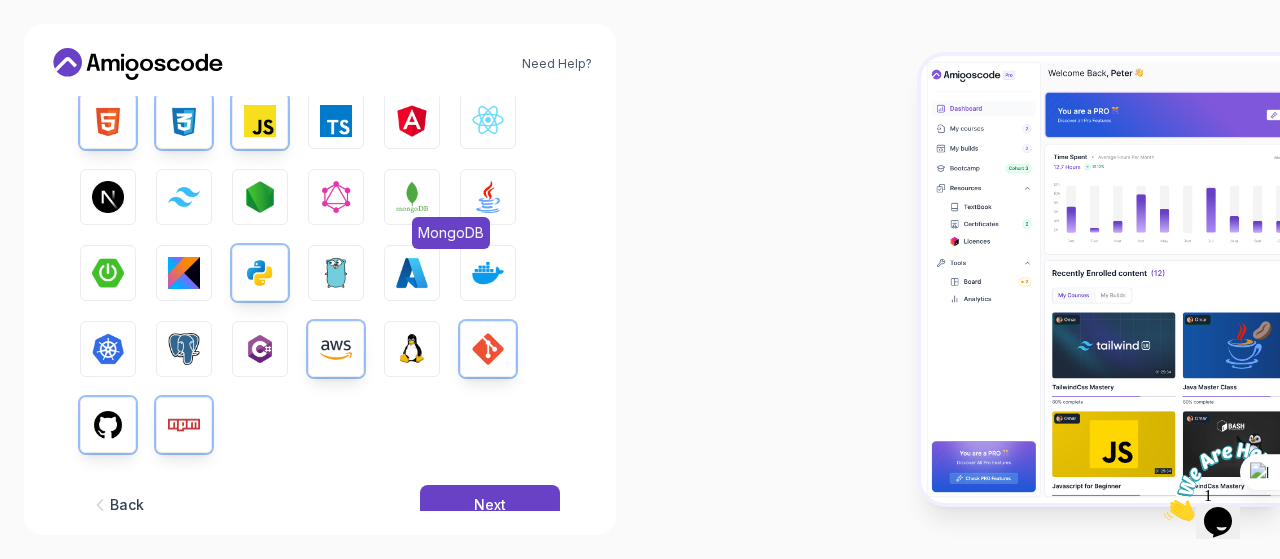 click at bounding box center (412, 197) 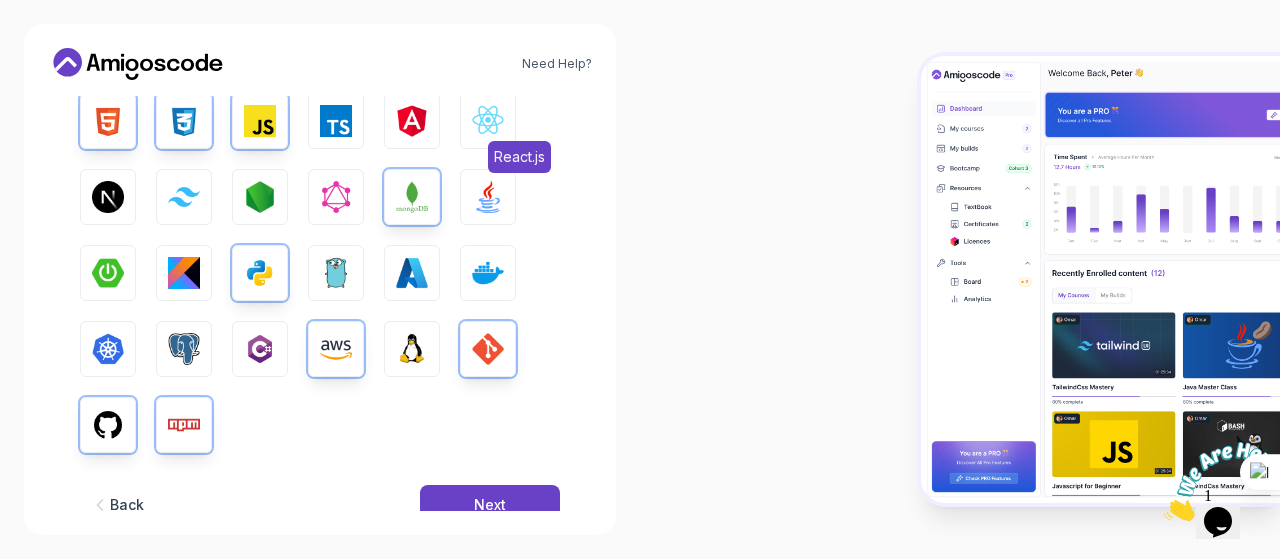 click at bounding box center [488, 121] 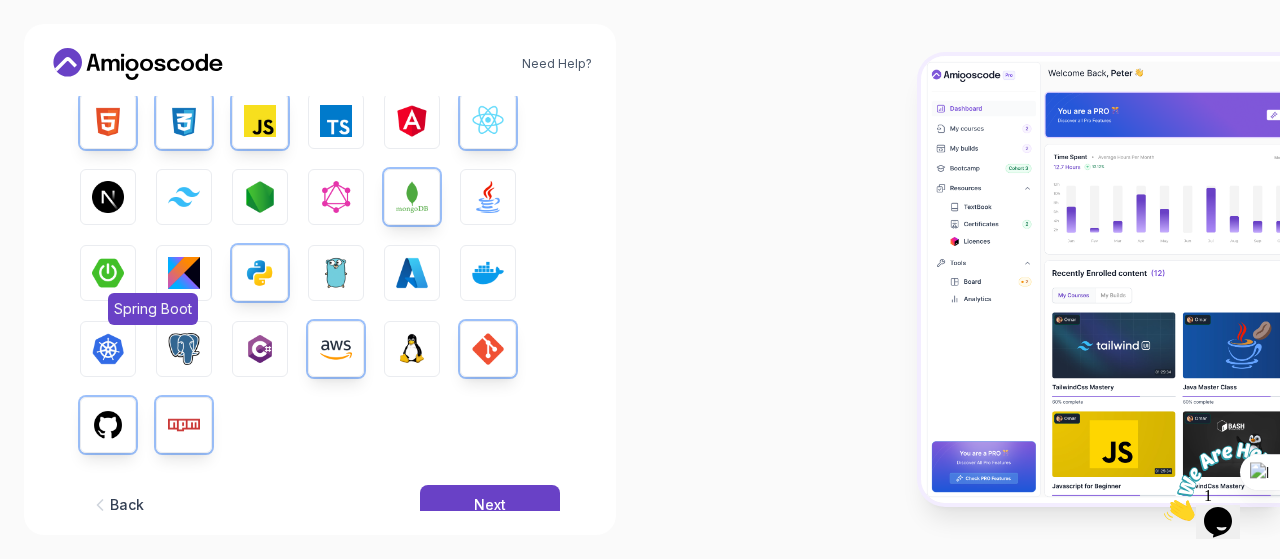 click at bounding box center [108, 273] 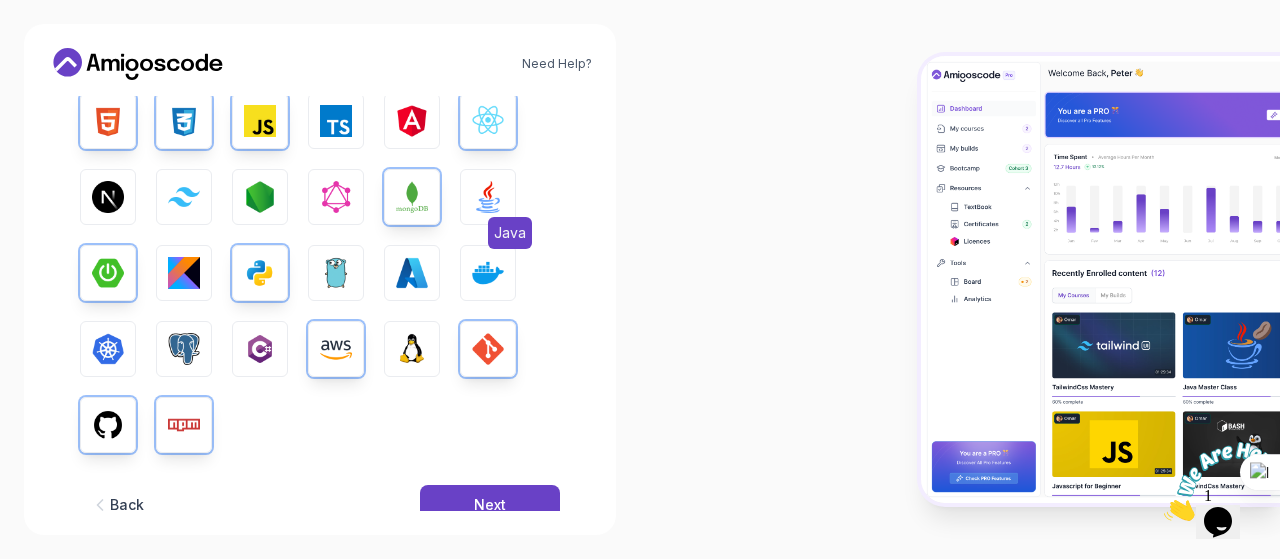 click at bounding box center [488, 197] 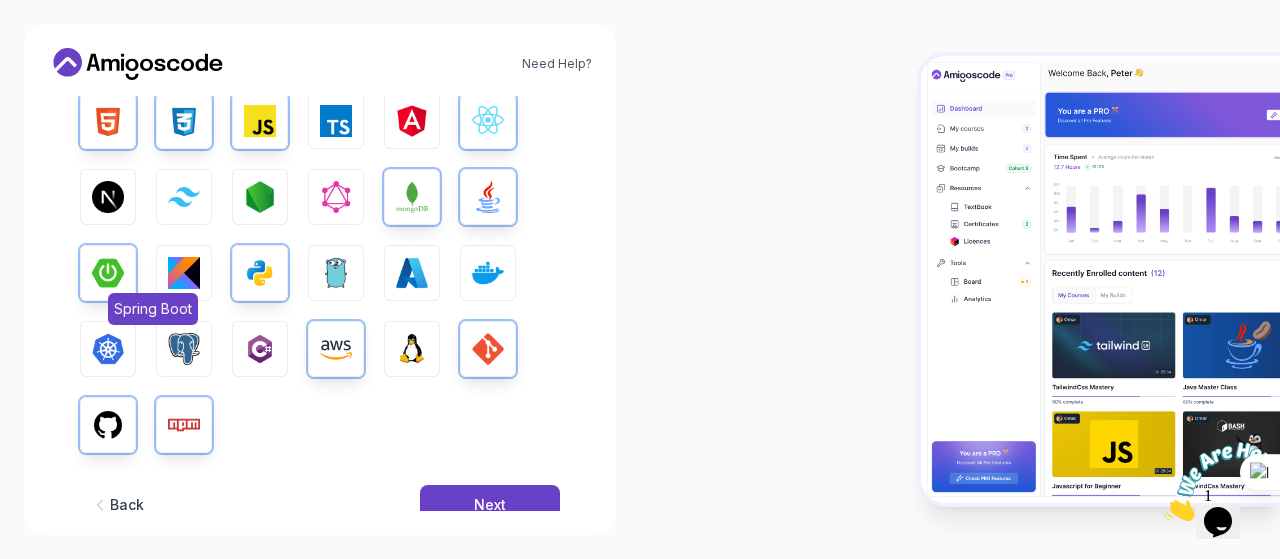 click at bounding box center [108, 273] 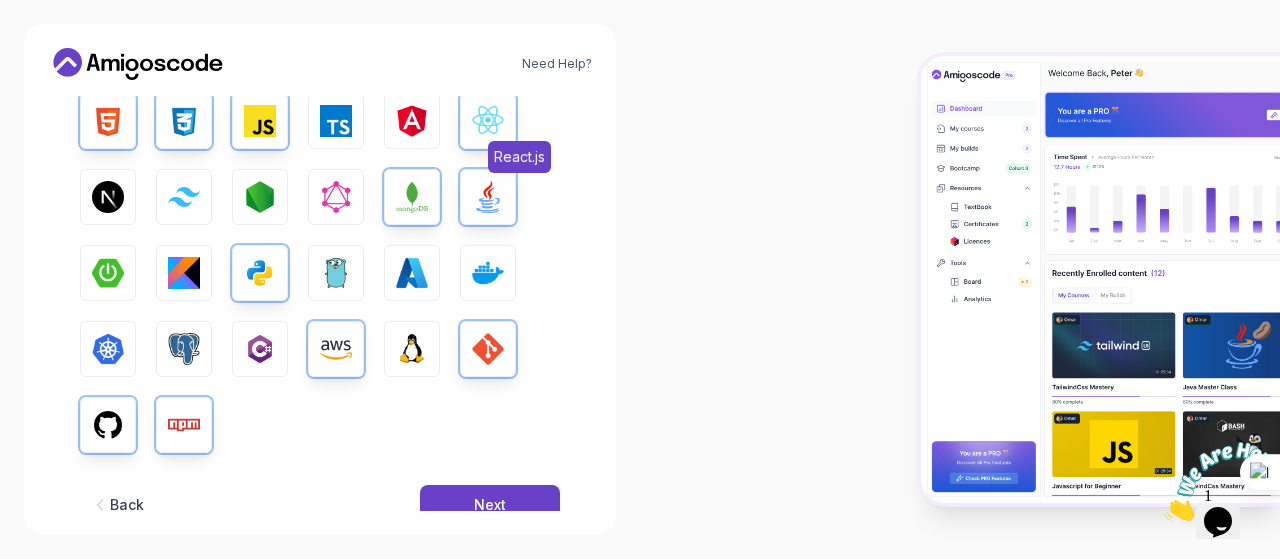 click on "React.js" at bounding box center (488, 121) 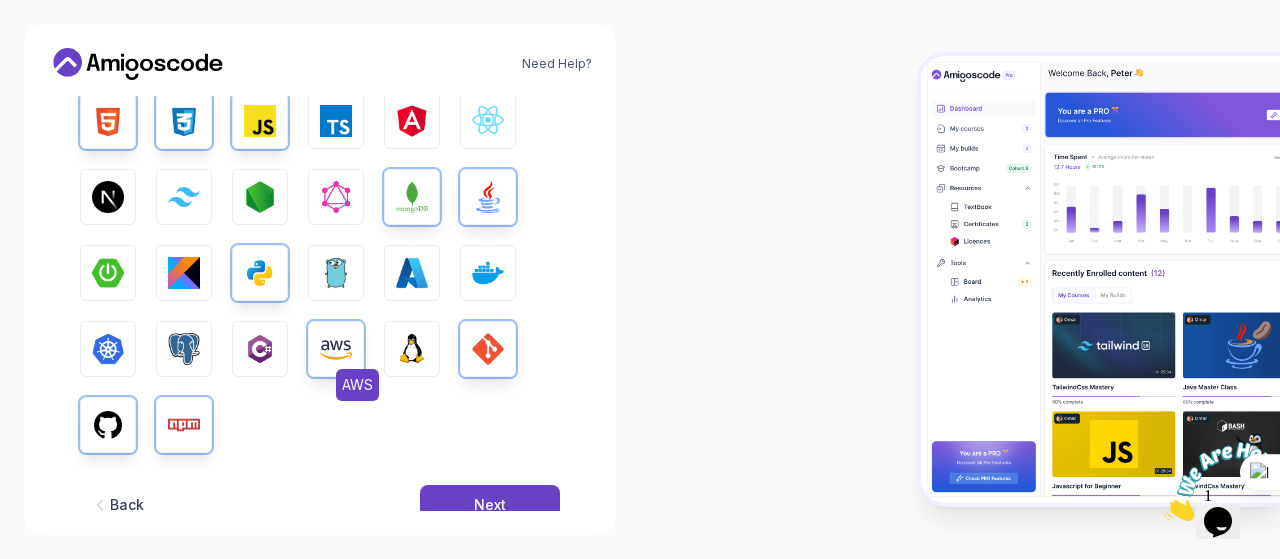 click at bounding box center (336, 349) 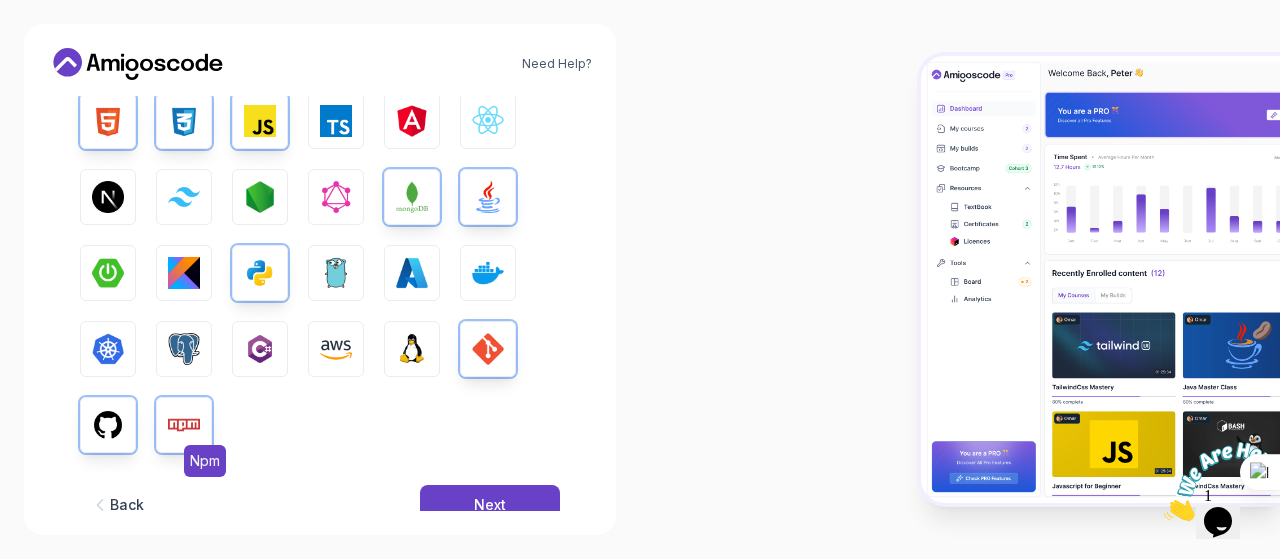 click at bounding box center [184, 425] 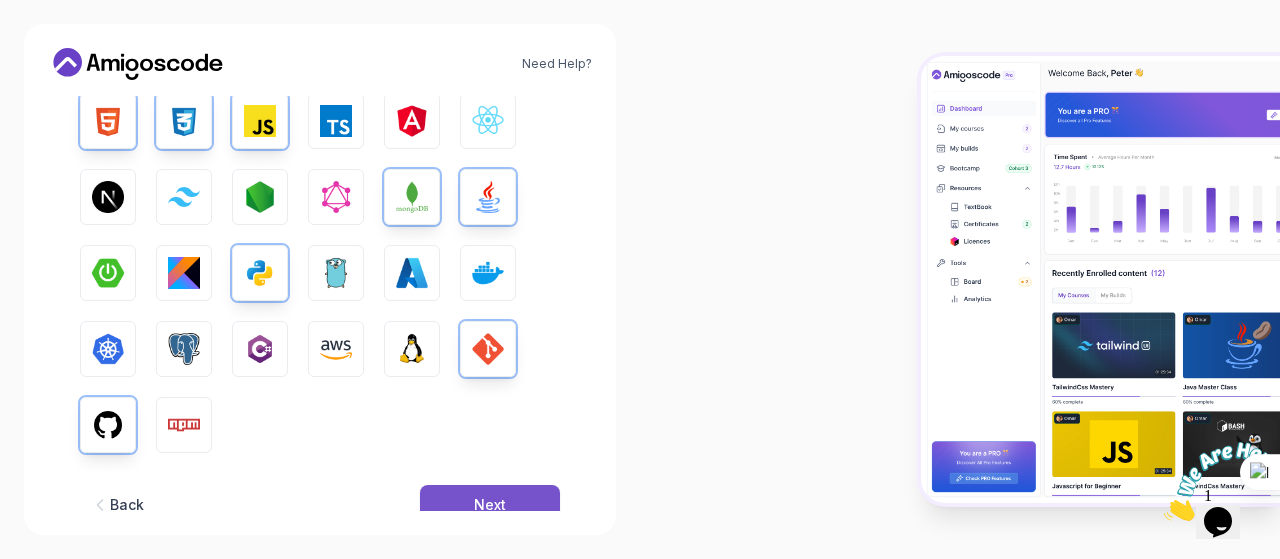 click on "Next" at bounding box center [490, 505] 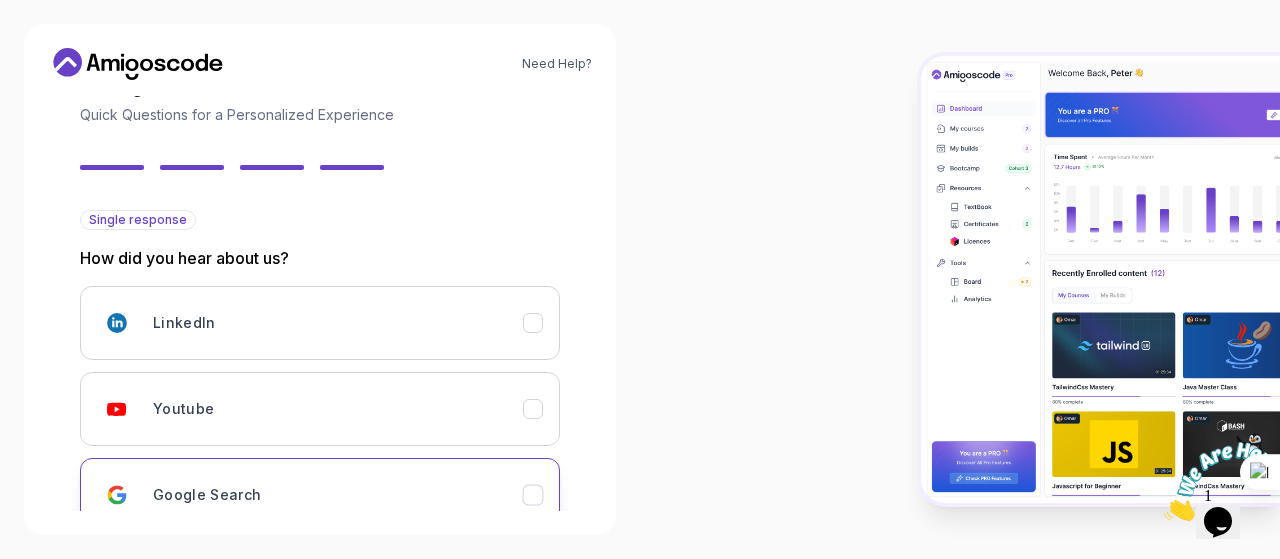 scroll, scrollTop: 161, scrollLeft: 0, axis: vertical 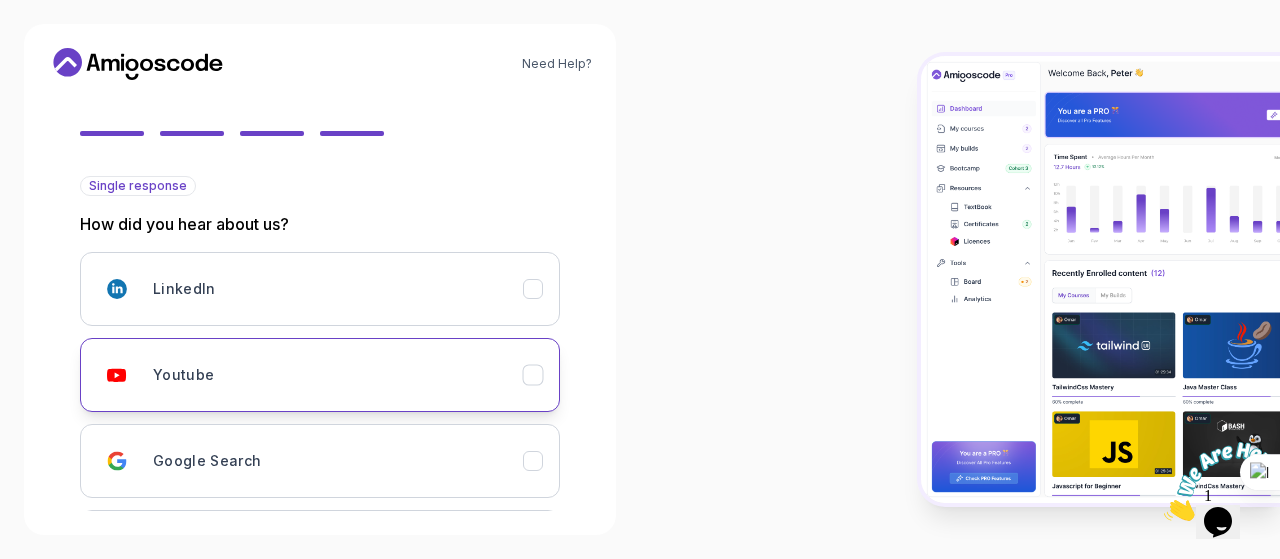 click 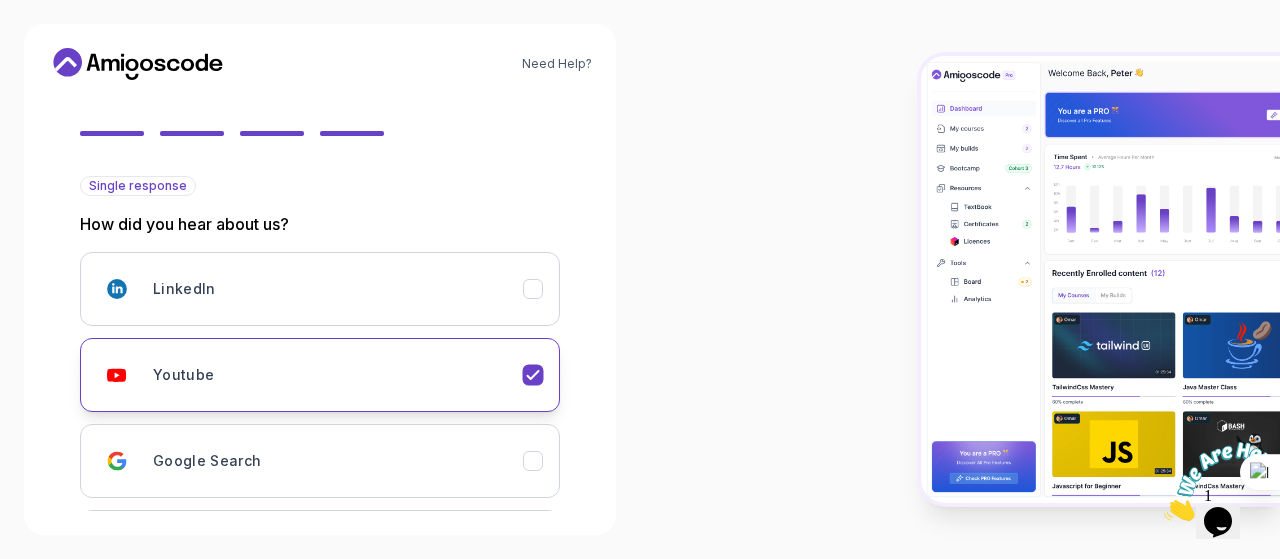 scroll, scrollTop: 331, scrollLeft: 0, axis: vertical 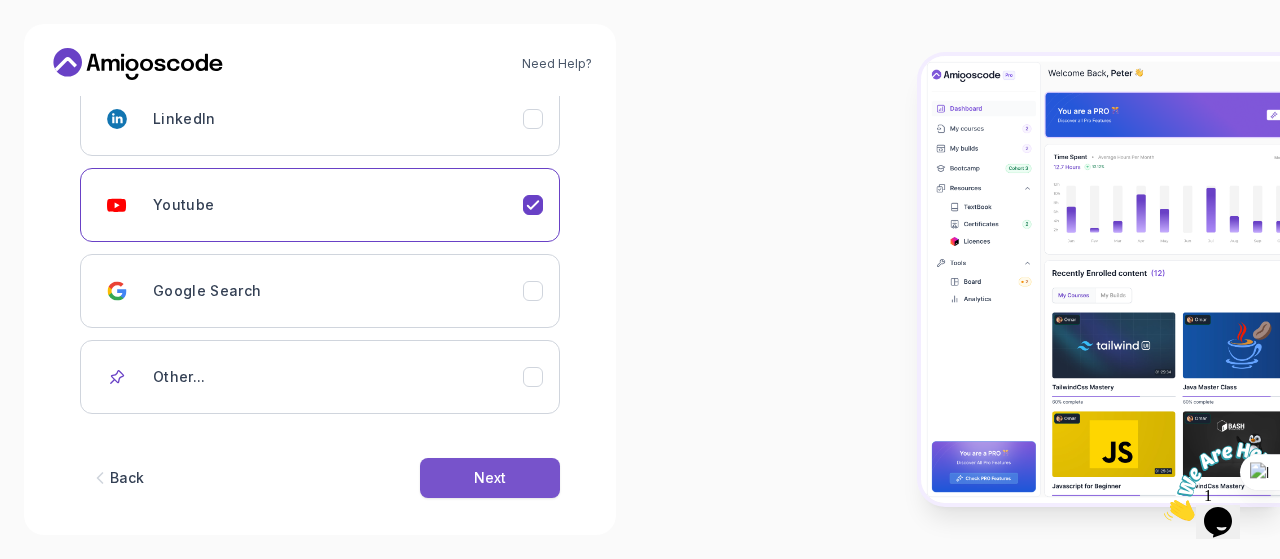 click on "Next" at bounding box center [490, 478] 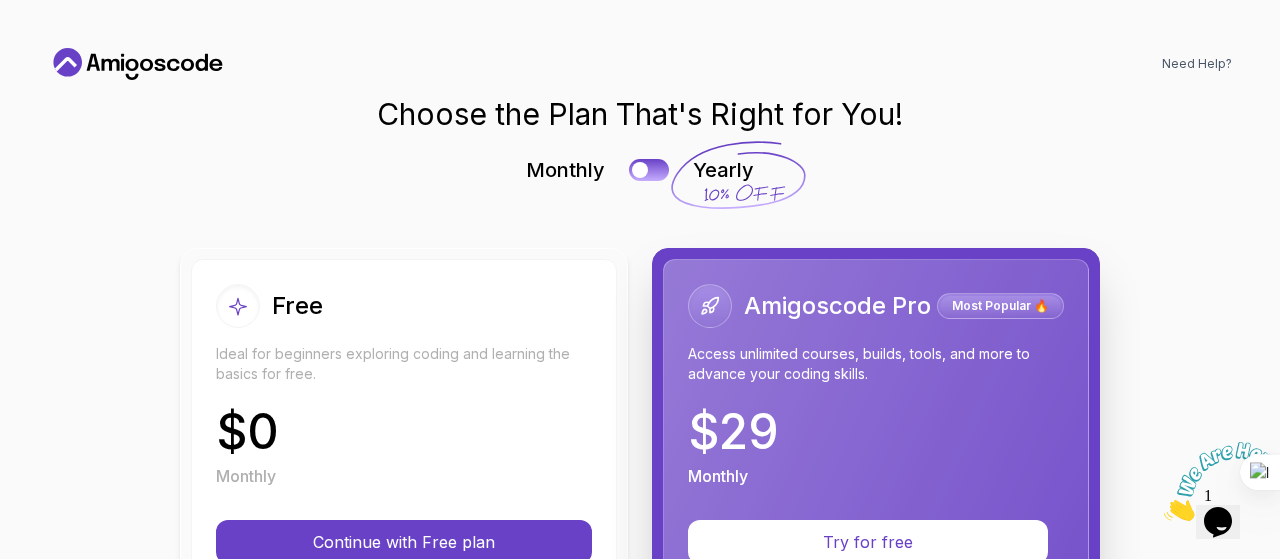 scroll, scrollTop: 0, scrollLeft: 0, axis: both 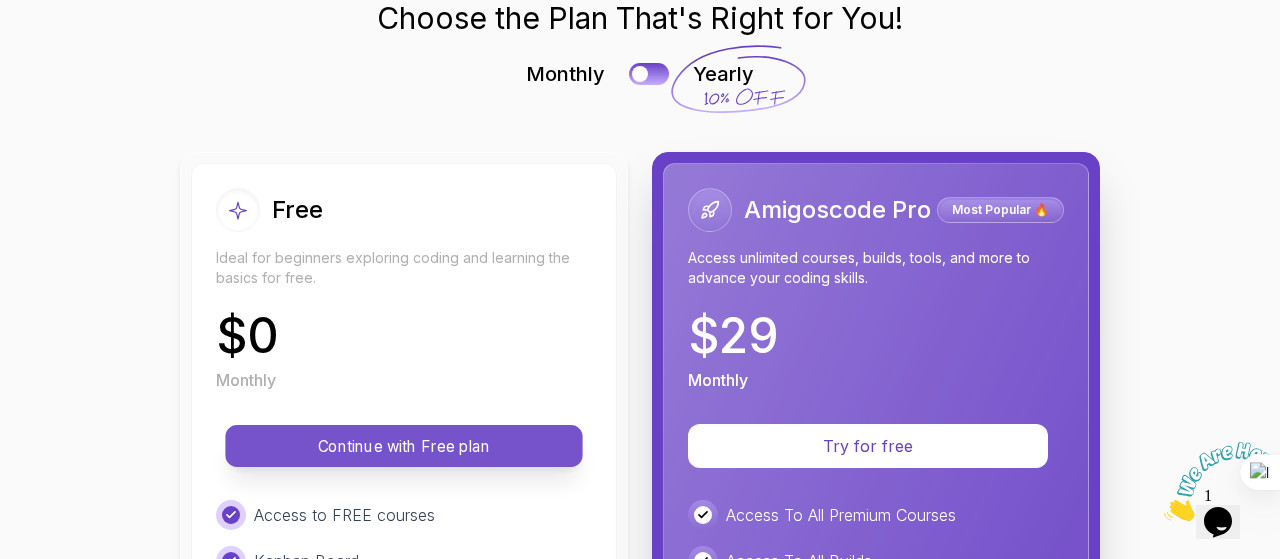 click on "Continue with Free plan" at bounding box center [404, 446] 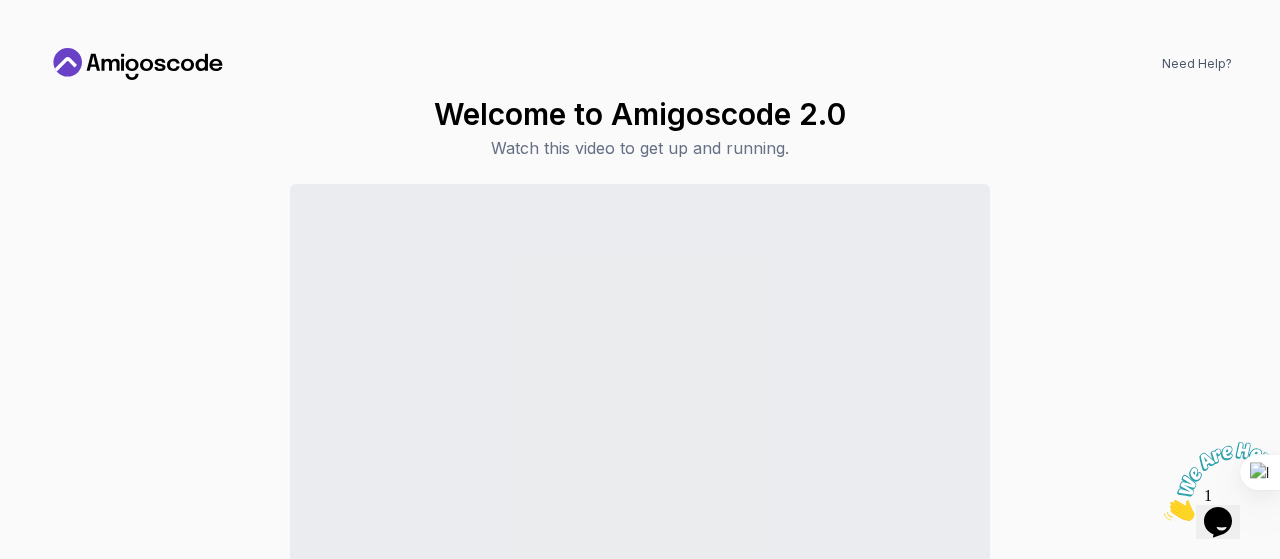 drag, startPoint x: 2259, startPoint y: 817, endPoint x: 1268, endPoint y: 438, distance: 1061.0005 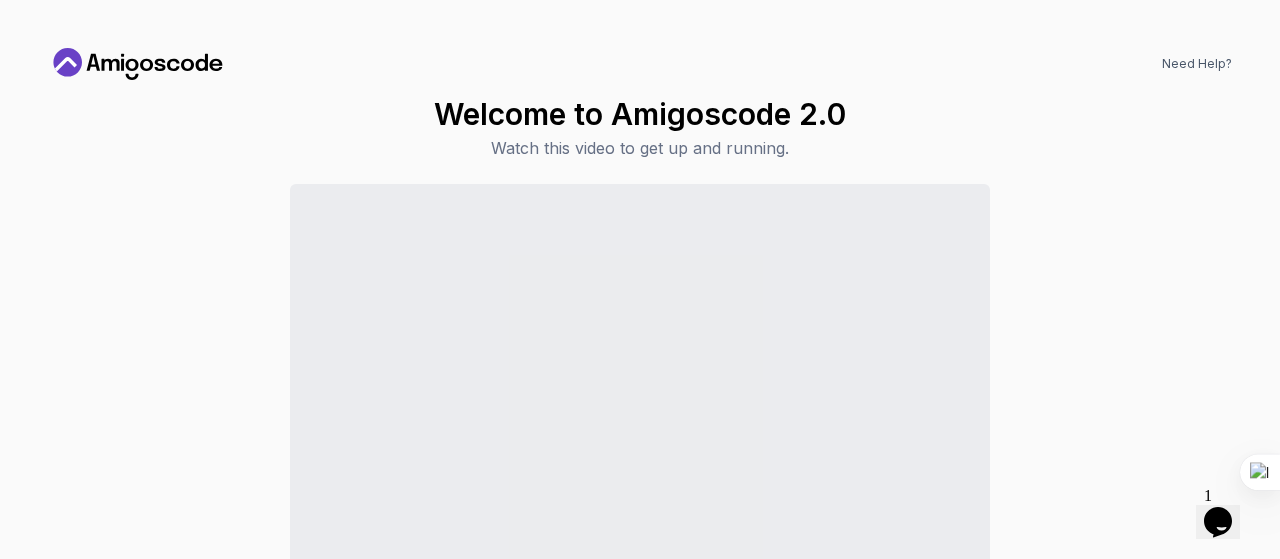 click 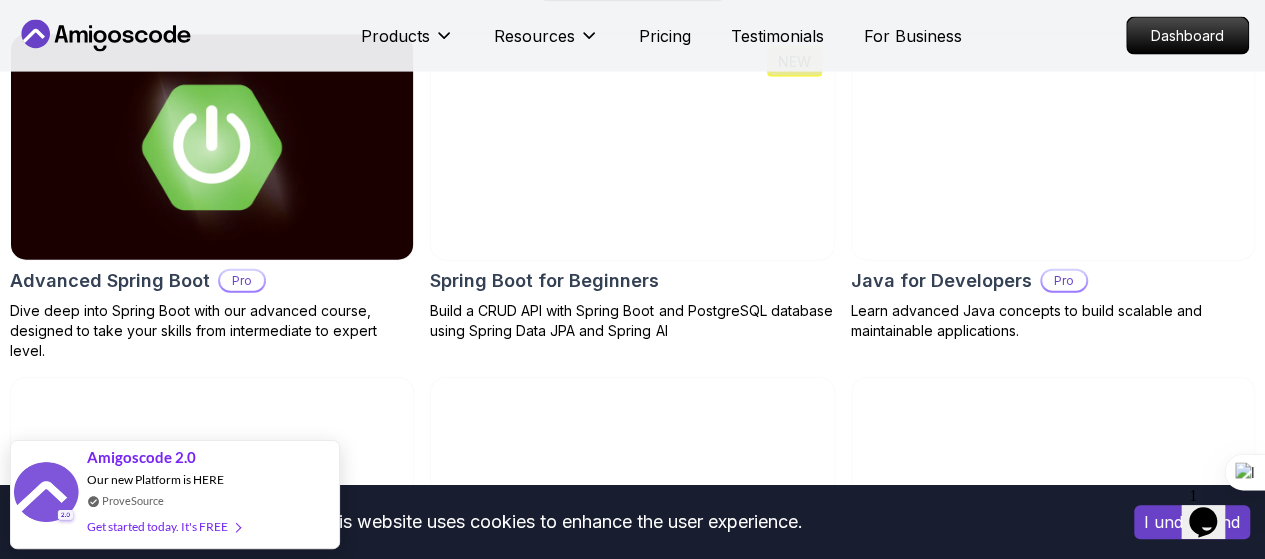 scroll, scrollTop: 2188, scrollLeft: 0, axis: vertical 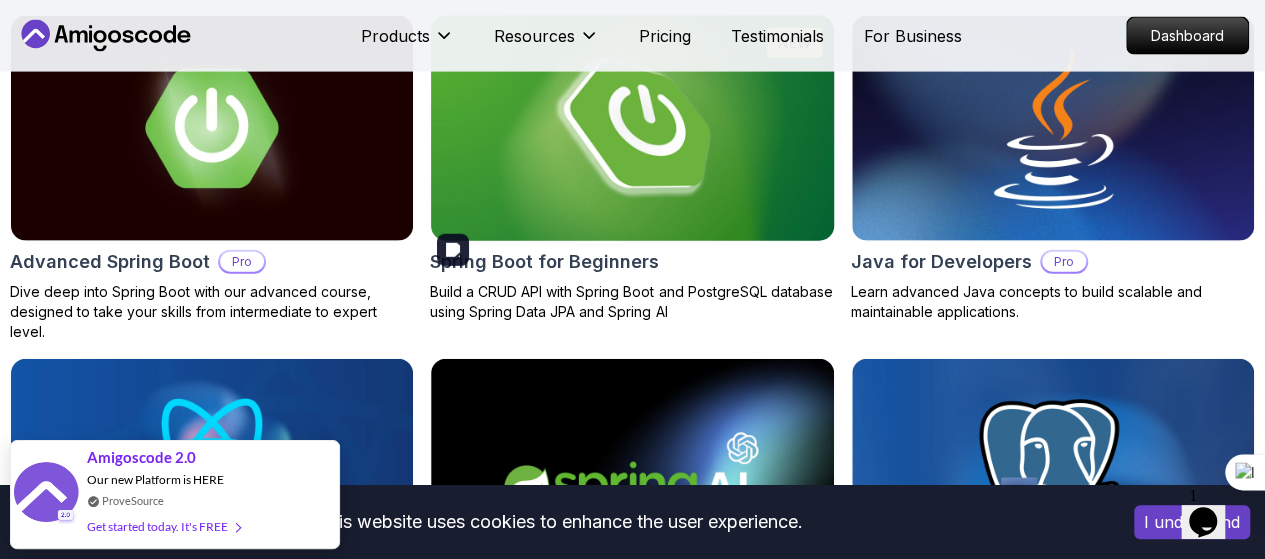 click at bounding box center [632, 128] 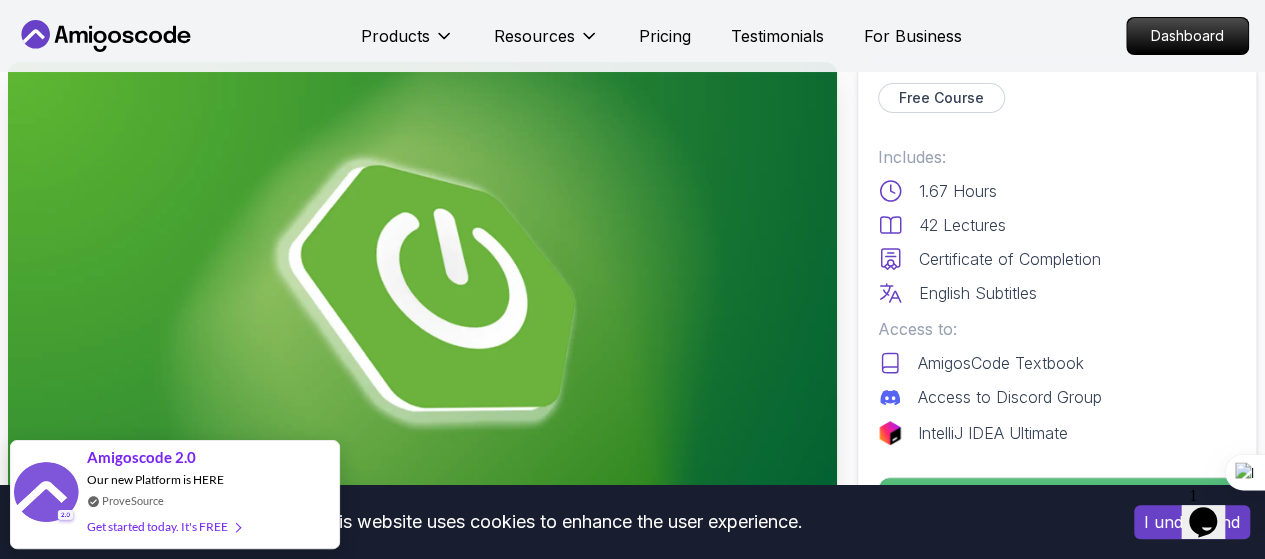 scroll, scrollTop: 406, scrollLeft: 0, axis: vertical 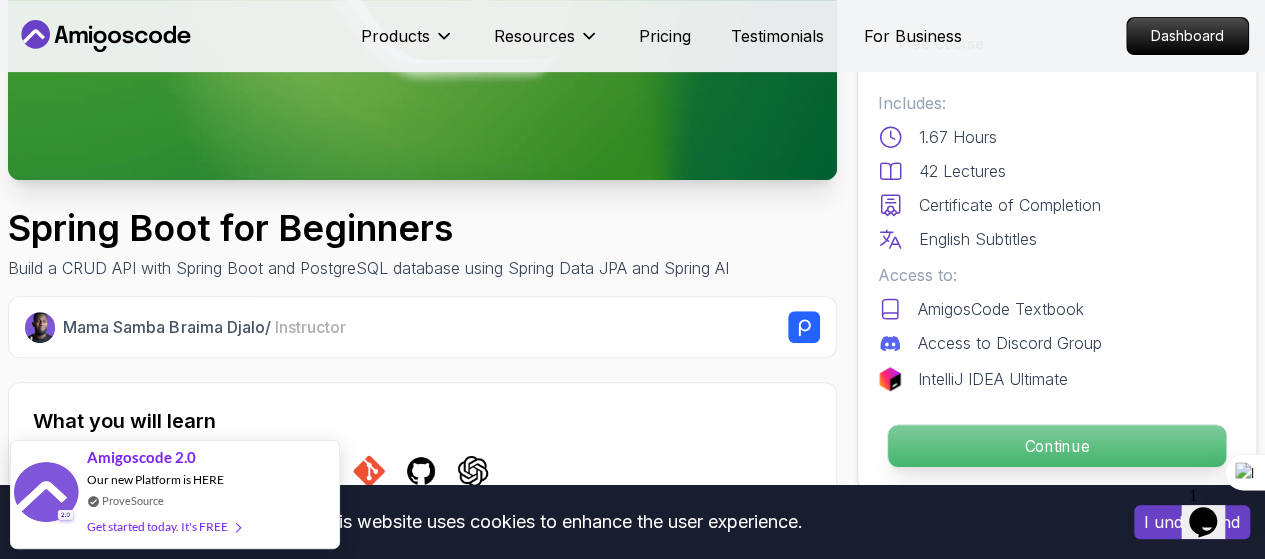 click on "Continue" at bounding box center [1057, 446] 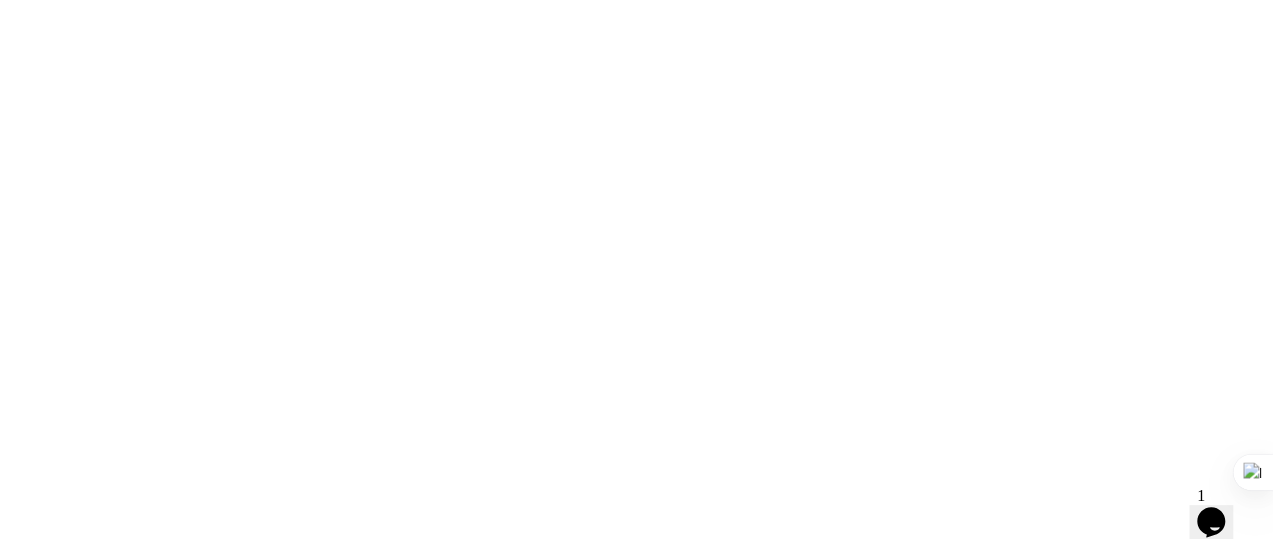scroll, scrollTop: 0, scrollLeft: 0, axis: both 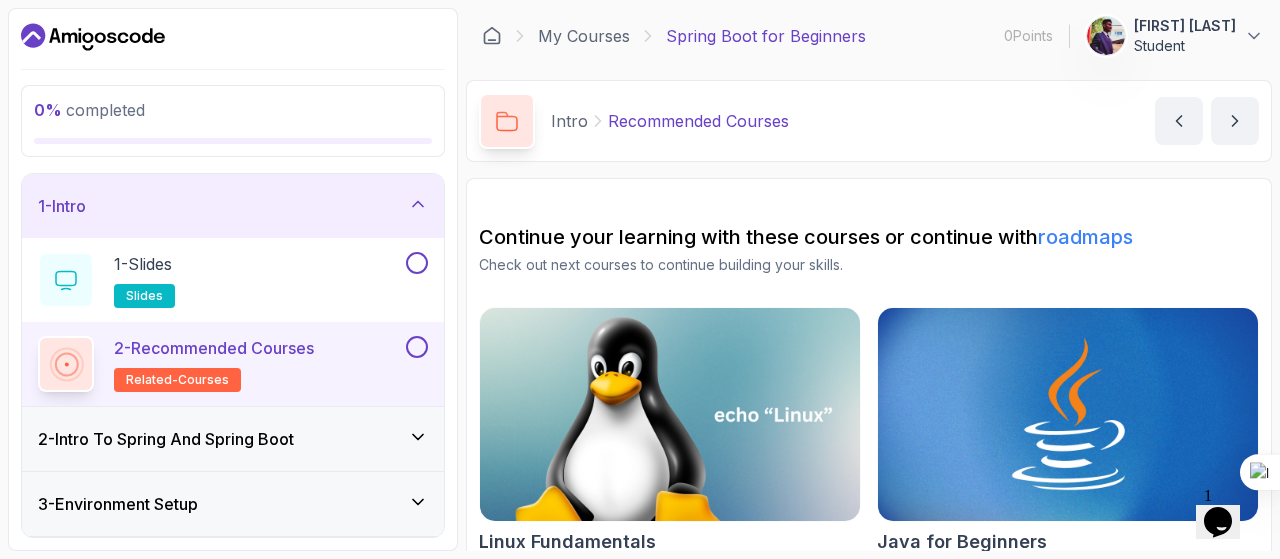click 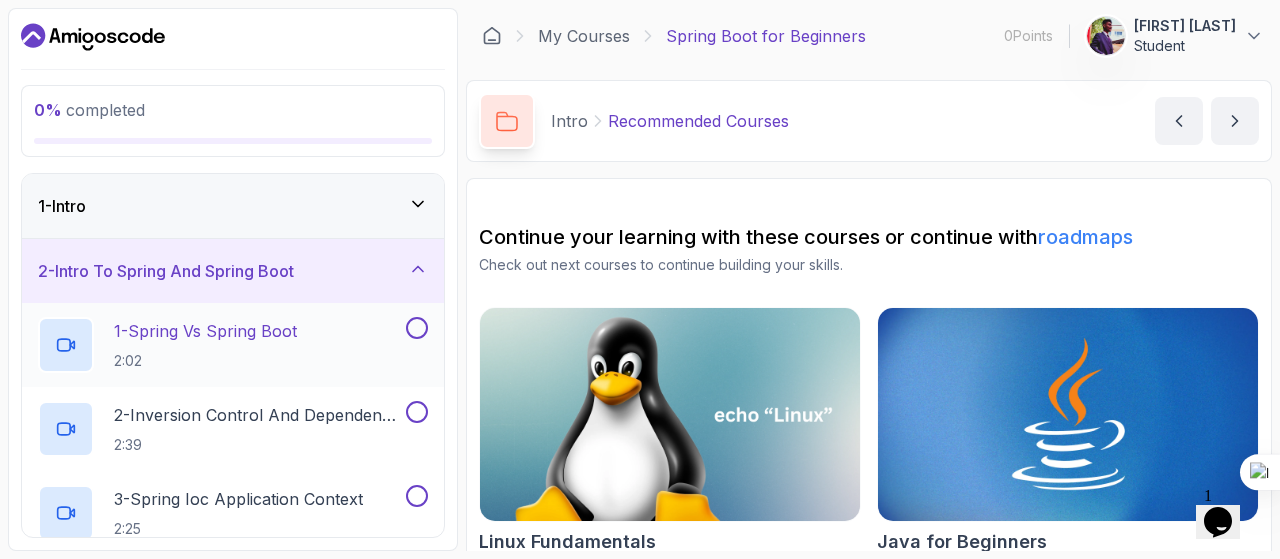 click on "1  -  Spring Vs Spring Boot" at bounding box center [205, 331] 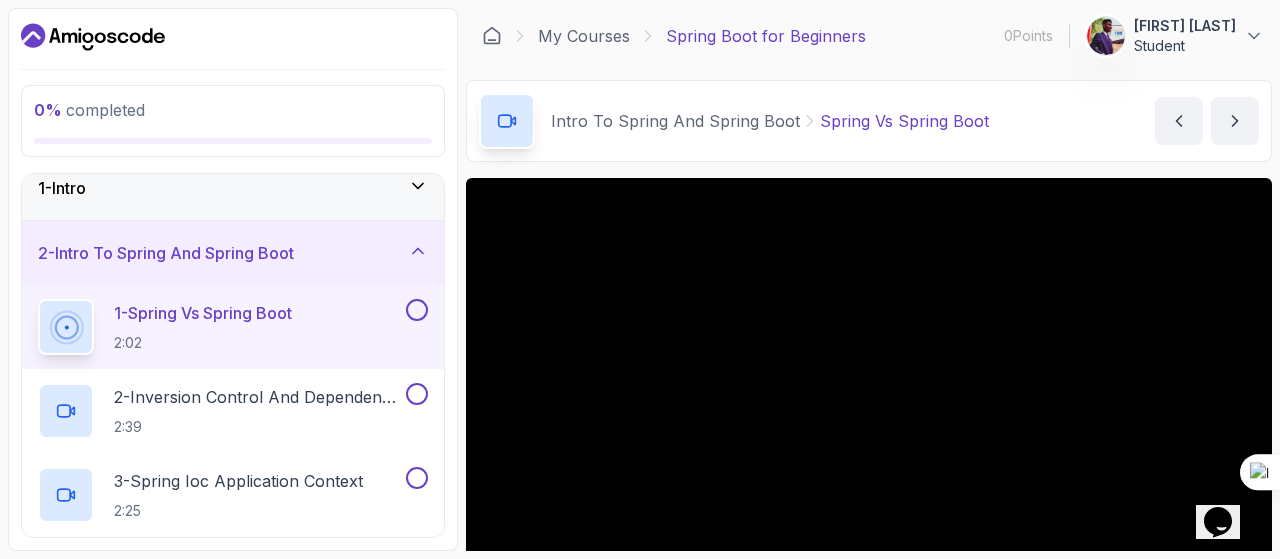 scroll, scrollTop: 0, scrollLeft: 0, axis: both 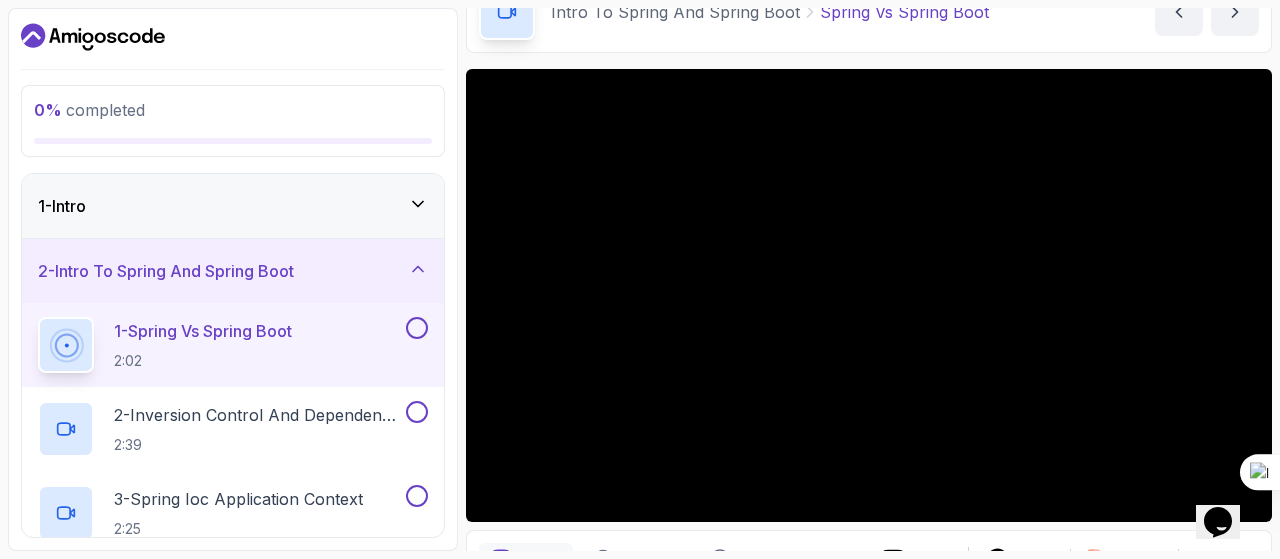 click on "Intro To Spring And Spring Boot Spring Vs Spring Boot Spring Vs Spring Boot by  nelson" at bounding box center [869, 12] 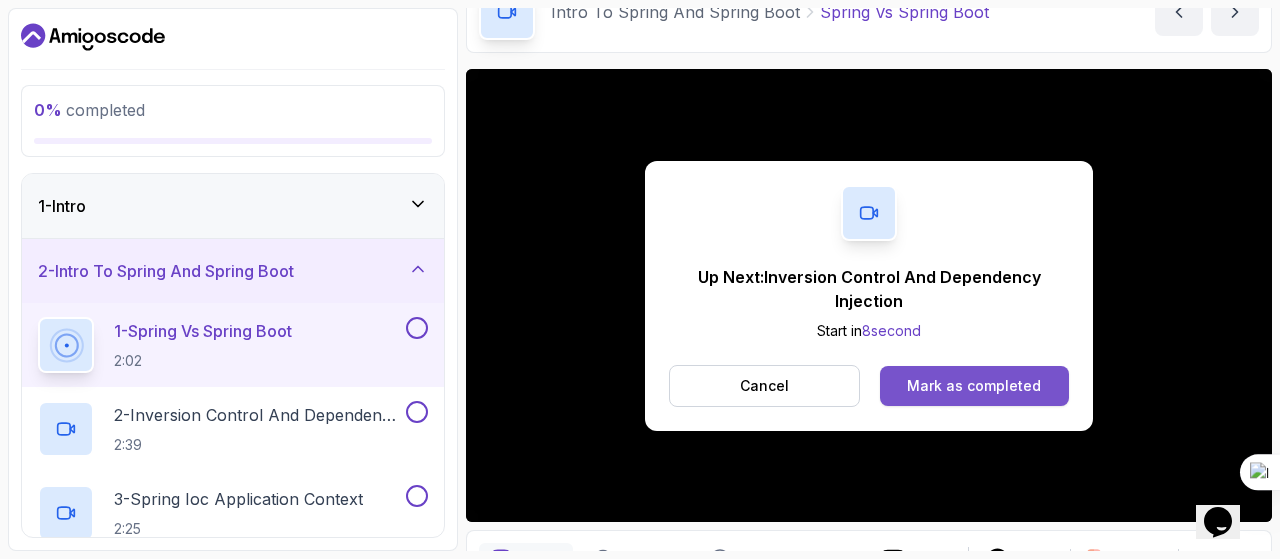 click on "Mark as completed" at bounding box center [974, 386] 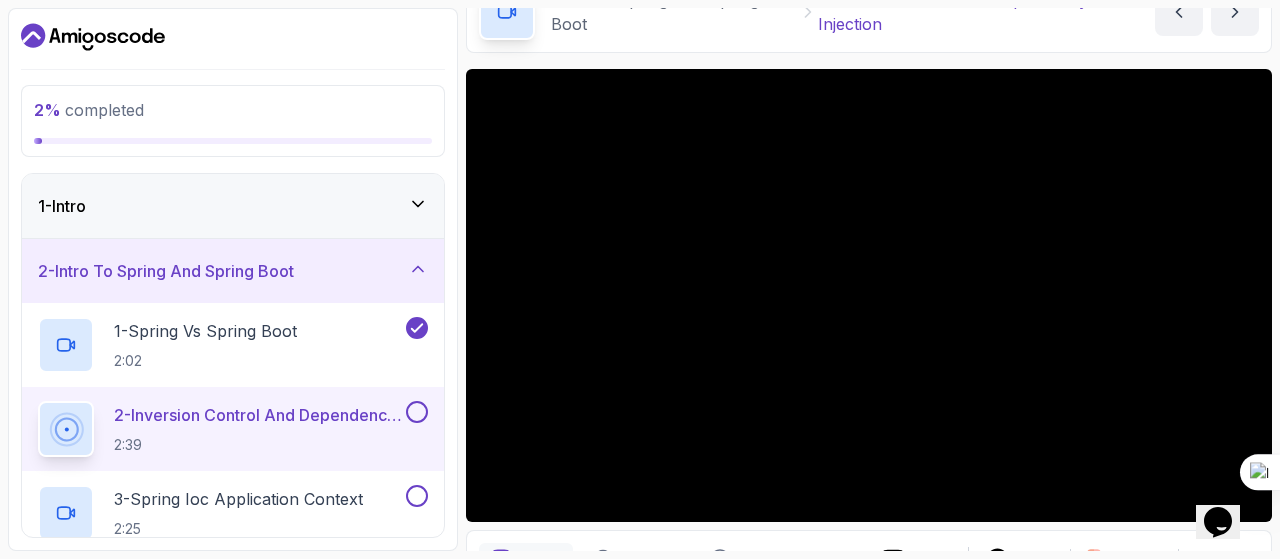 click 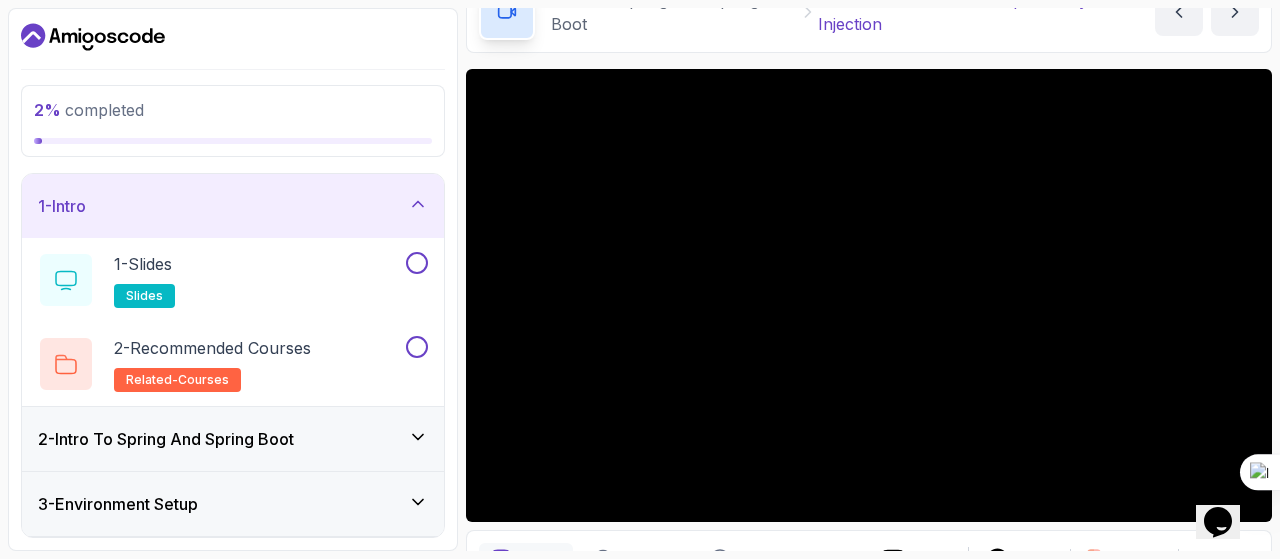 click 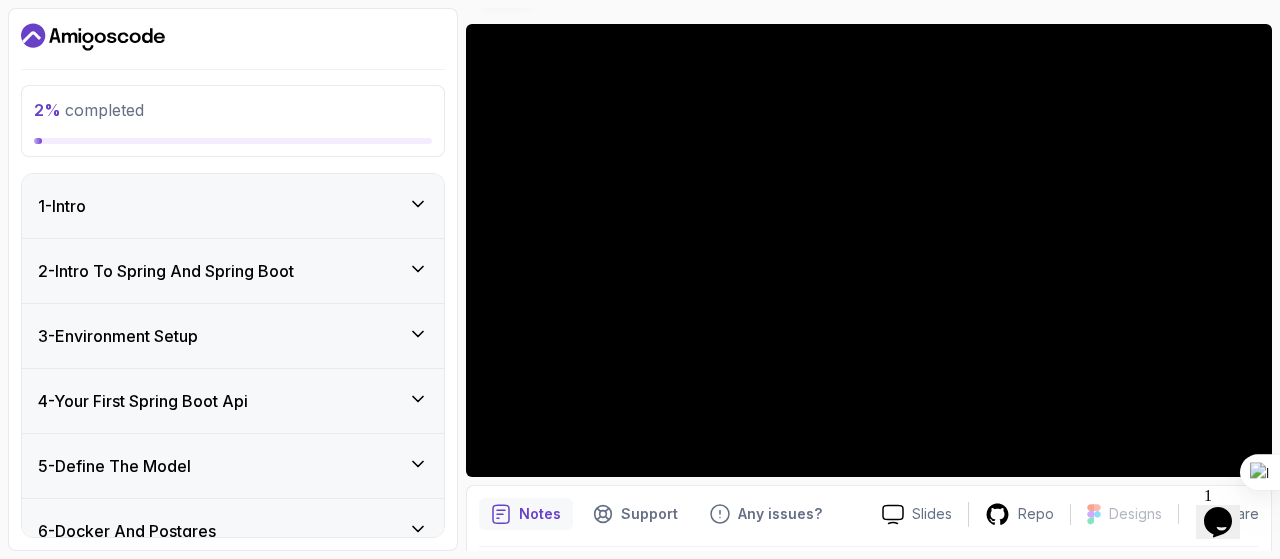 scroll, scrollTop: 155, scrollLeft: 0, axis: vertical 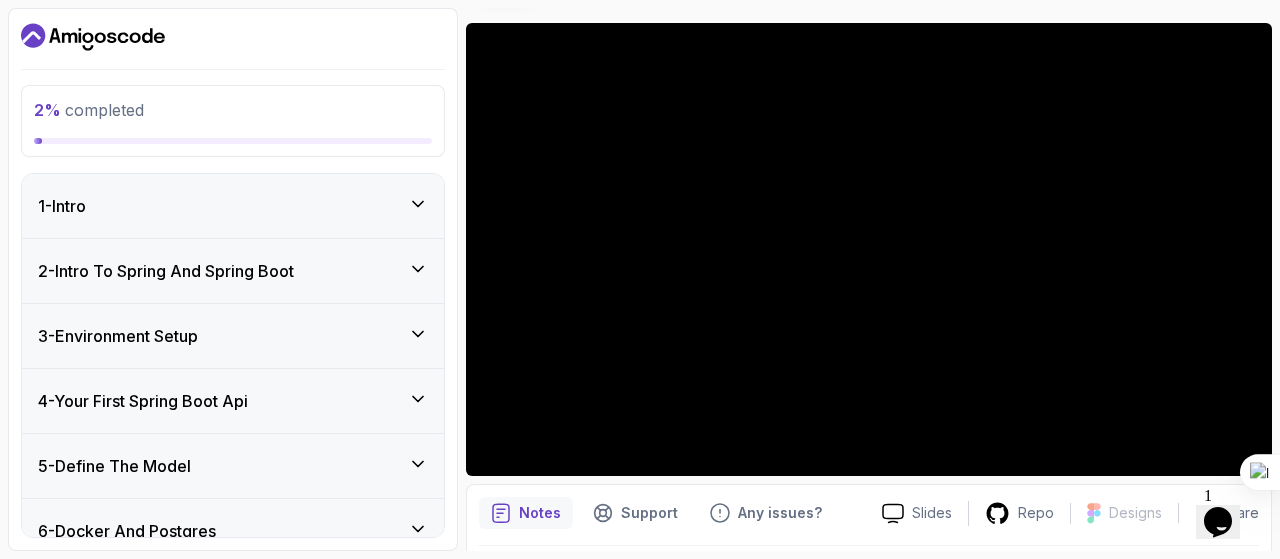 type 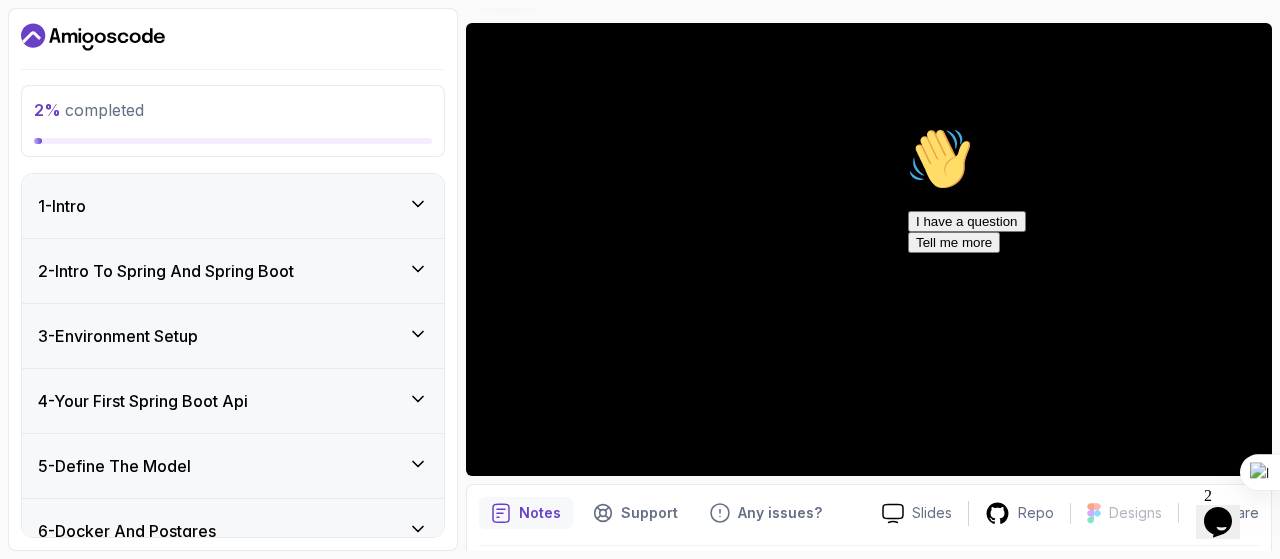 click at bounding box center [1088, 127] 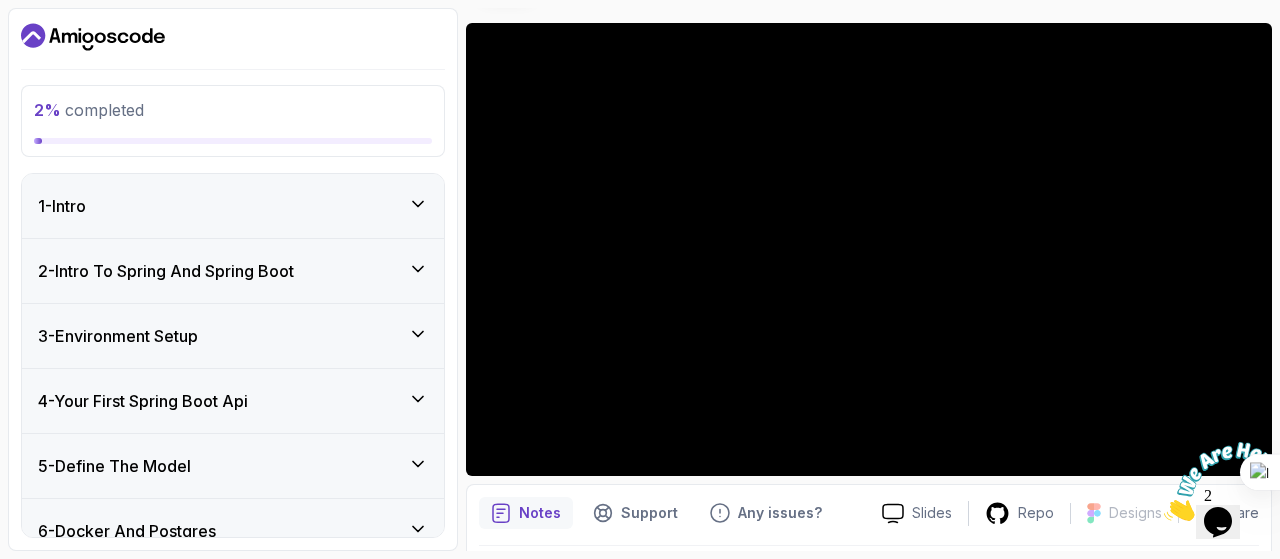click at bounding box center [1164, 515] 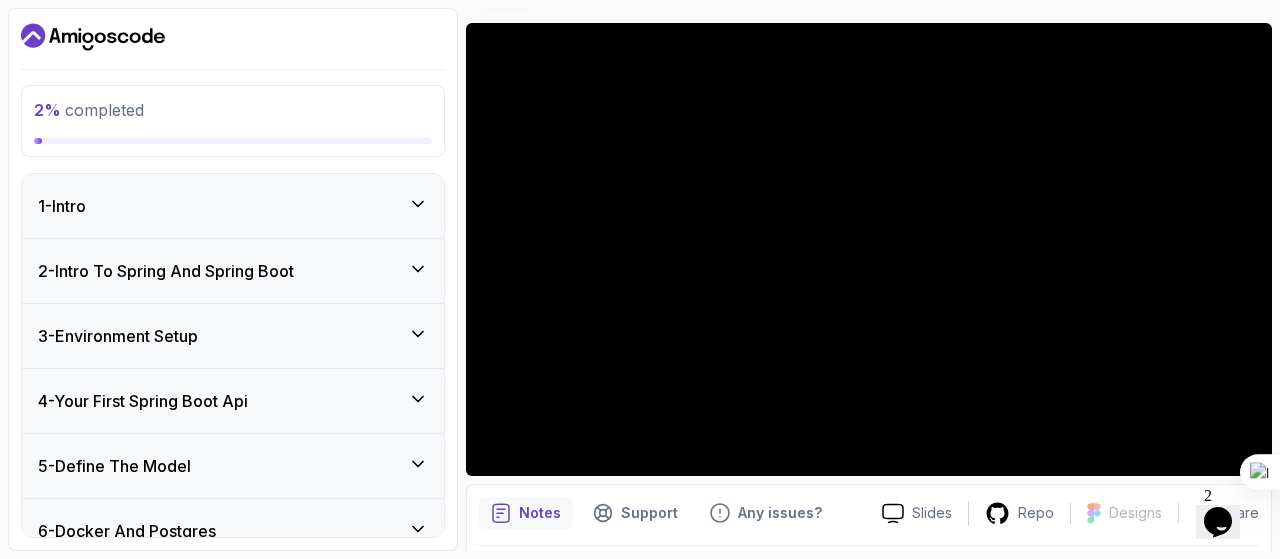 click 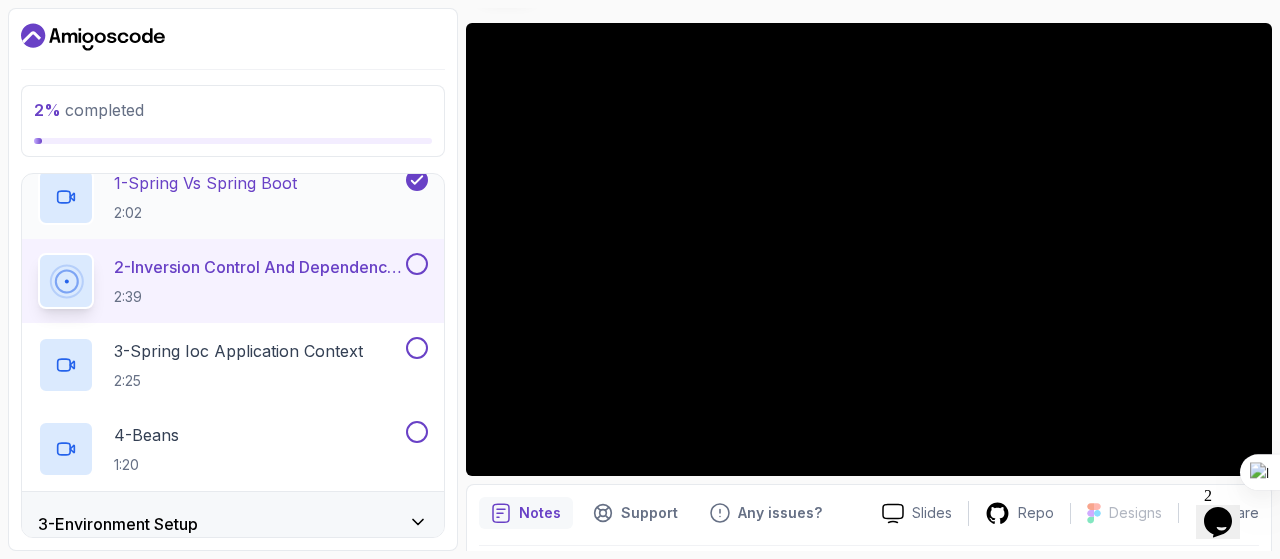scroll, scrollTop: 158, scrollLeft: 0, axis: vertical 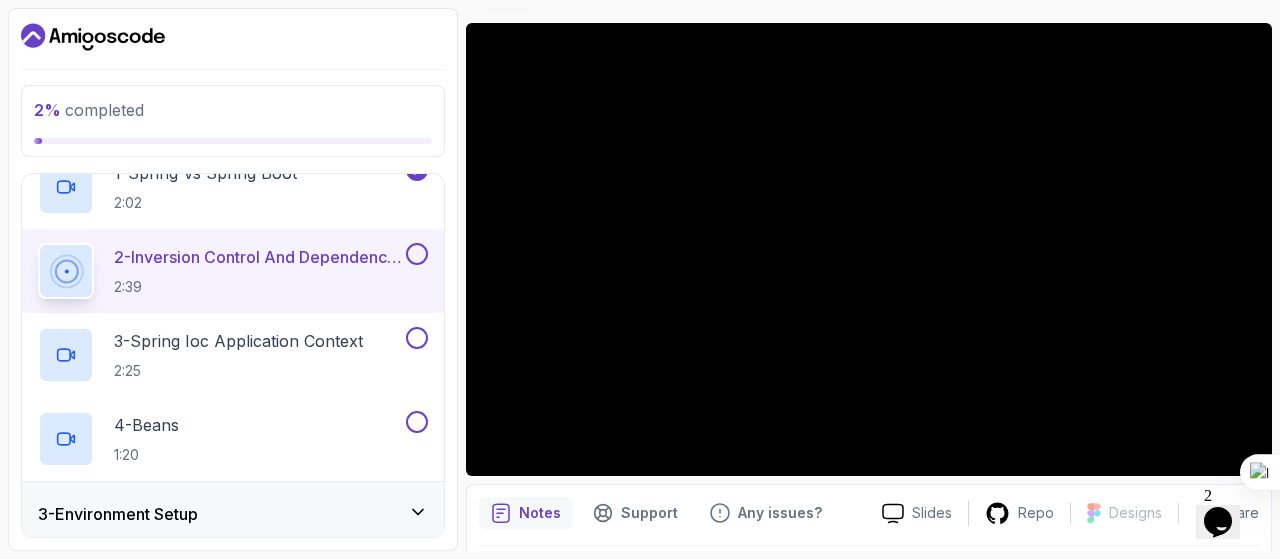 type 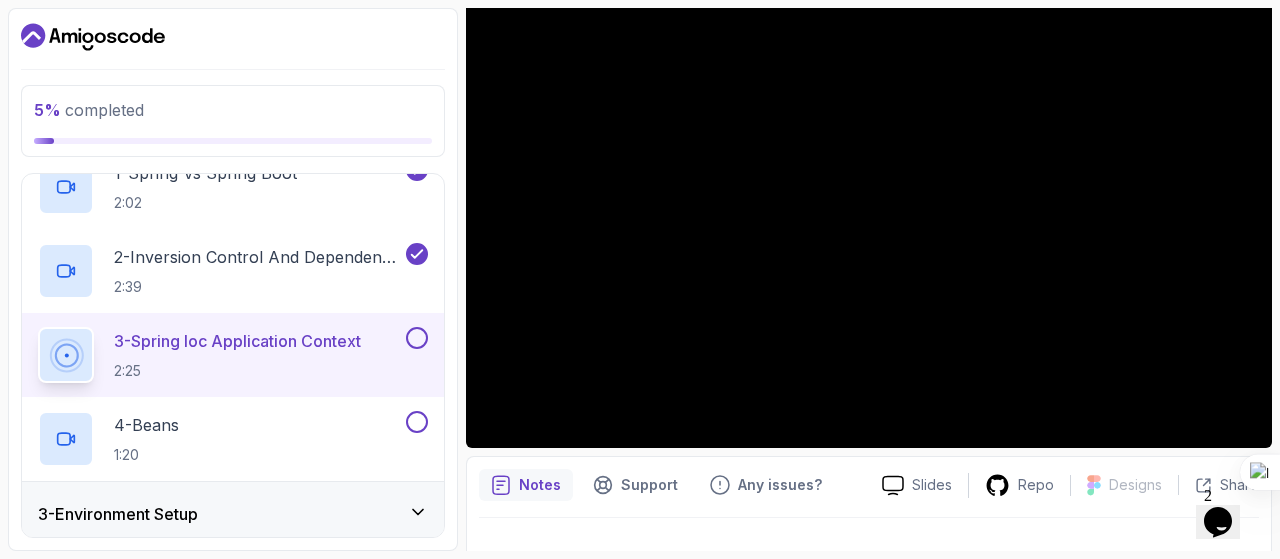 scroll, scrollTop: 192, scrollLeft: 0, axis: vertical 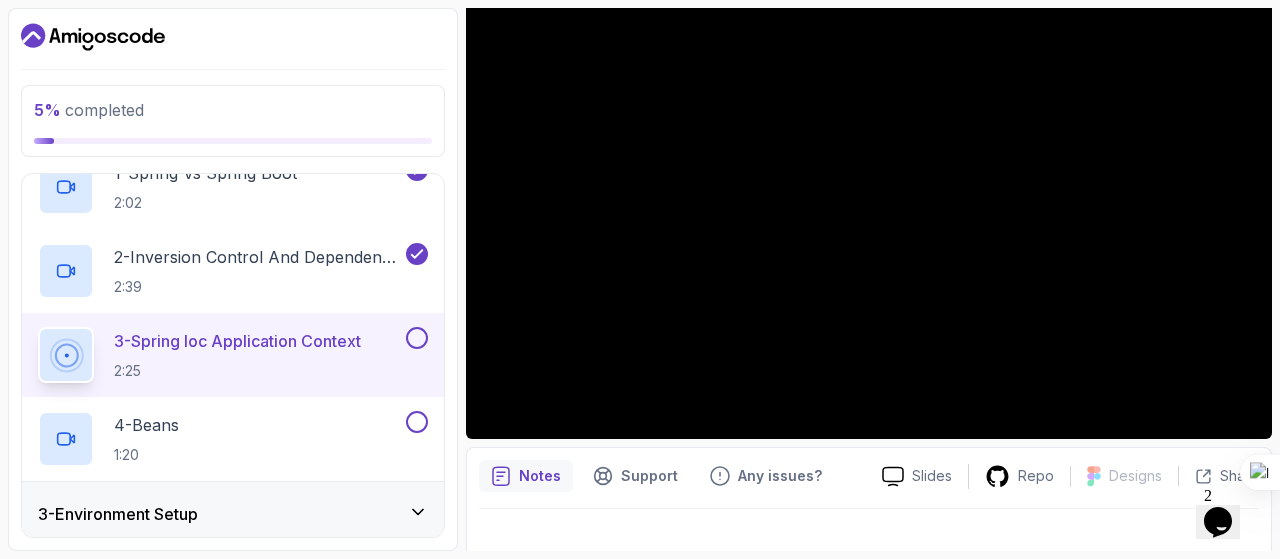 click at bounding box center (1279, 279) 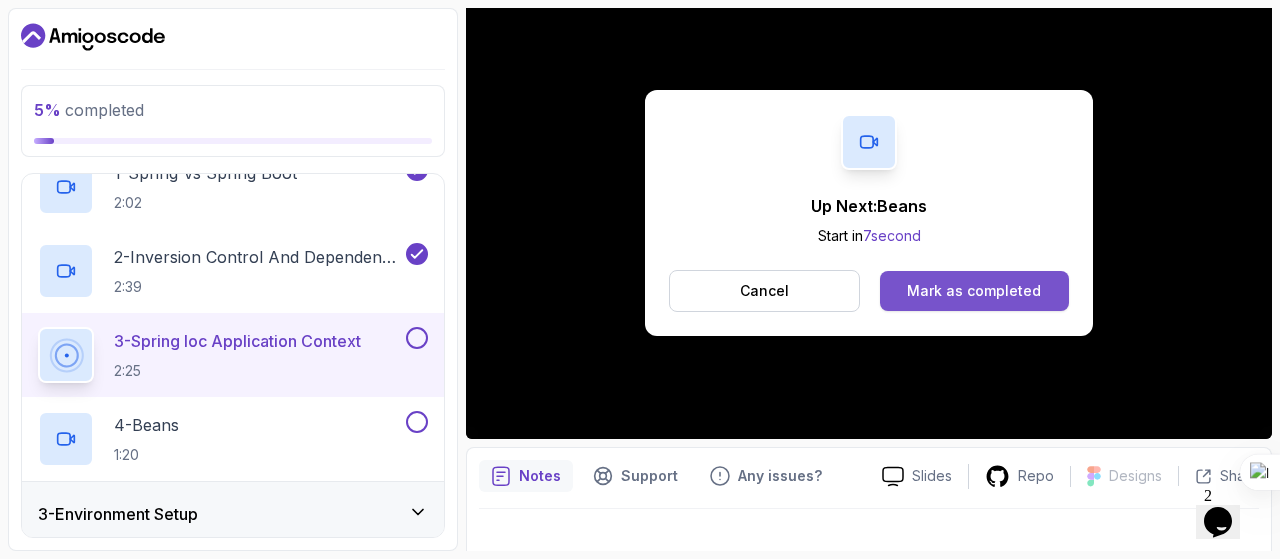 click on "Mark as completed" at bounding box center [974, 291] 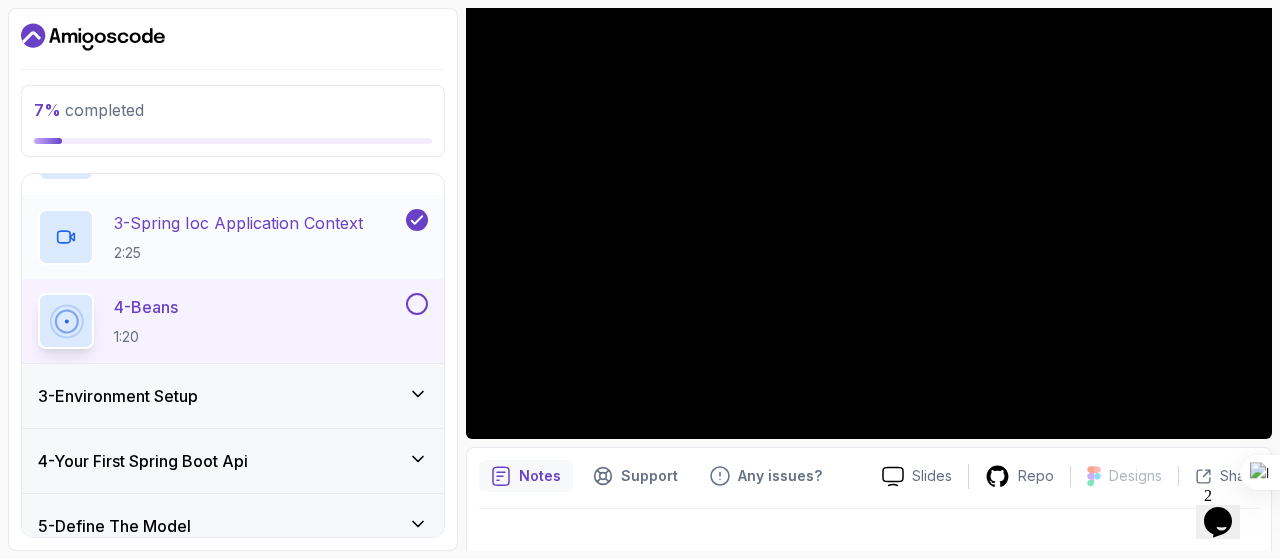 scroll, scrollTop: 254, scrollLeft: 0, axis: vertical 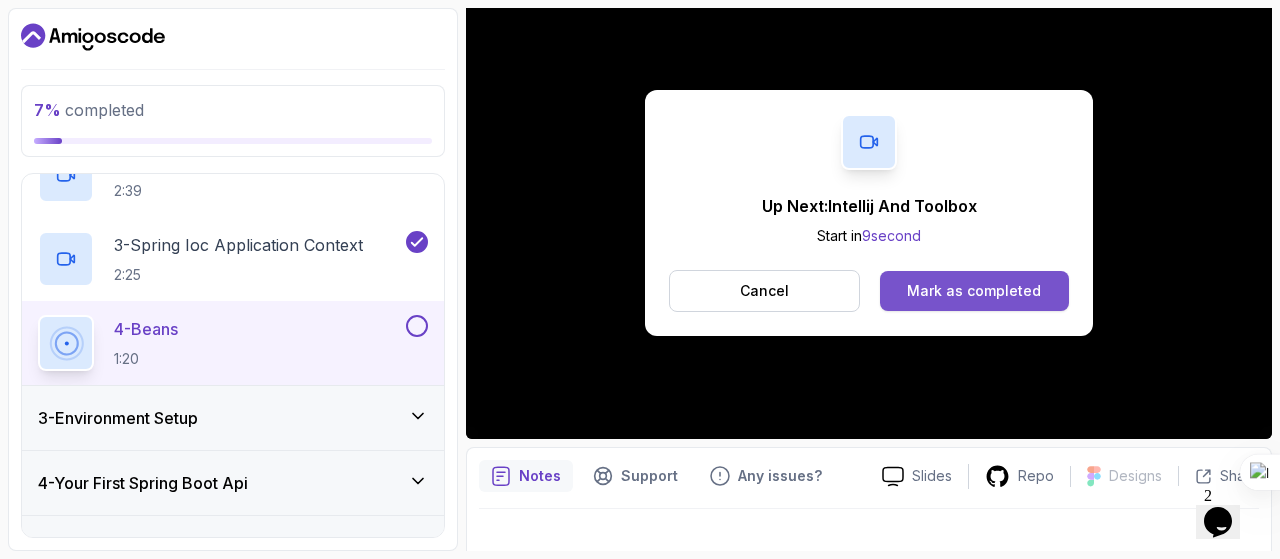 click on "Mark as completed" at bounding box center (974, 291) 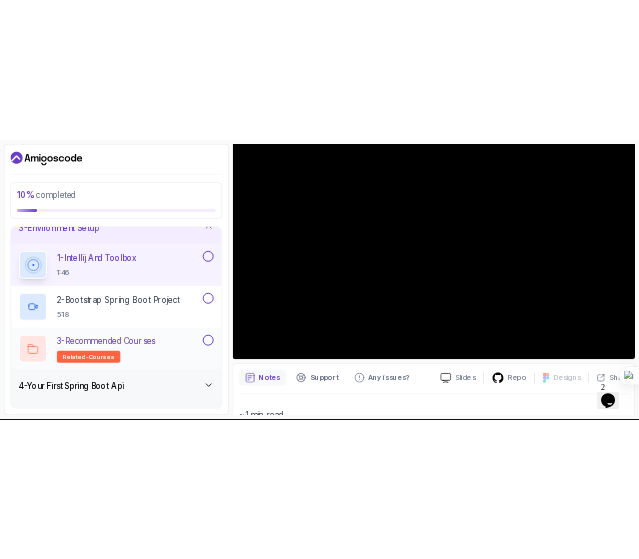 scroll, scrollTop: 158, scrollLeft: 0, axis: vertical 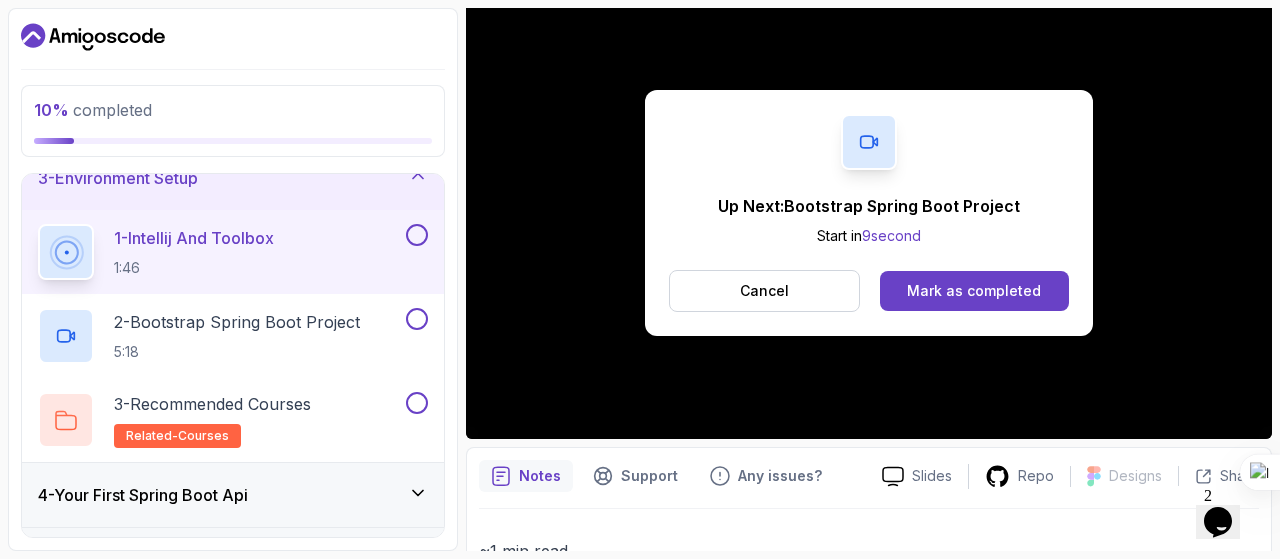 click on "Up Next:  Bootstrap Spring Boot Project Start in  9  second Cancel Mark as completed" at bounding box center [869, 213] 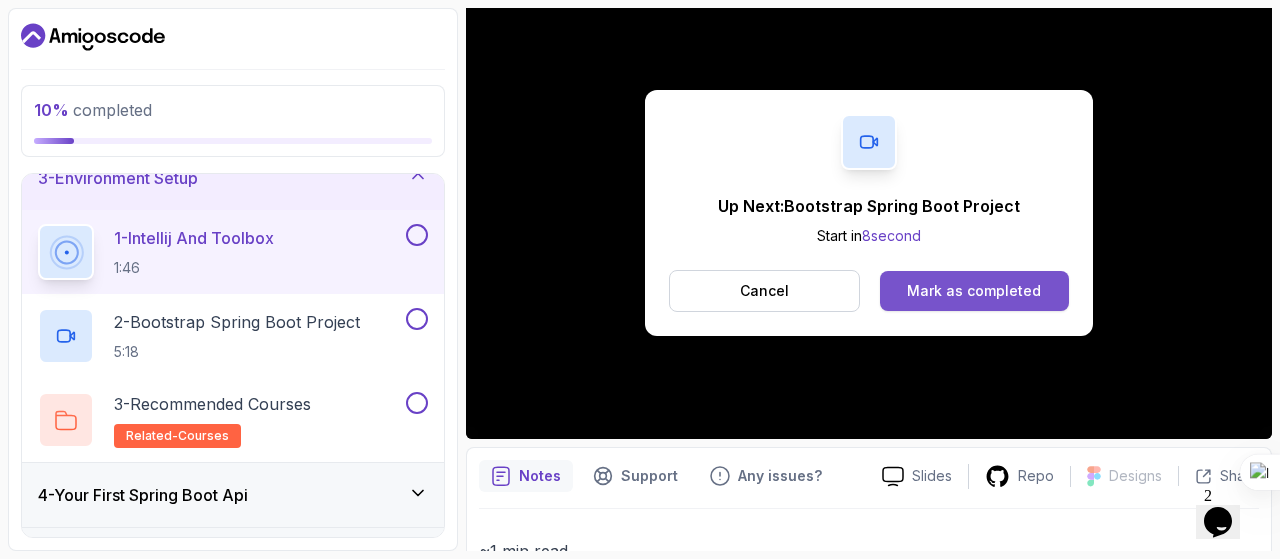 click on "Mark as completed" at bounding box center (974, 291) 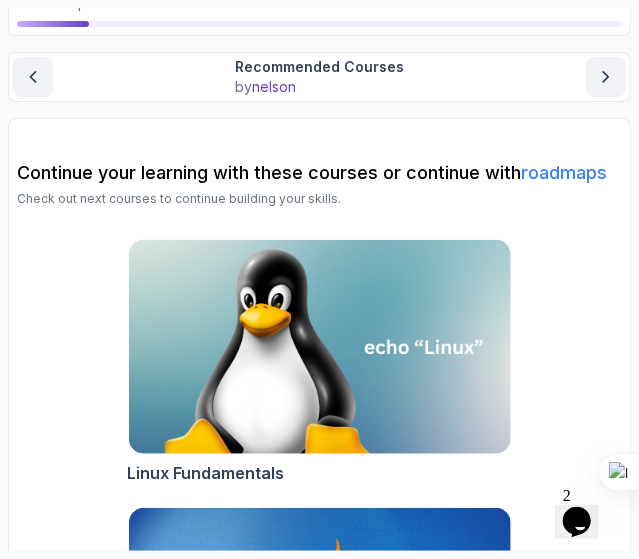 scroll, scrollTop: 0, scrollLeft: 0, axis: both 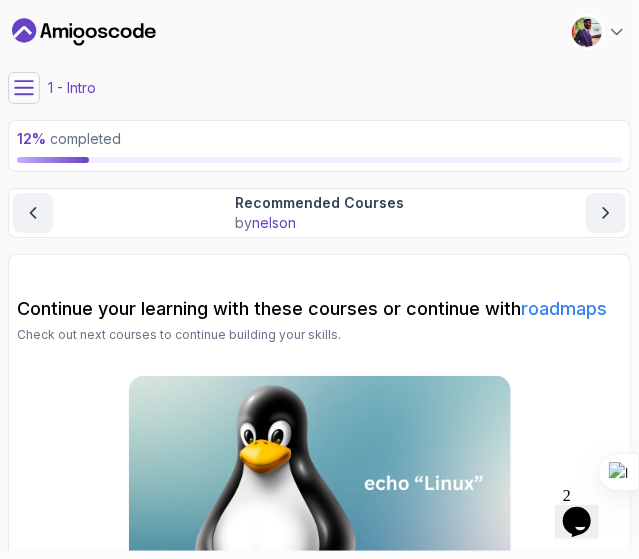 click on "12 % completed" at bounding box center [319, 139] 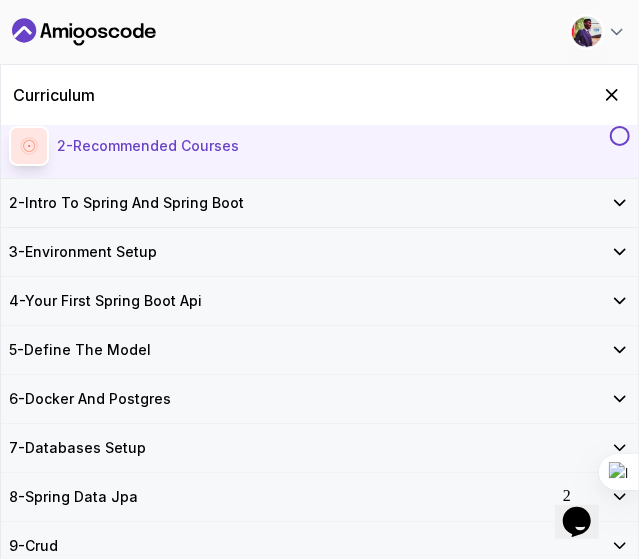 scroll, scrollTop: 124, scrollLeft: 0, axis: vertical 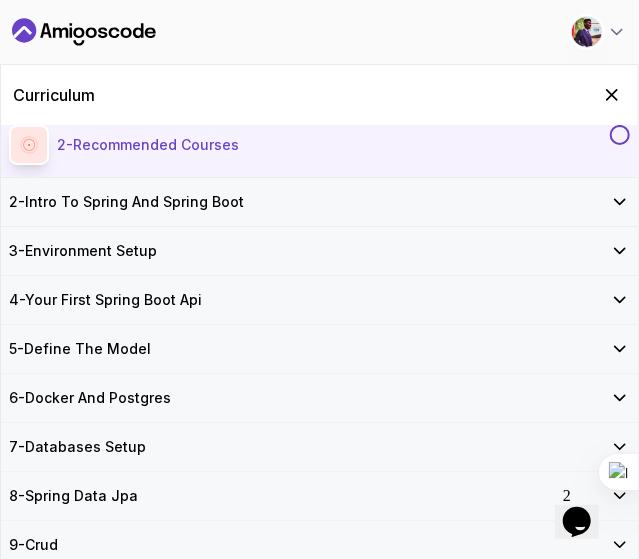 click 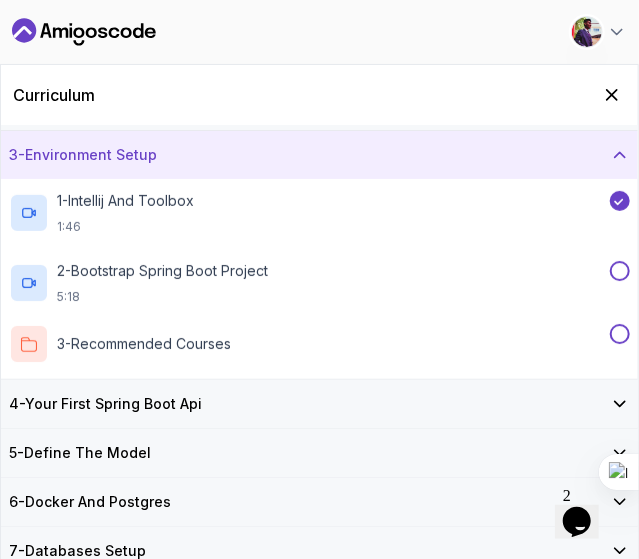 scroll, scrollTop: 85, scrollLeft: 0, axis: vertical 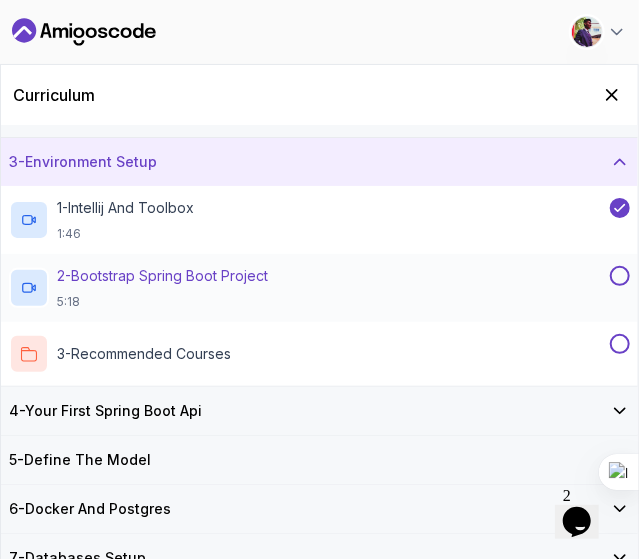click on "2  -  Bootstrap Spring Boot Project 5:18" at bounding box center [307, 288] 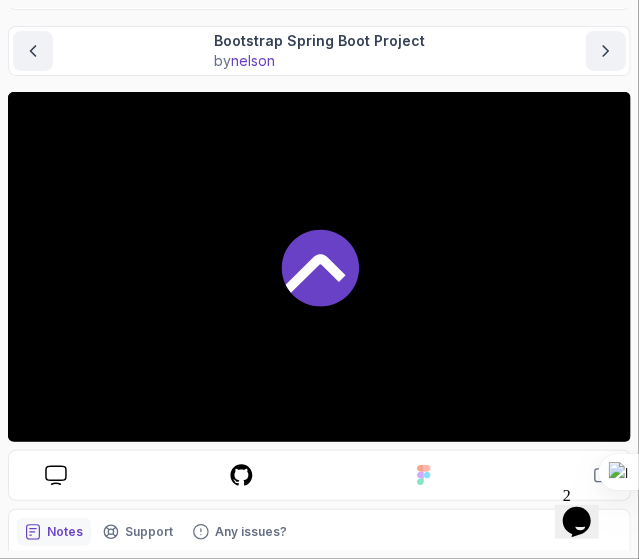 scroll, scrollTop: 160, scrollLeft: 0, axis: vertical 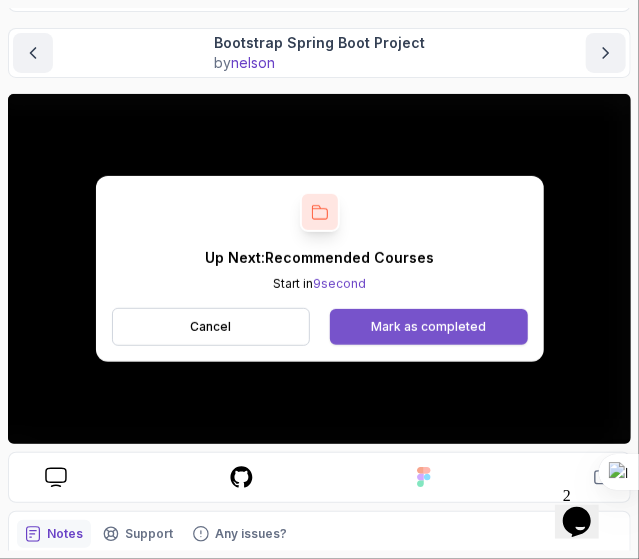 click on "Mark as completed" at bounding box center (428, 327) 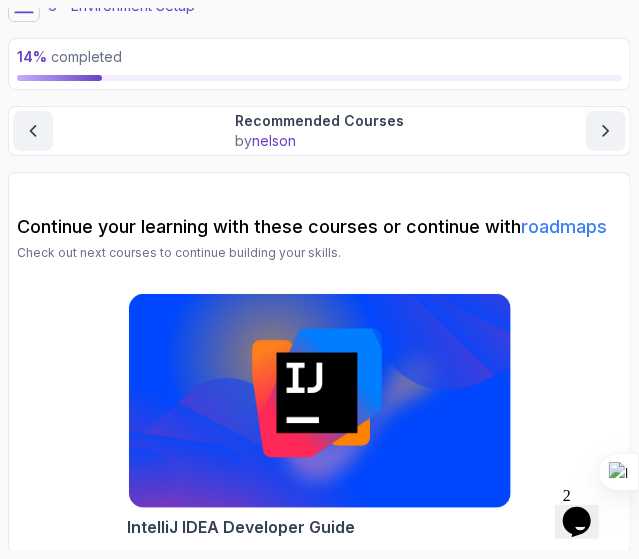 scroll, scrollTop: 0, scrollLeft: 0, axis: both 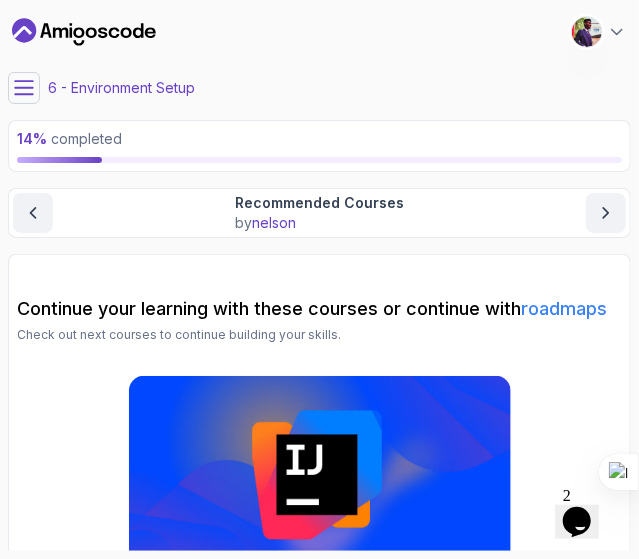 click at bounding box center [24, 88] 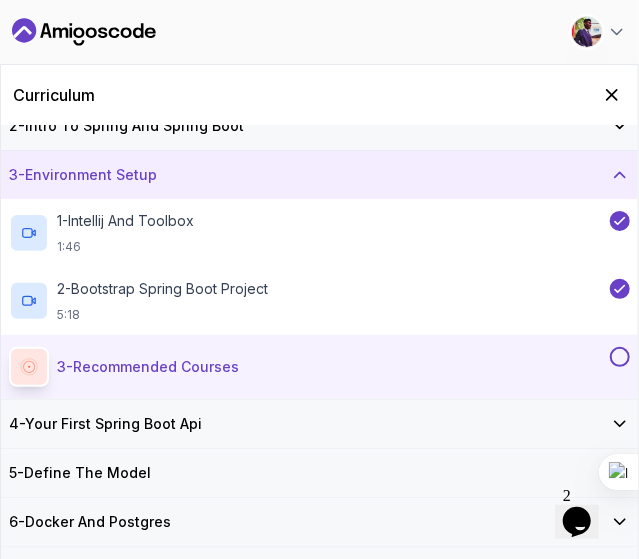 scroll, scrollTop: 73, scrollLeft: 0, axis: vertical 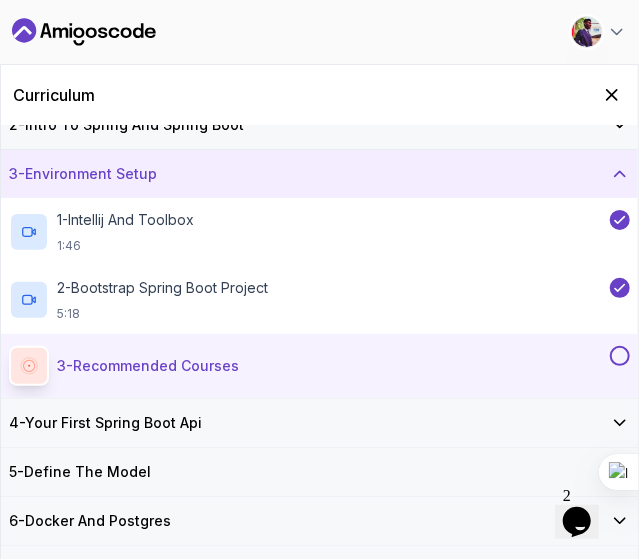 click at bounding box center (620, 356) 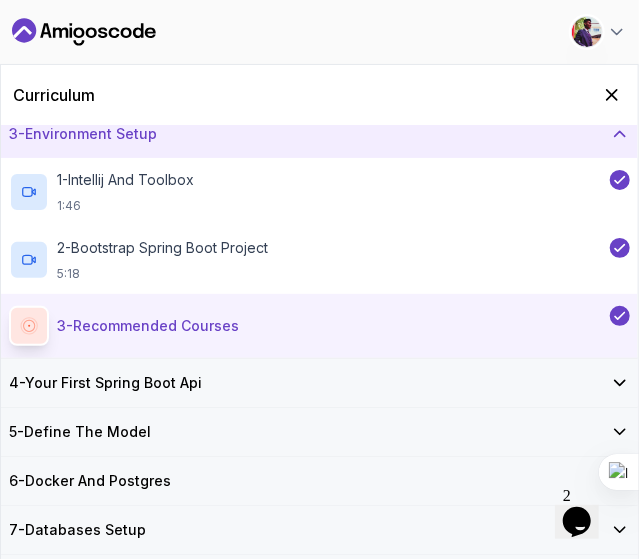 scroll, scrollTop: 118, scrollLeft: 0, axis: vertical 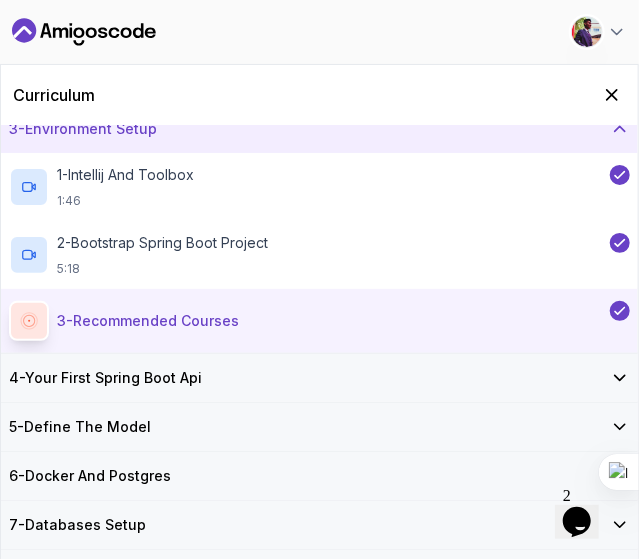 click on "4  -  Your First Spring Boot Api" at bounding box center [319, 378] 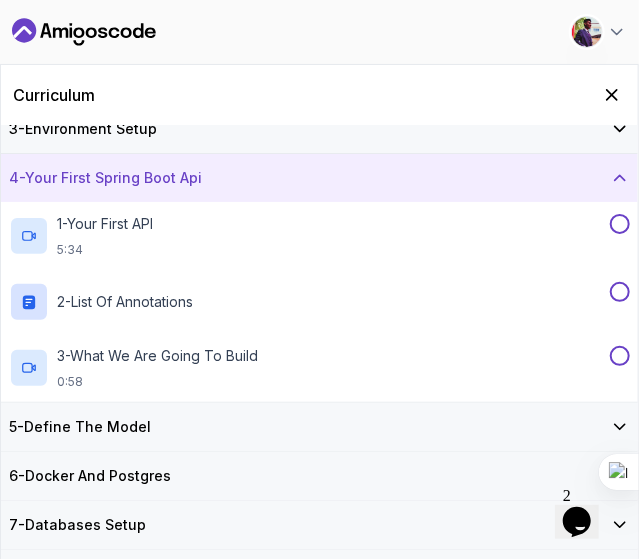 click on "3  -  Environment Setup" at bounding box center (319, 129) 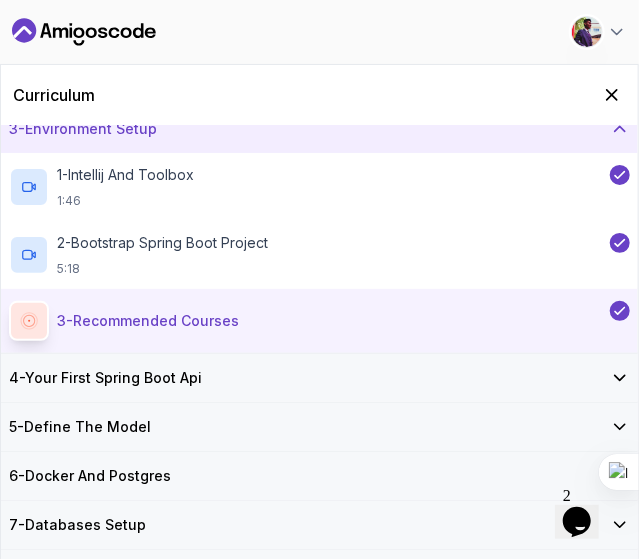 click on "4  -  Your First Spring Boot Api" at bounding box center (319, 378) 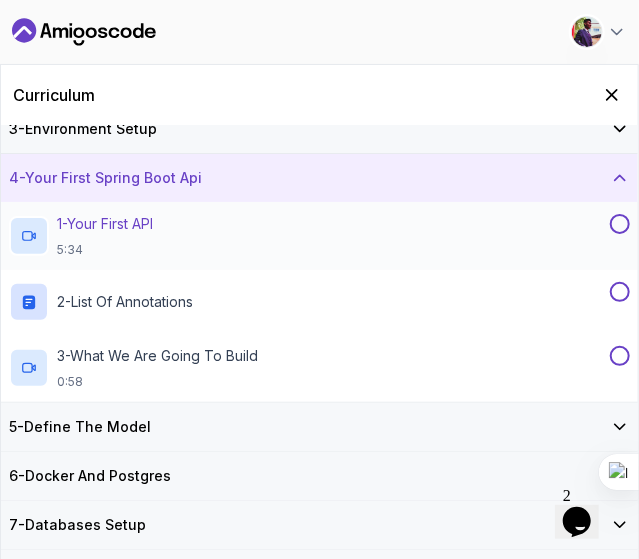 click on "1  -  Your First API" at bounding box center [105, 224] 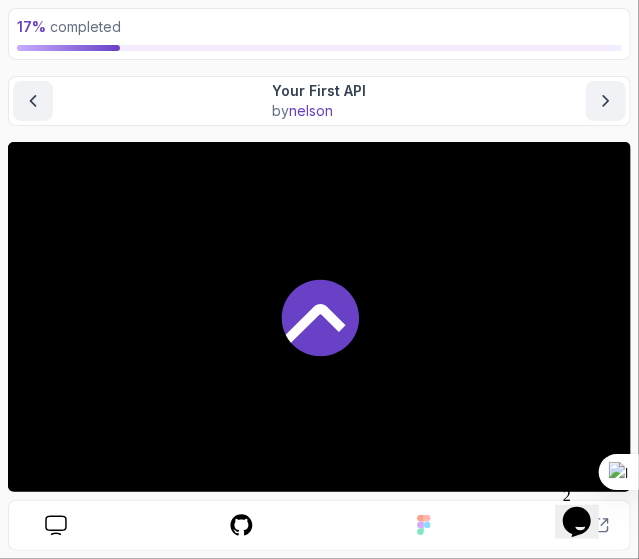 scroll, scrollTop: 122, scrollLeft: 0, axis: vertical 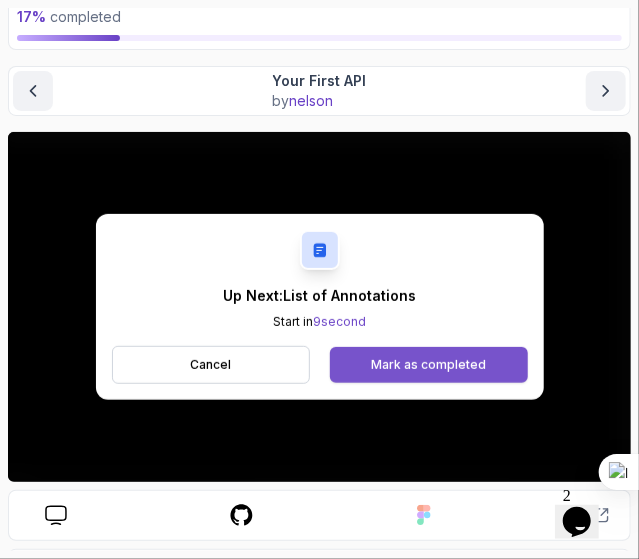 click on "Mark as completed" at bounding box center [428, 365] 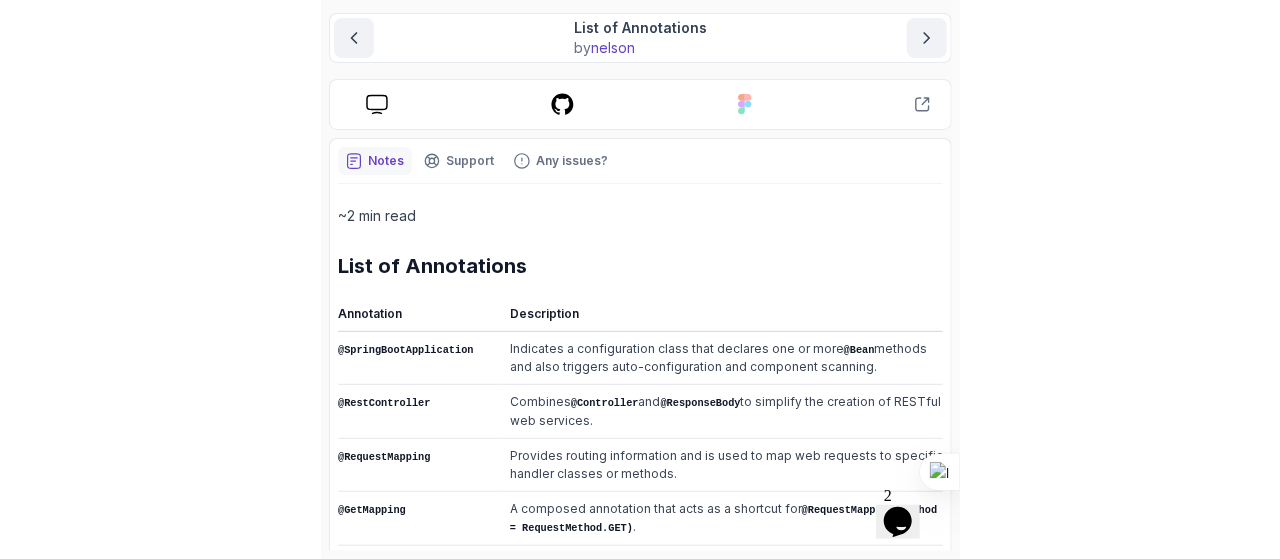 scroll, scrollTop: 173, scrollLeft: 0, axis: vertical 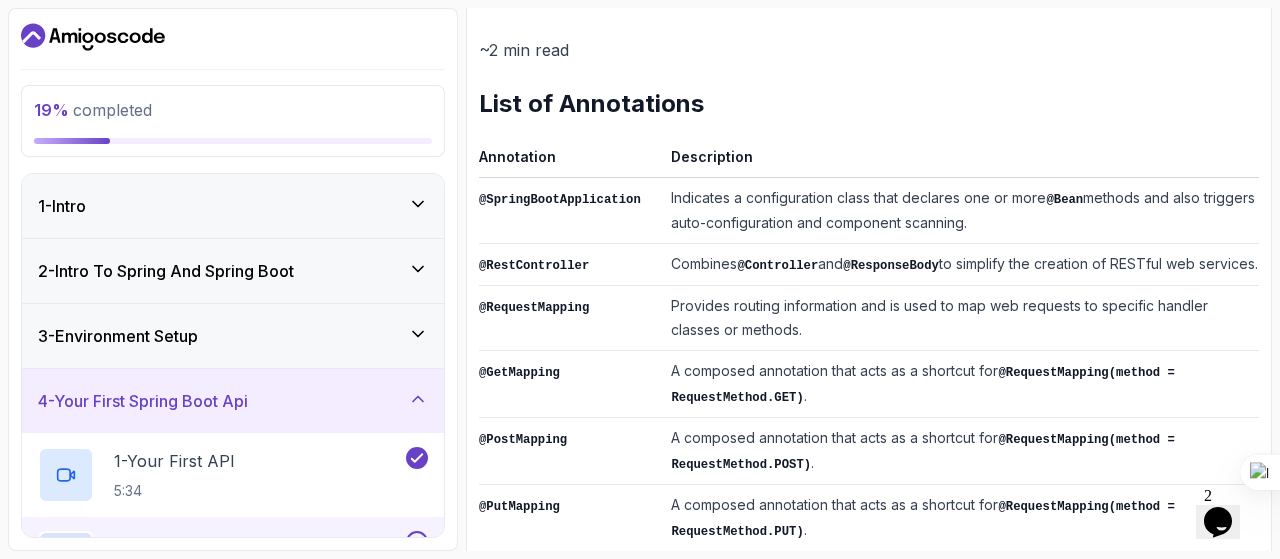 click on "A composed annotation that acts as a shortcut for  @RequestMapping(method = RequestMethod.GET) ." at bounding box center (961, 384) 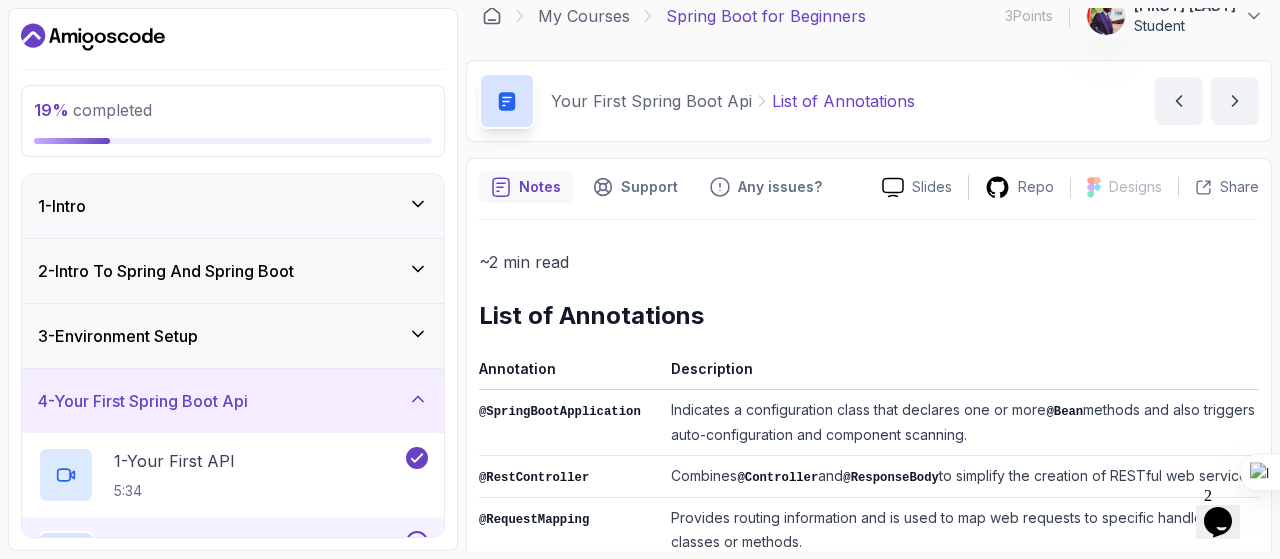 scroll, scrollTop: 0, scrollLeft: 0, axis: both 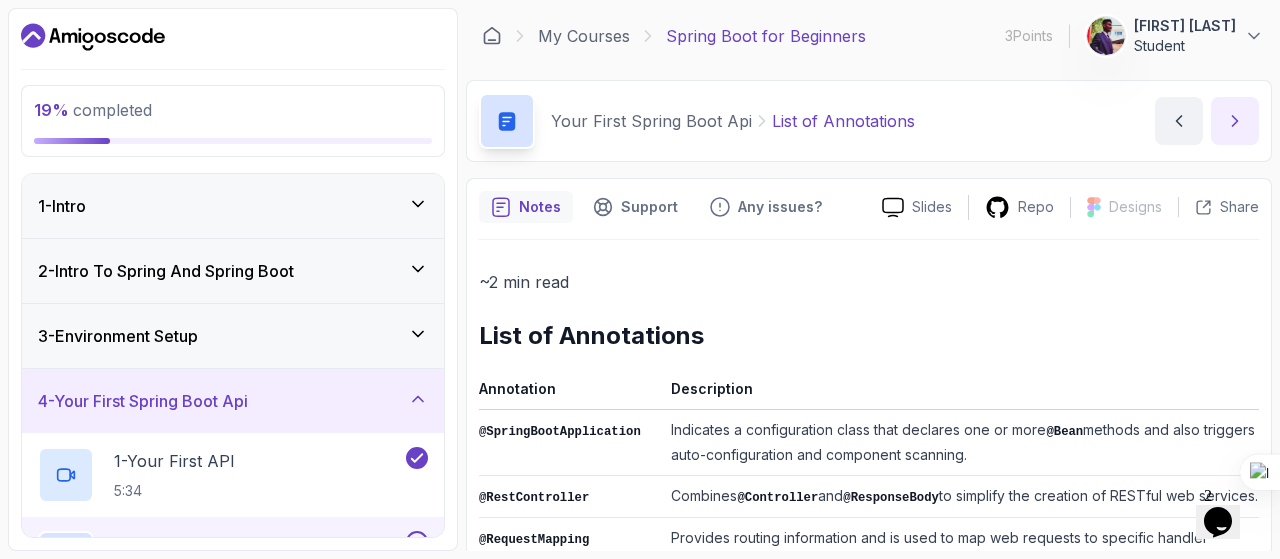 click 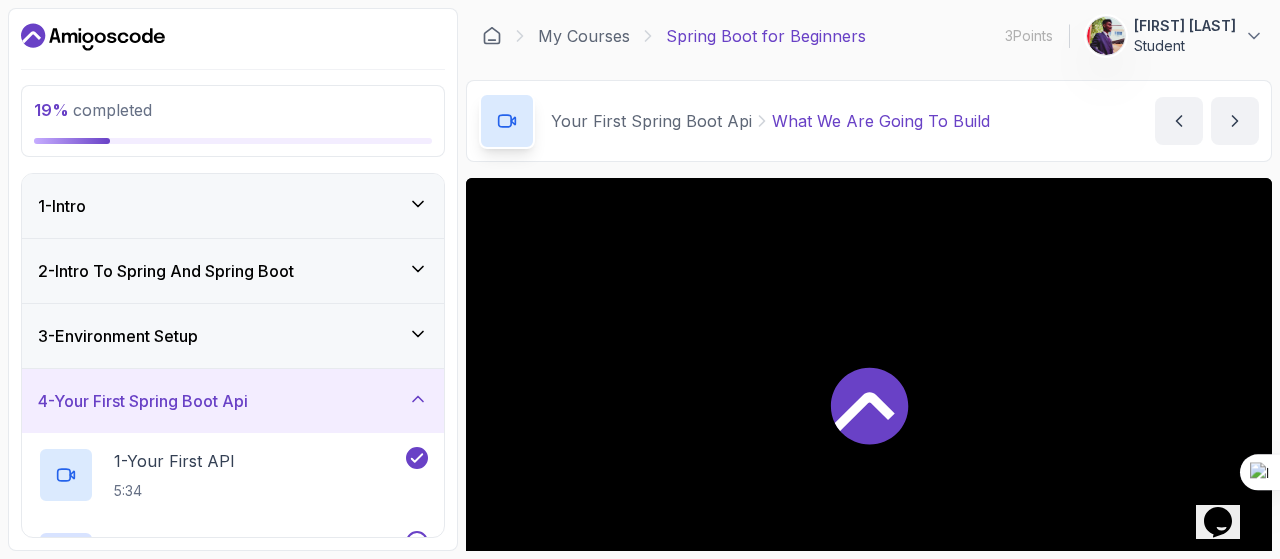 click at bounding box center [869, 404] 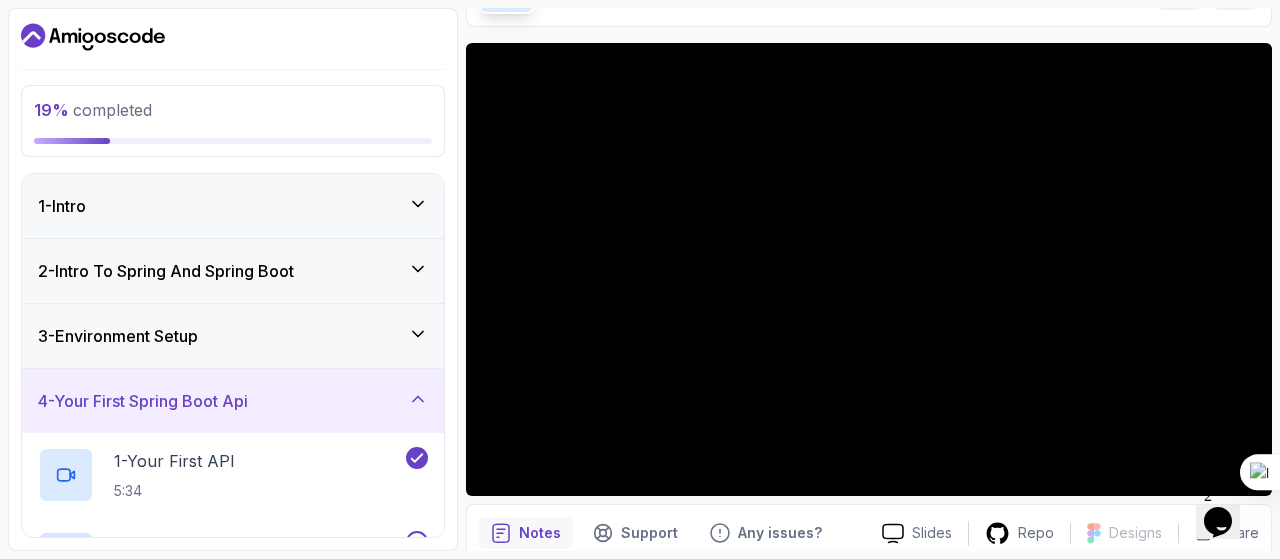 scroll, scrollTop: 142, scrollLeft: 0, axis: vertical 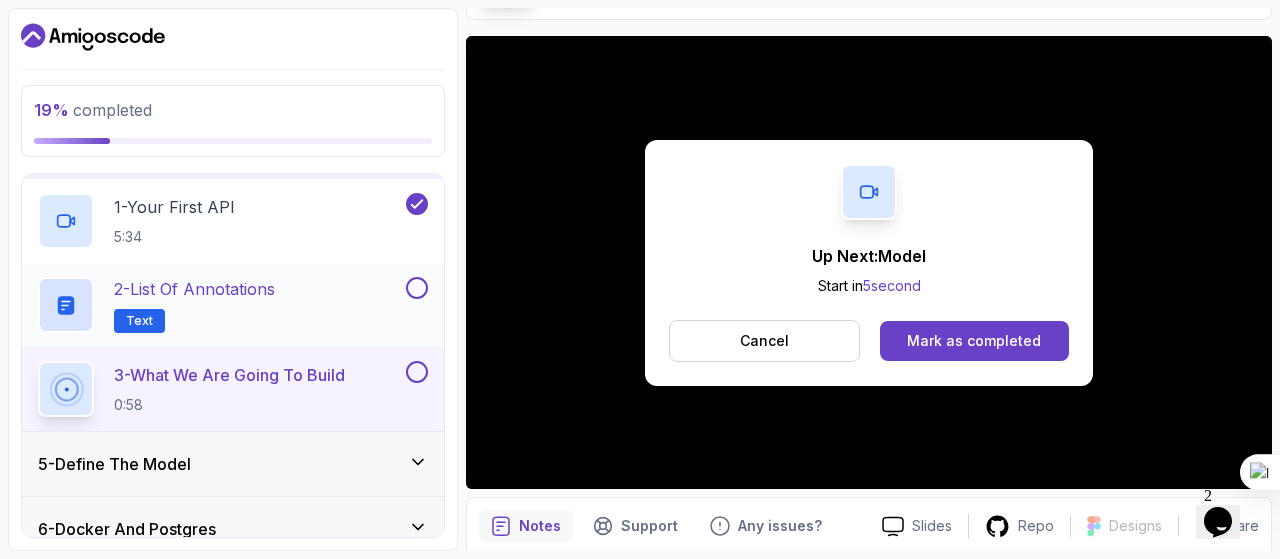 click at bounding box center (417, 288) 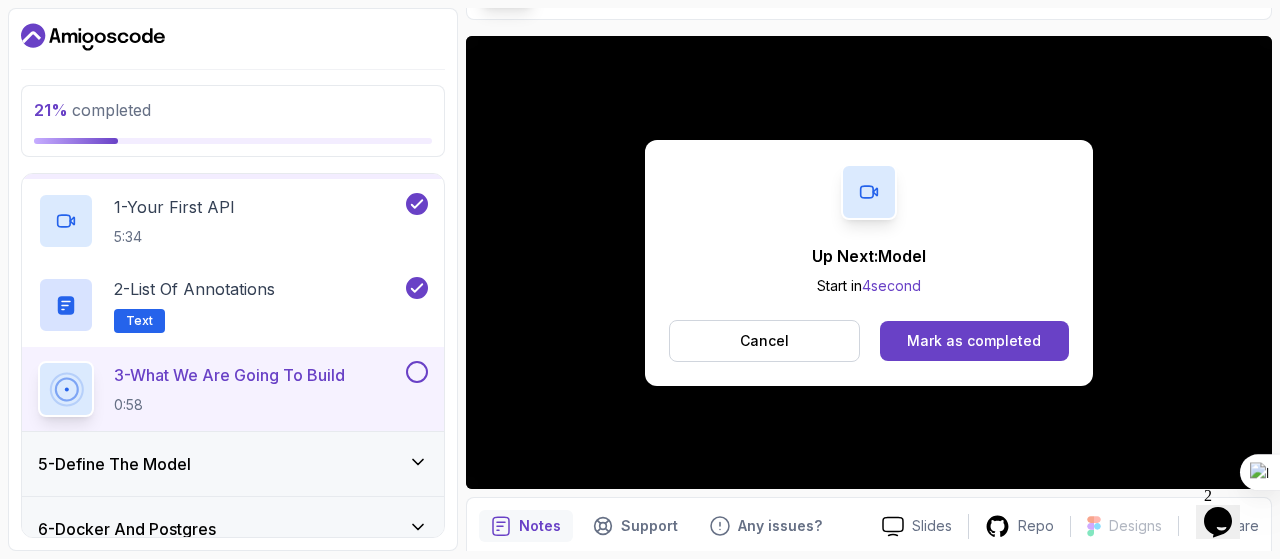 click at bounding box center (417, 372) 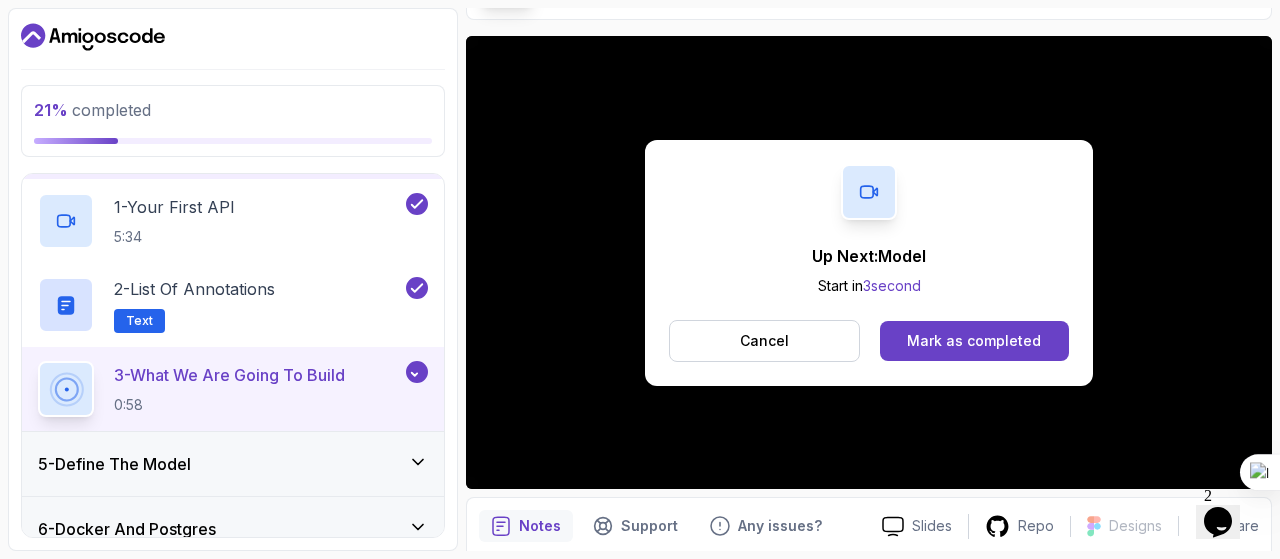 scroll, scrollTop: 311, scrollLeft: 0, axis: vertical 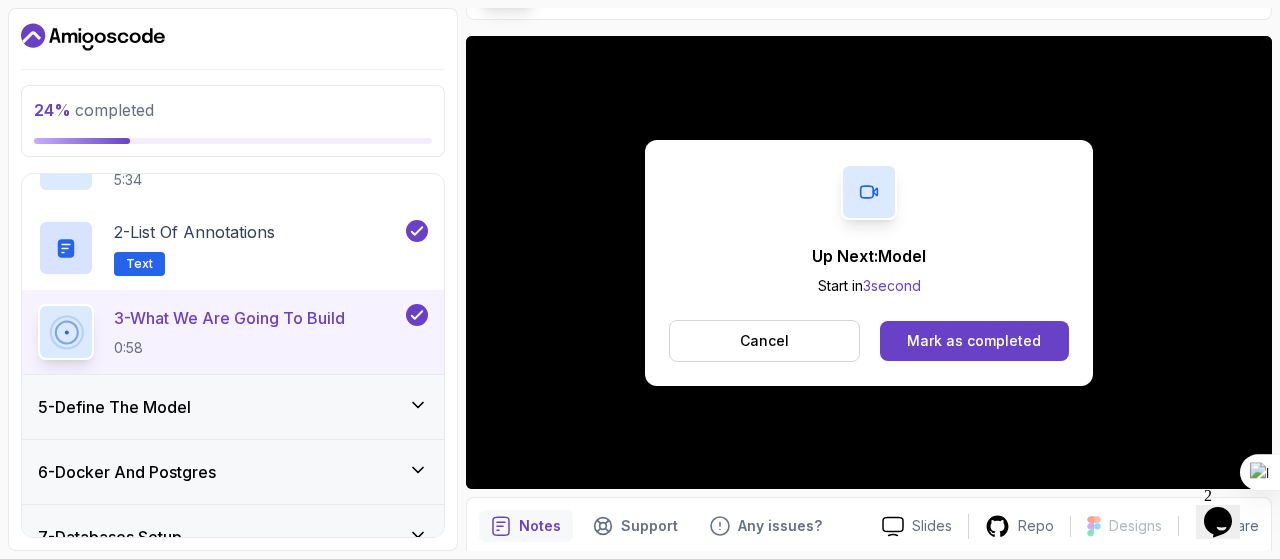 click 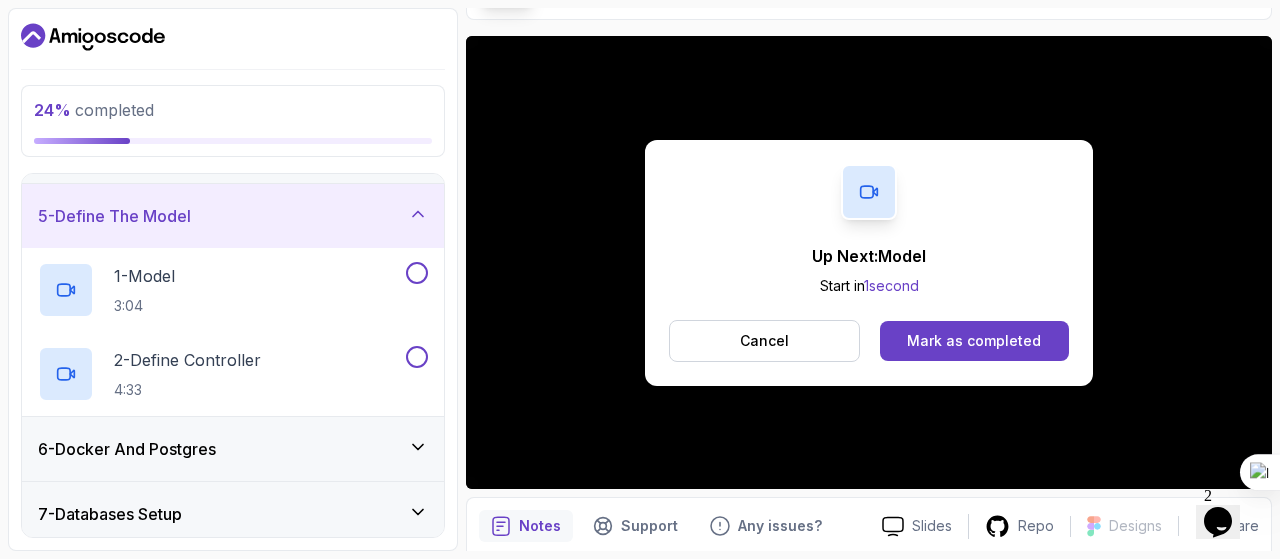scroll, scrollTop: 246, scrollLeft: 0, axis: vertical 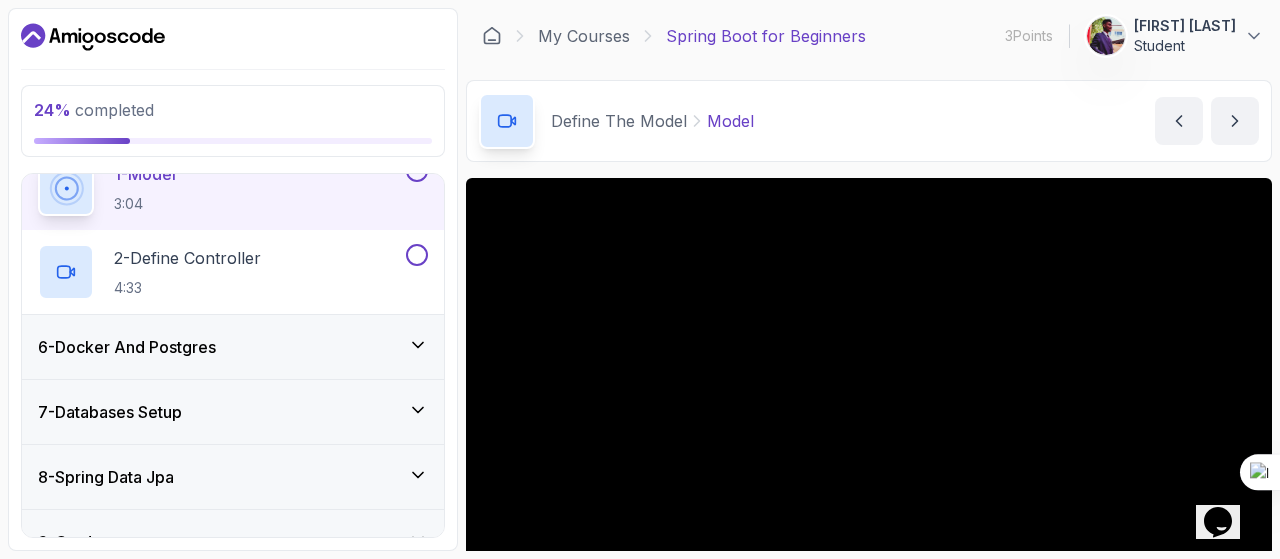 click on "1  -  Model 3:04" at bounding box center [220, 188] 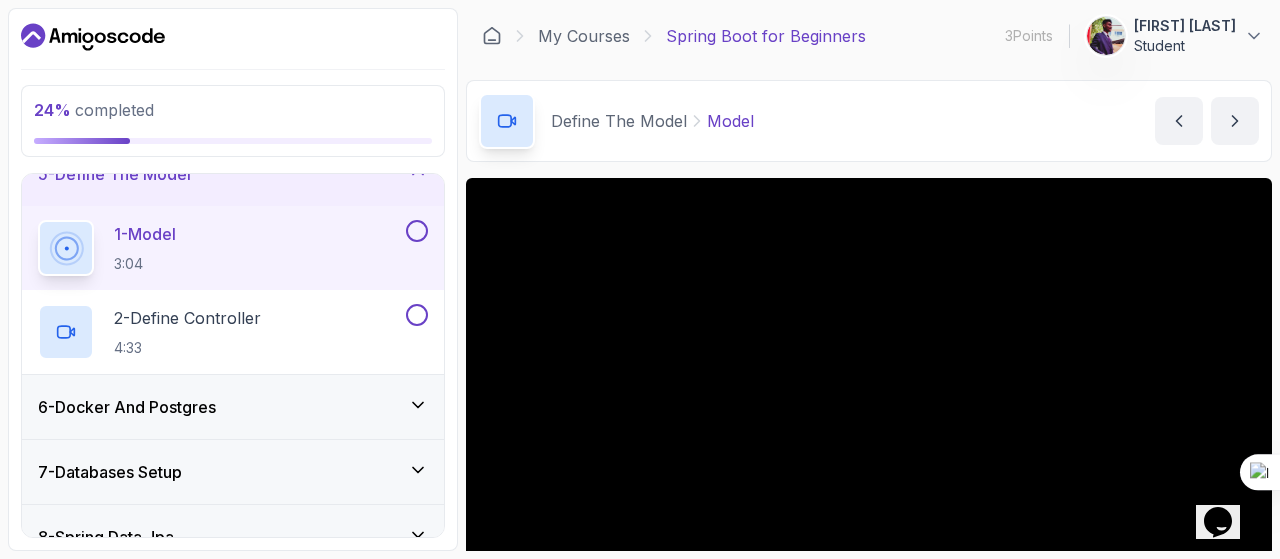 scroll, scrollTop: 292, scrollLeft: 0, axis: vertical 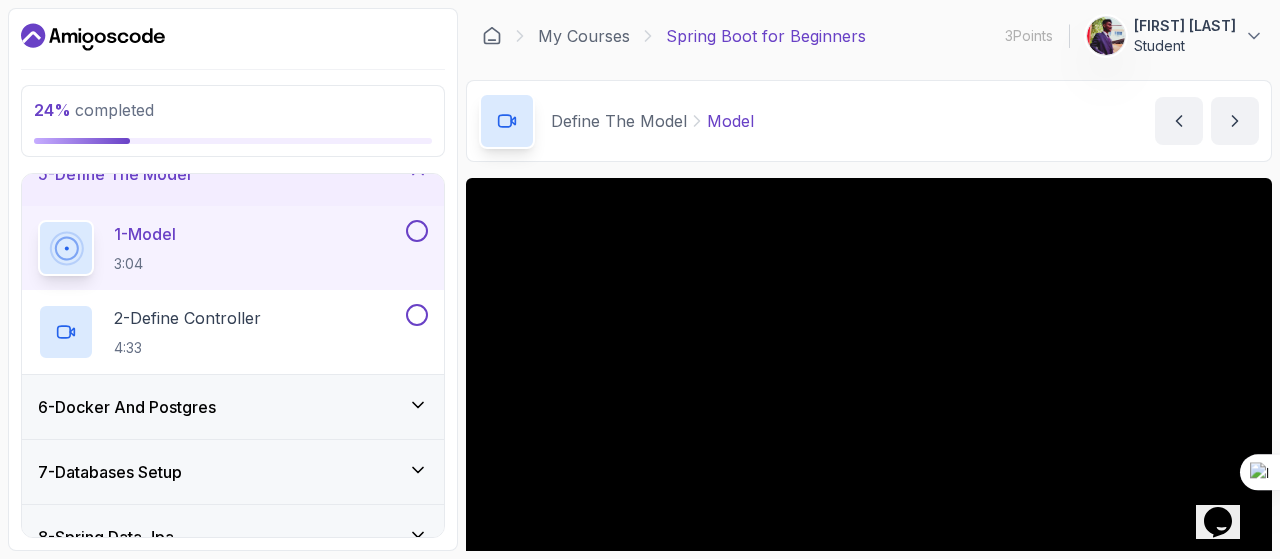 click on "1  -  Model 3:04" at bounding box center [220, 248] 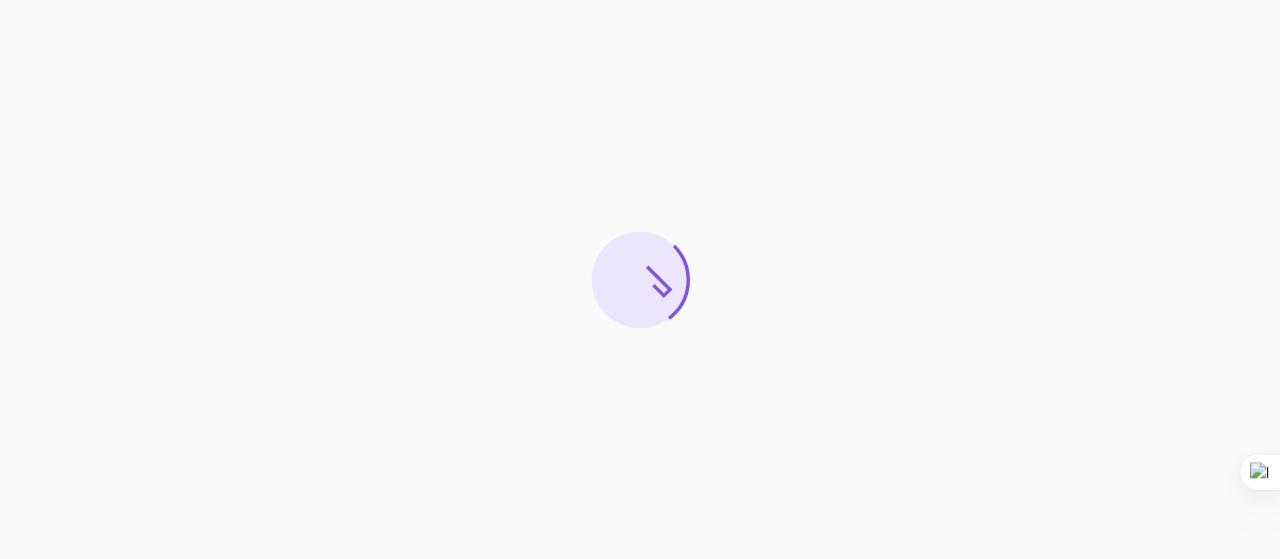 scroll, scrollTop: 0, scrollLeft: 0, axis: both 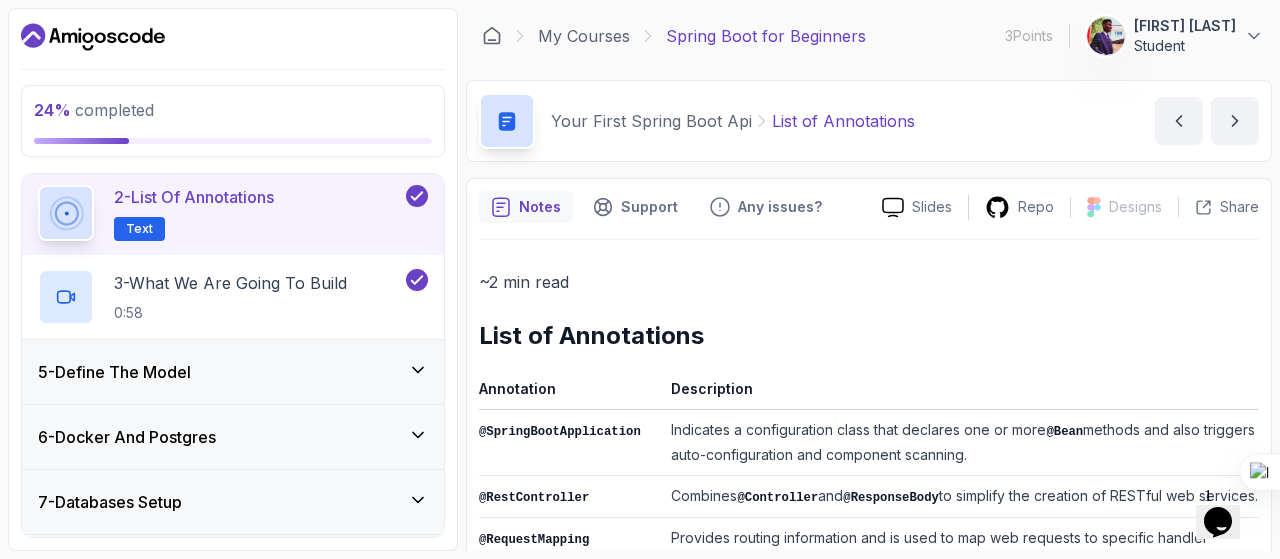 click 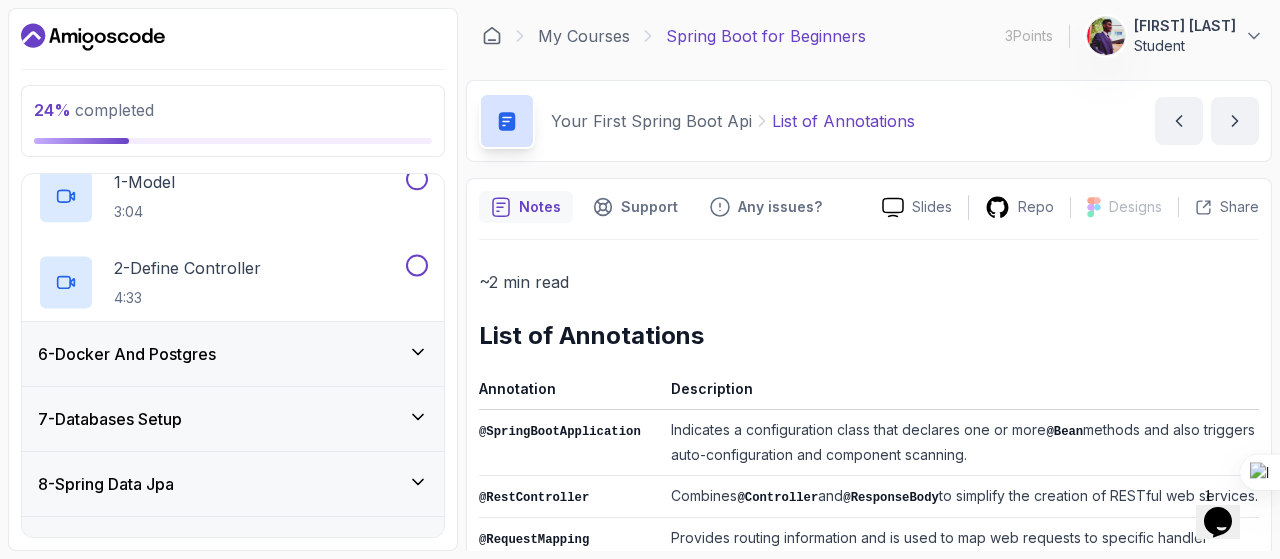 scroll, scrollTop: 310, scrollLeft: 0, axis: vertical 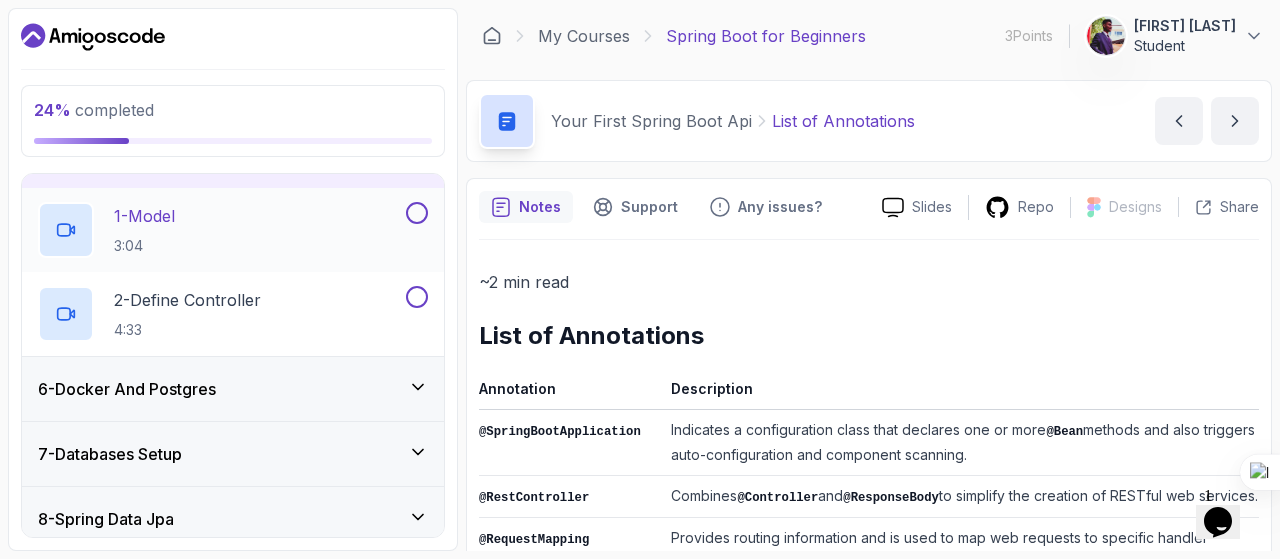 click on "1  -  Model" at bounding box center [144, 216] 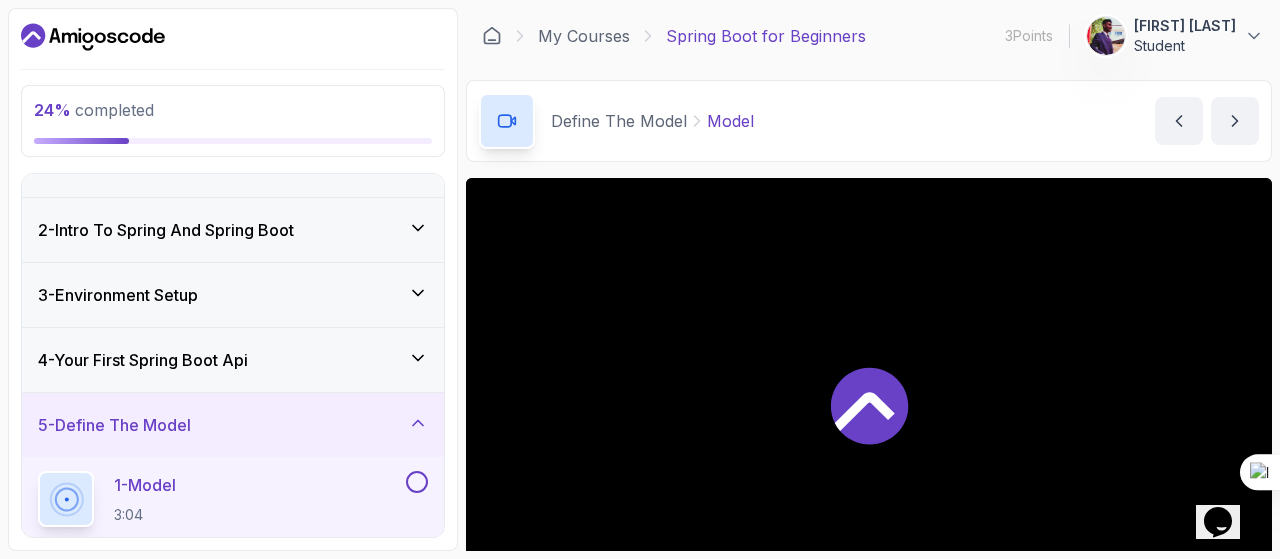 scroll, scrollTop: 0, scrollLeft: 0, axis: both 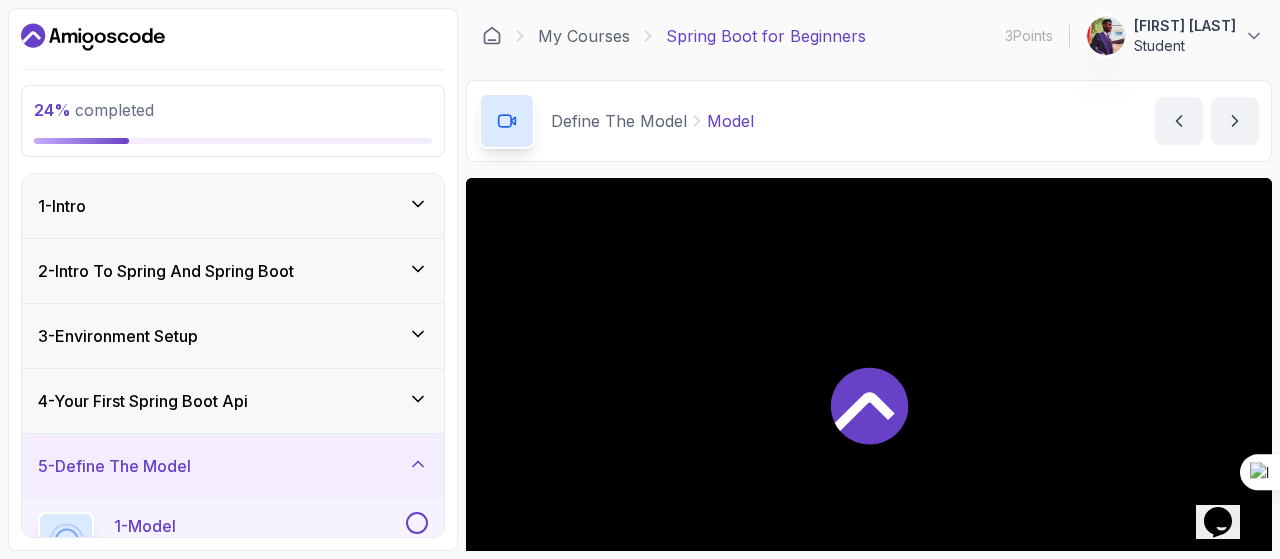 click 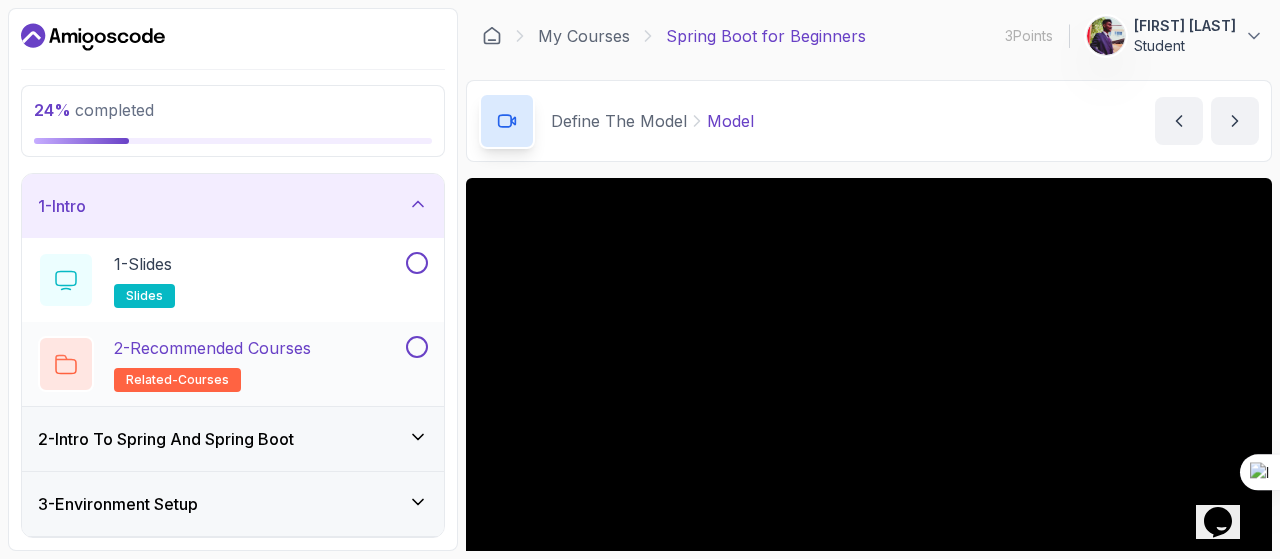 click at bounding box center [417, 347] 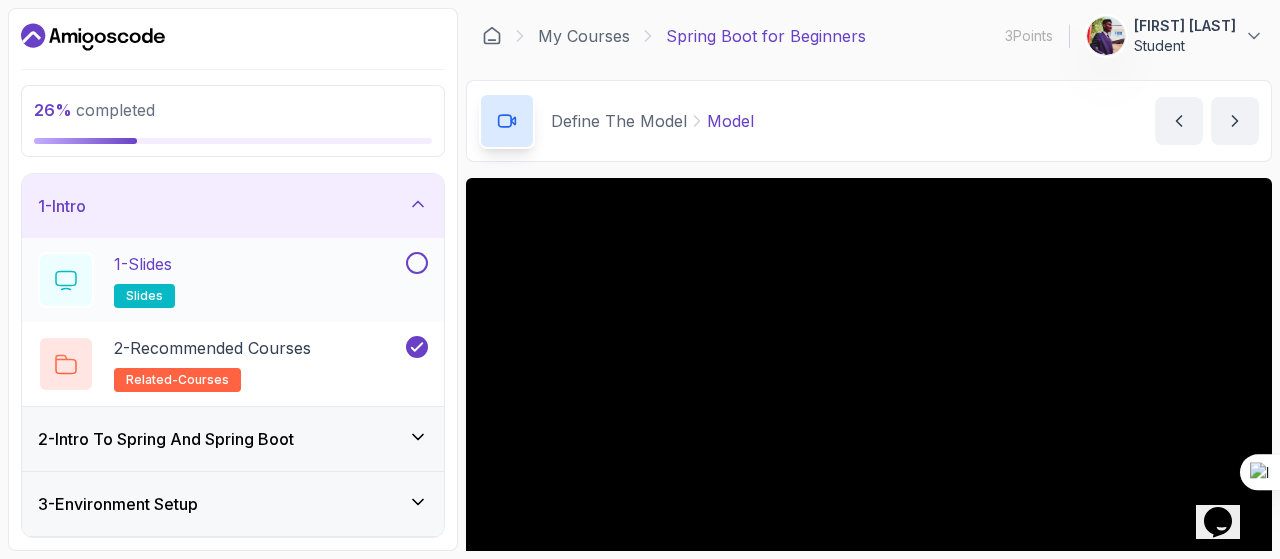 click at bounding box center [417, 263] 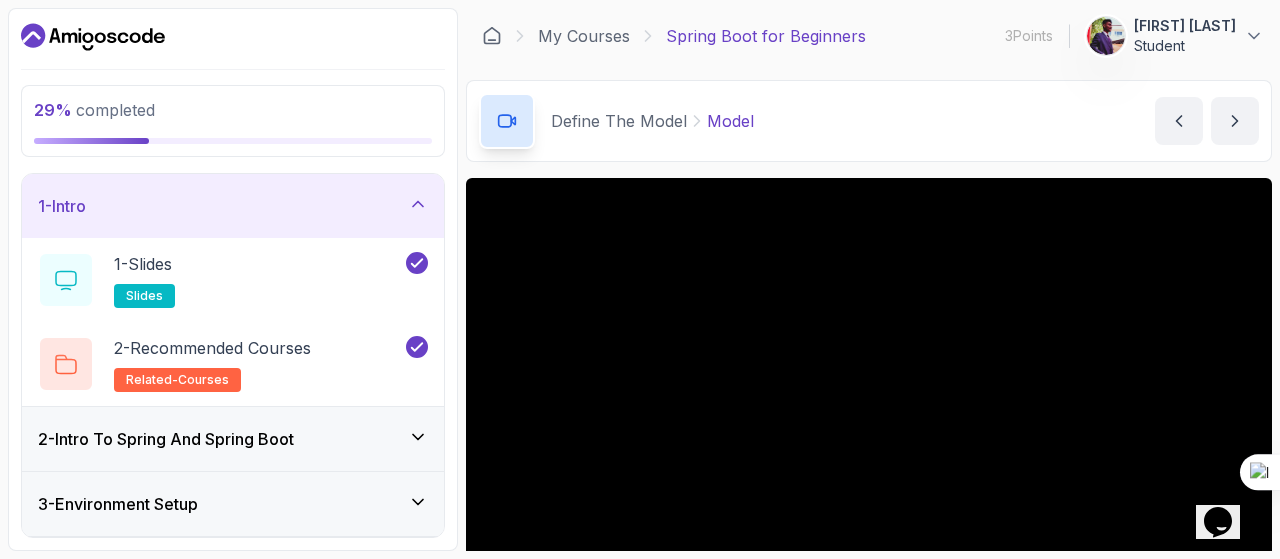 click 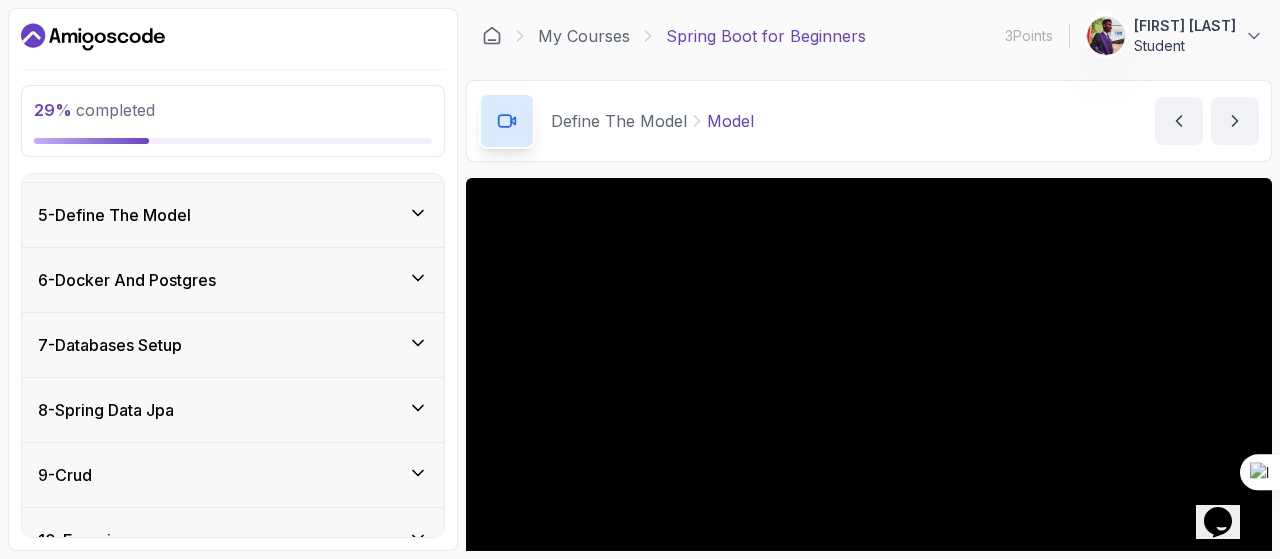 scroll, scrollTop: 248, scrollLeft: 0, axis: vertical 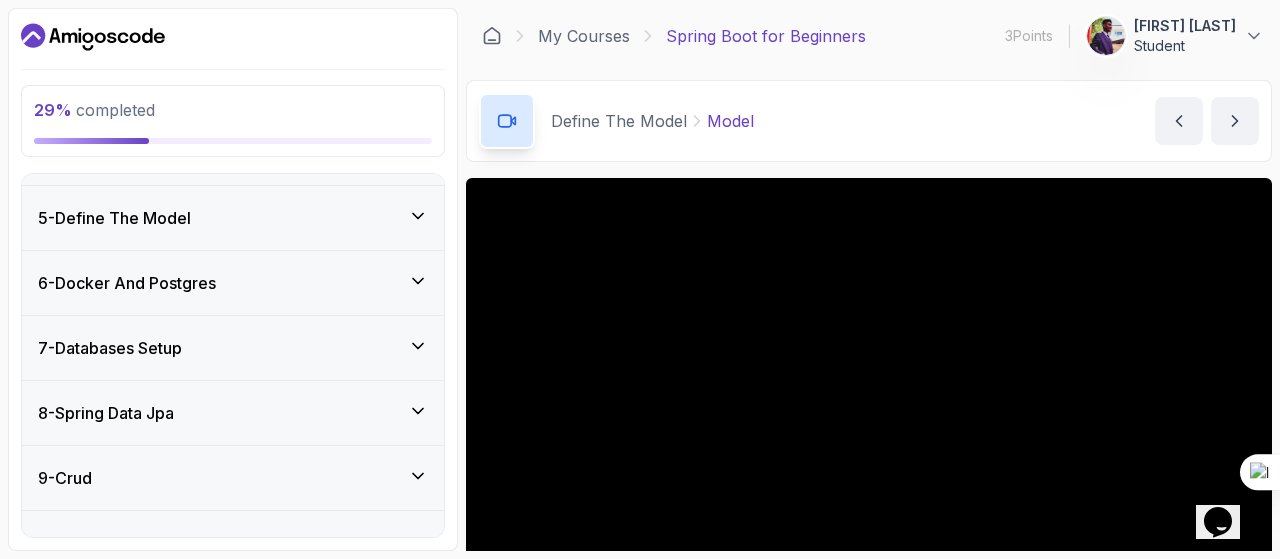 click 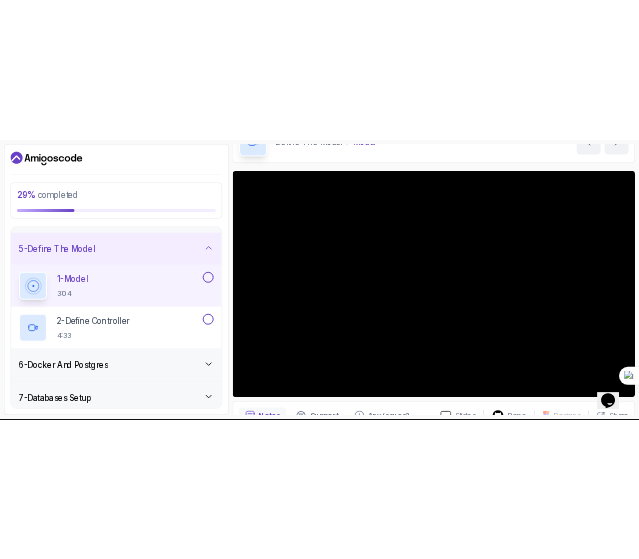 scroll, scrollTop: 117, scrollLeft: 0, axis: vertical 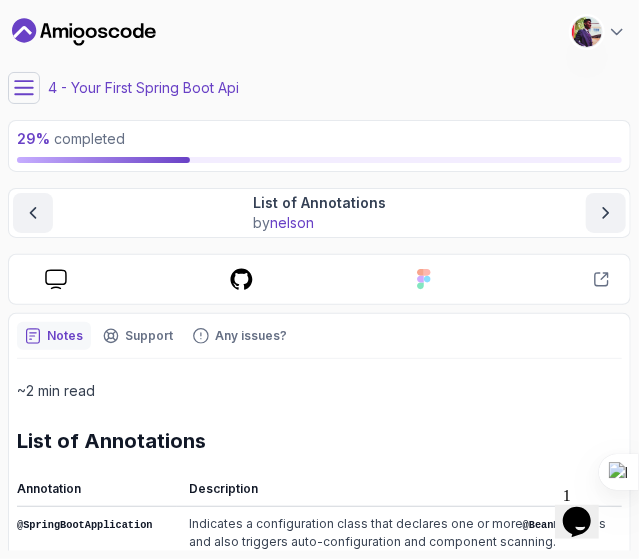 click 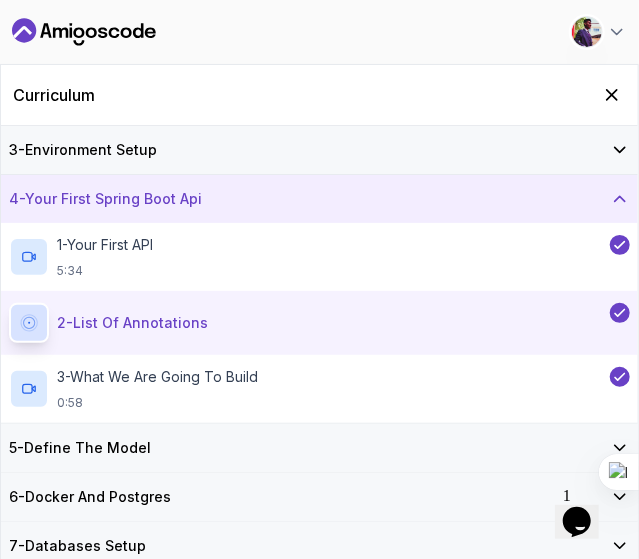 scroll, scrollTop: 193, scrollLeft: 0, axis: vertical 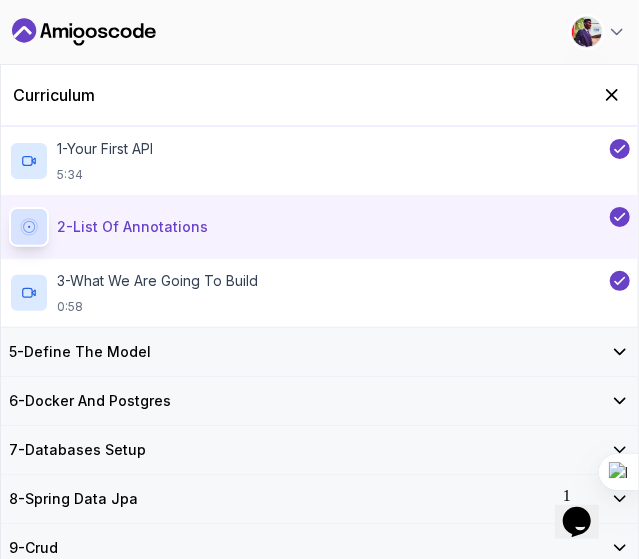 click on "5  -  Define The Model" at bounding box center [319, 352] 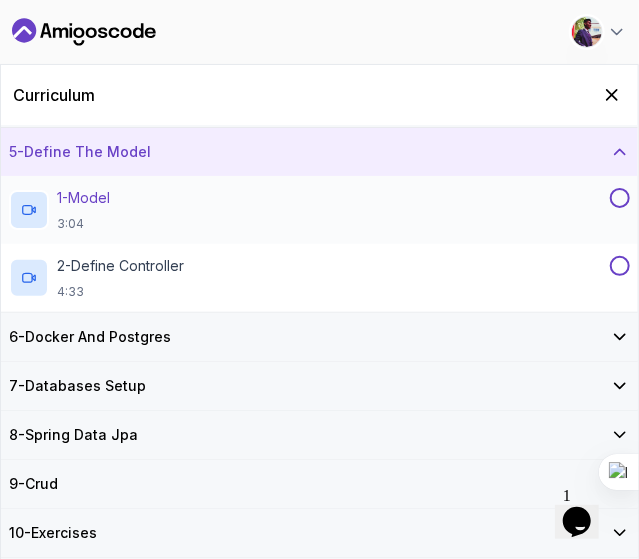 click on "1  -  Model" at bounding box center [83, 198] 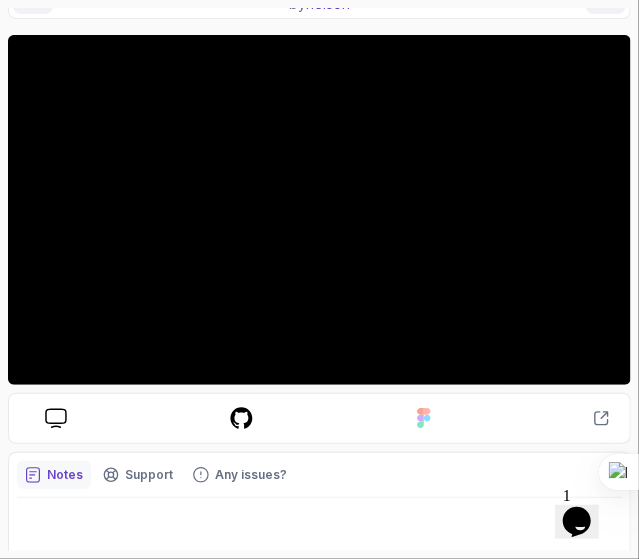 scroll, scrollTop: 218, scrollLeft: 0, axis: vertical 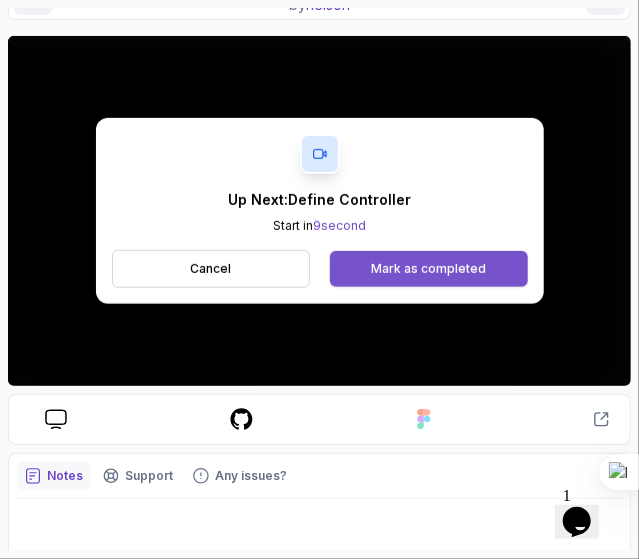 click on "Mark as completed" at bounding box center [428, 269] 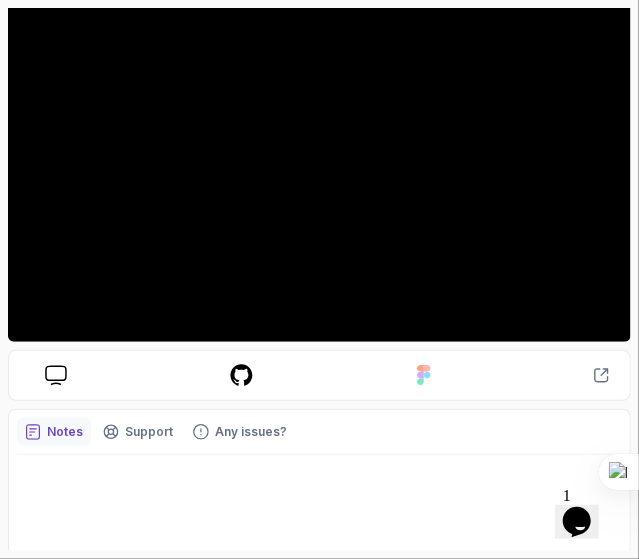 scroll, scrollTop: 260, scrollLeft: 0, axis: vertical 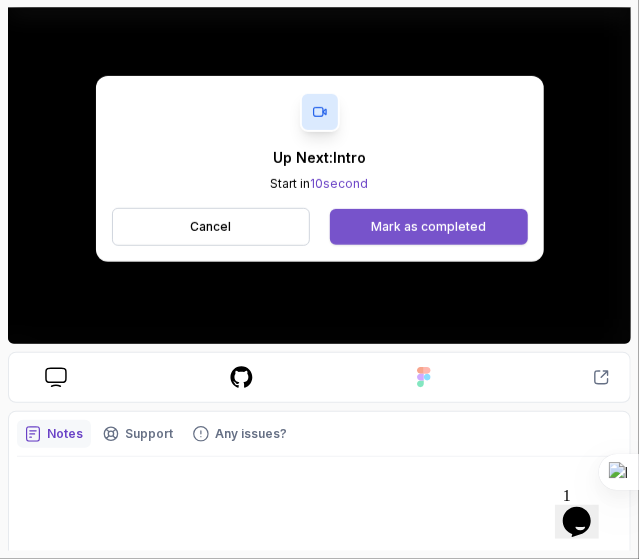click on "Mark as completed" at bounding box center (428, 227) 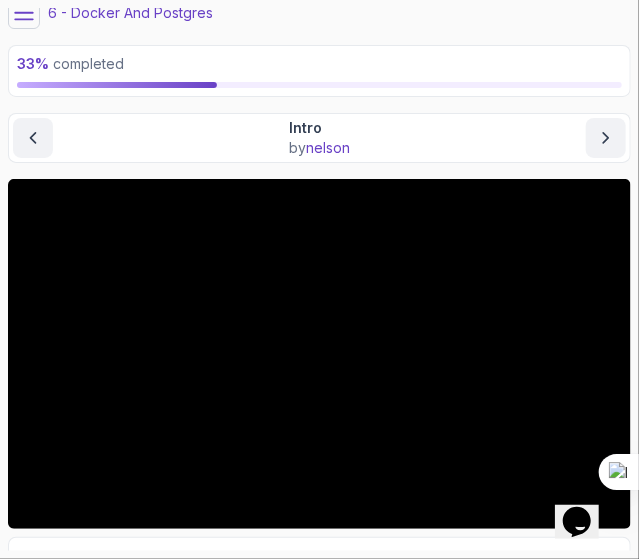 scroll, scrollTop: 0, scrollLeft: 0, axis: both 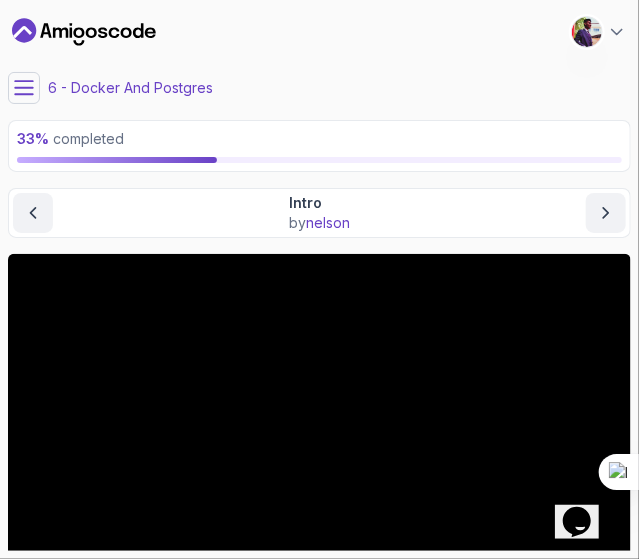 click 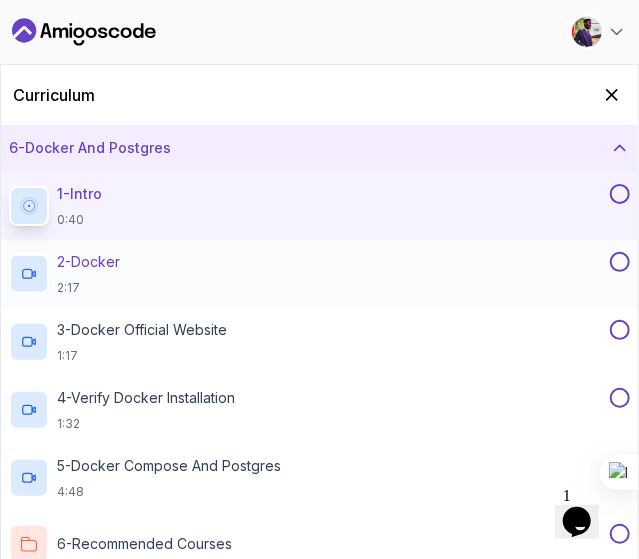 scroll, scrollTop: 238, scrollLeft: 0, axis: vertical 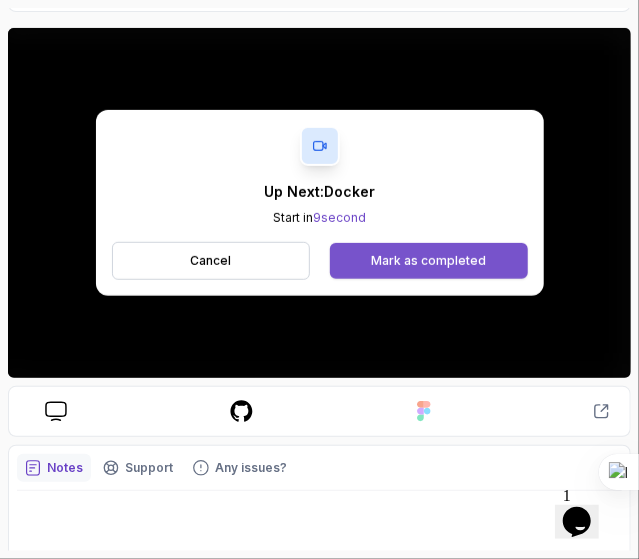 click on "Mark as completed" at bounding box center [428, 261] 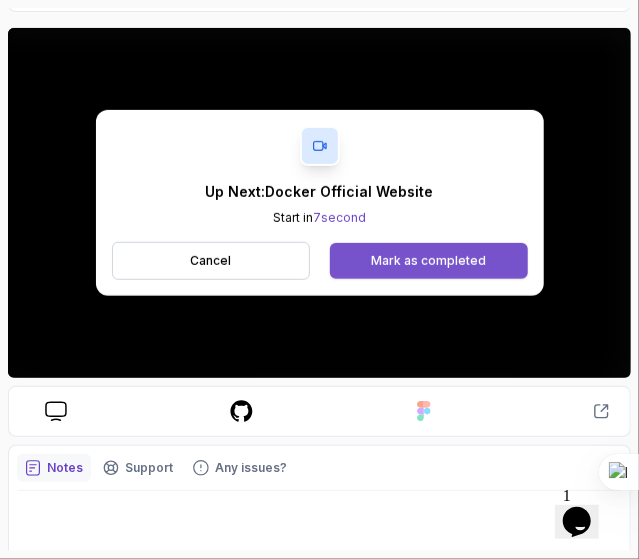 click on "Mark as completed" at bounding box center [428, 261] 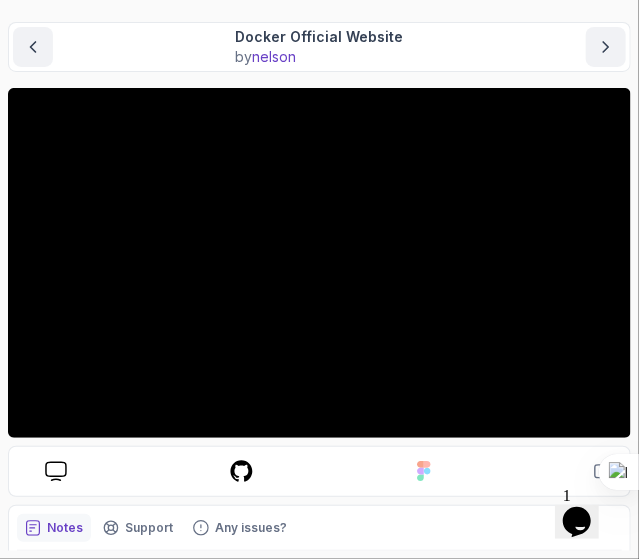 scroll, scrollTop: 192, scrollLeft: 0, axis: vertical 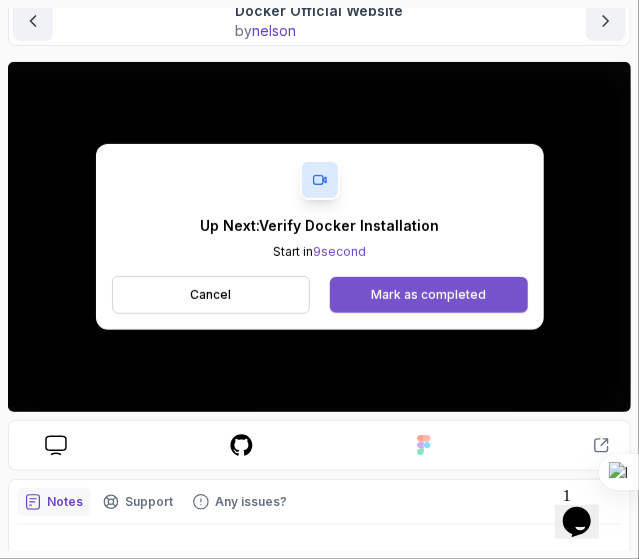click on "Mark as completed" at bounding box center [428, 295] 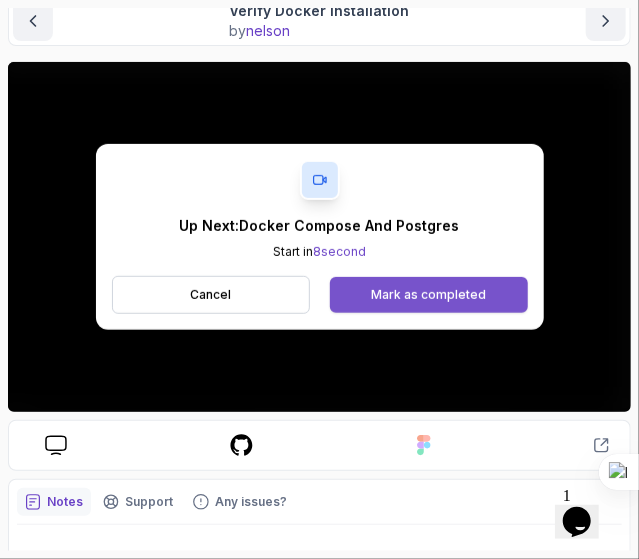click on "Mark as completed" at bounding box center [428, 295] 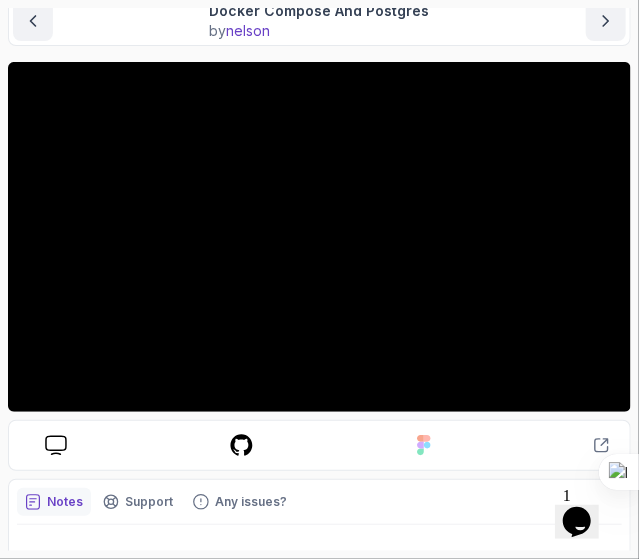 click on "43 % completed 1  -  Intro 2  -  Intro To Spring And Spring Boot 3  -  Environment Setup 4  -  Your First Spring Boot Api 5  -  Define The Model 6  -  Docker And Postgres 1  -  Intro 0:40 2  -  Docker 2:17 3  -  Docker Official Website 1:17 4  -  Verify Docker Installation 1:32 5  -  Docker Compose And Postgres 4:48 6  -  Recommended Courses related-courses 7  -  Databases Setup 8  -  Spring Data Jpa 9  -  Crud 10  -  Exercises 11  -  Artificial Intelligence 12  -  Outro My Courses Spring Boot for Beginners 4  Points 1 Deependra Bhatt Student 6 - Docker And Postgres  43 % completed Docker And Postgres Docker Compose And Postgres Docker Compose And Postgres by  nelson Slides Repo Designs Design not available Share Notes Support Any issues? Slides Repo Designs Design not available Share ~1 min read services :
db :
container_name :  postgres
image :  postgres:latest
environment :
POSTGRES_USER :  amigoscode
POSTGRES_PASSWORD :  password
PGDATA :  /data/postgres
:" at bounding box center [319, 279] 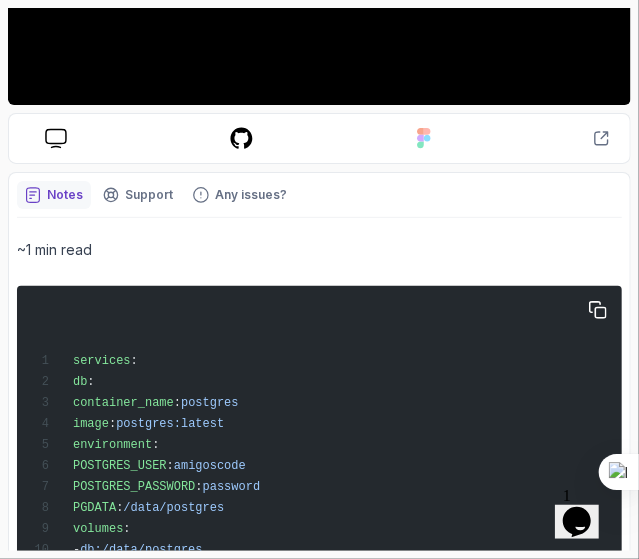 scroll, scrollTop: 495, scrollLeft: 0, axis: vertical 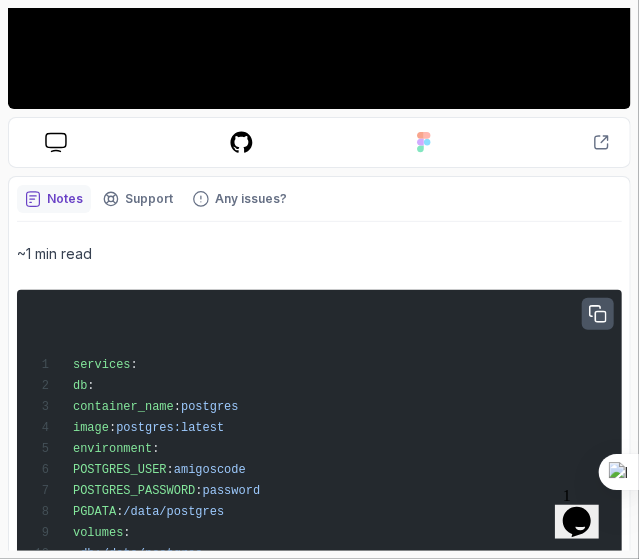 click at bounding box center [598, 314] 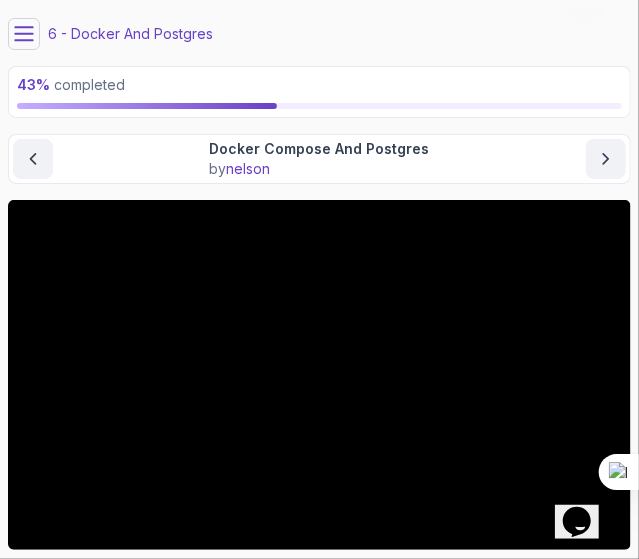 scroll, scrollTop: 55, scrollLeft: 0, axis: vertical 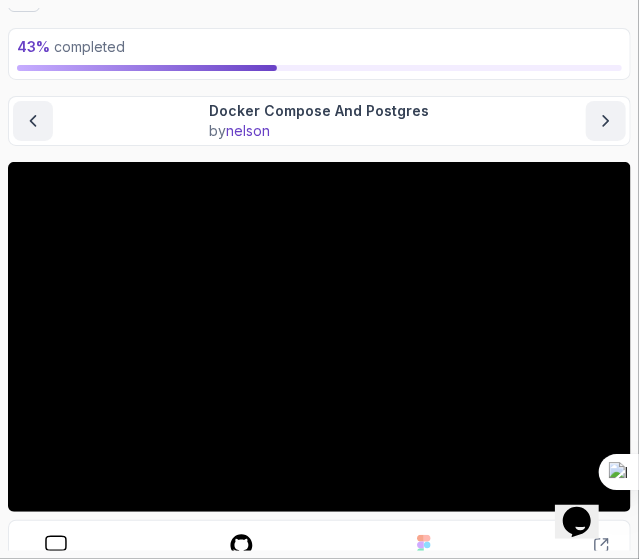 click at bounding box center [638, 279] 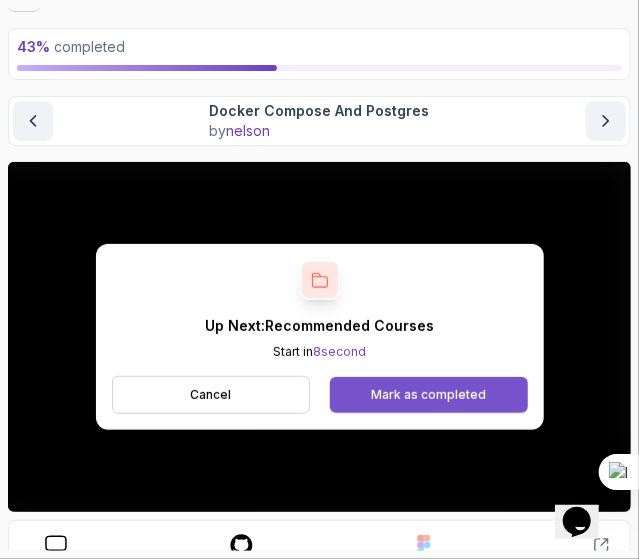 click on "Mark as completed" at bounding box center (428, 395) 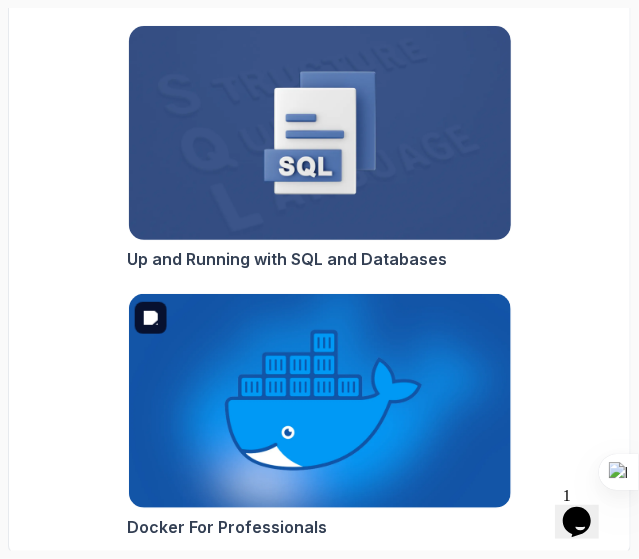 scroll, scrollTop: 0, scrollLeft: 0, axis: both 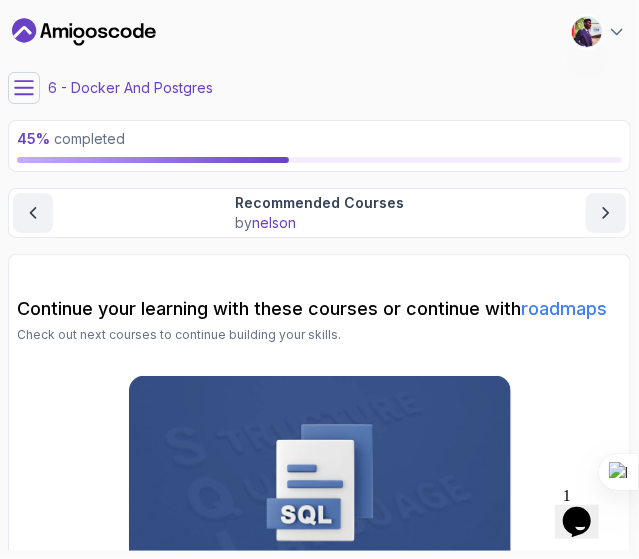 click 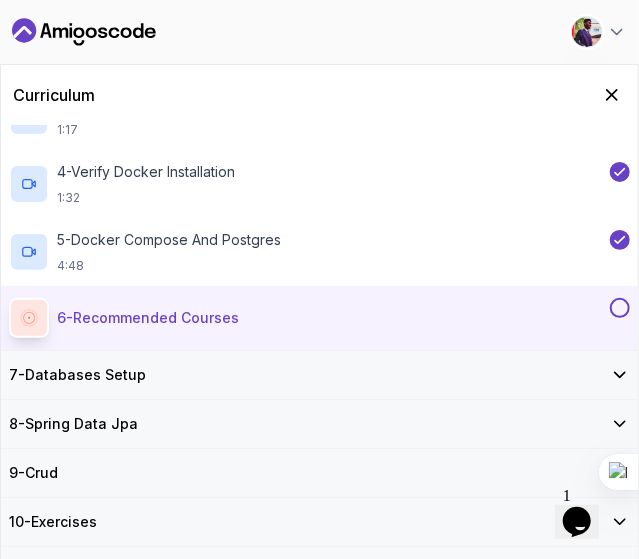 scroll, scrollTop: 481, scrollLeft: 0, axis: vertical 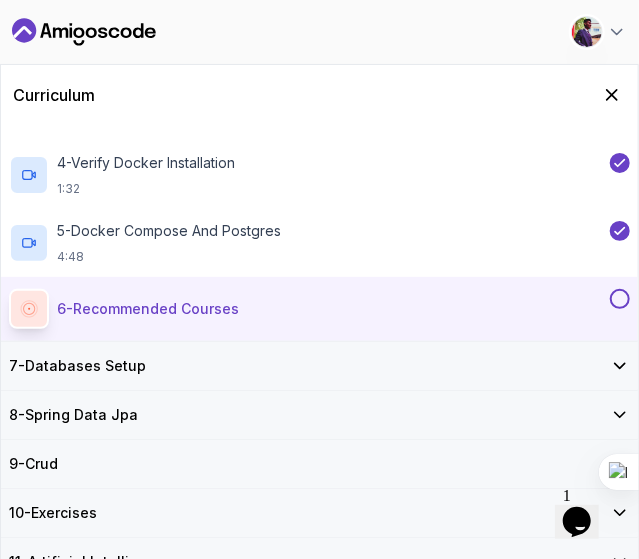 click at bounding box center [618, 299] 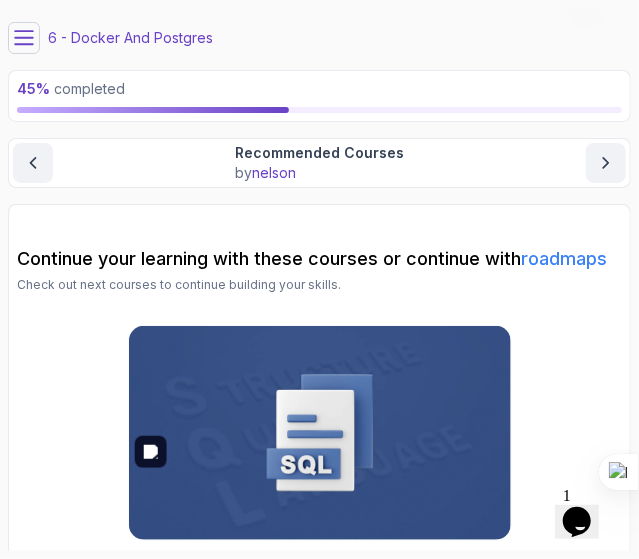 scroll, scrollTop: 38, scrollLeft: 0, axis: vertical 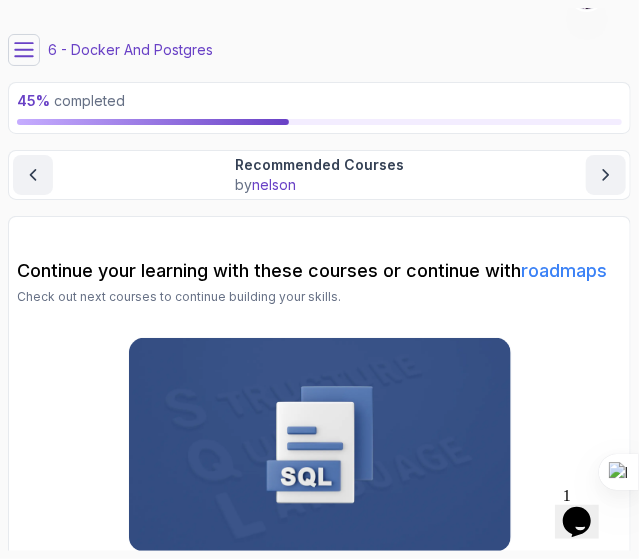 click 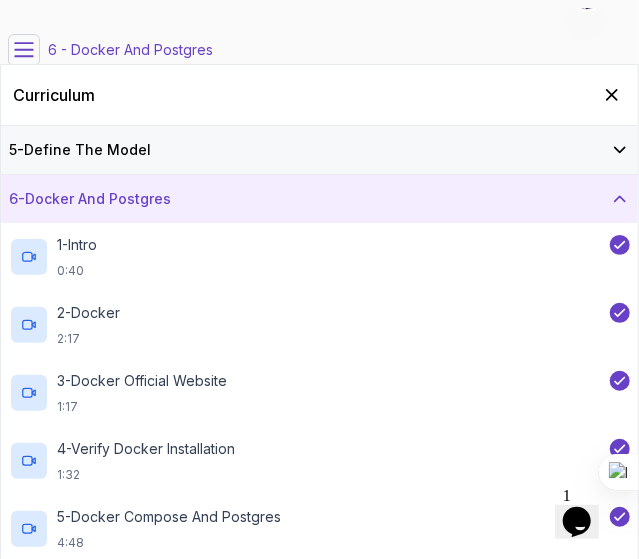 scroll, scrollTop: 489, scrollLeft: 0, axis: vertical 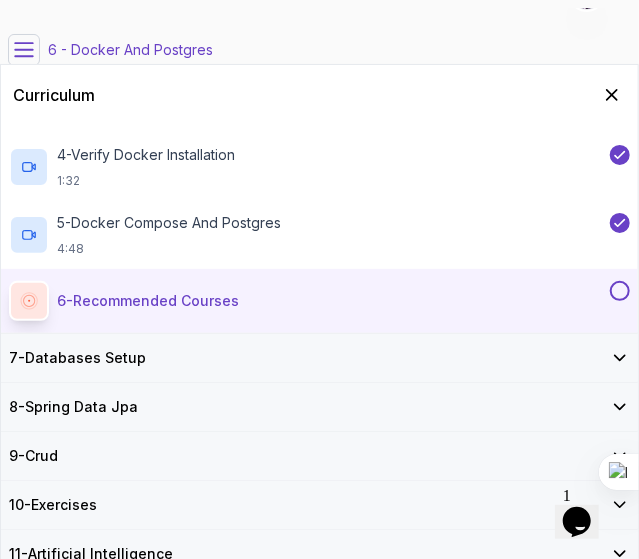 click at bounding box center [620, 291] 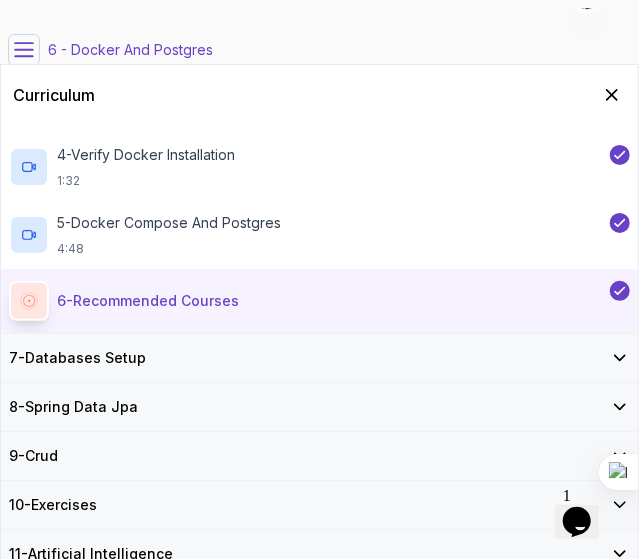 click 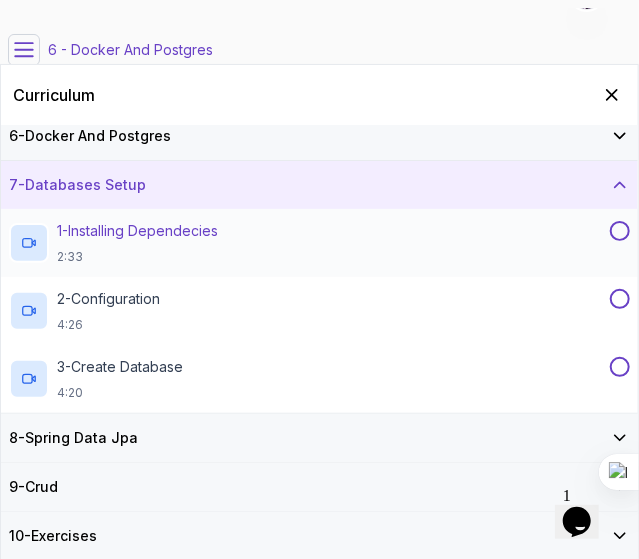 scroll, scrollTop: 272, scrollLeft: 0, axis: vertical 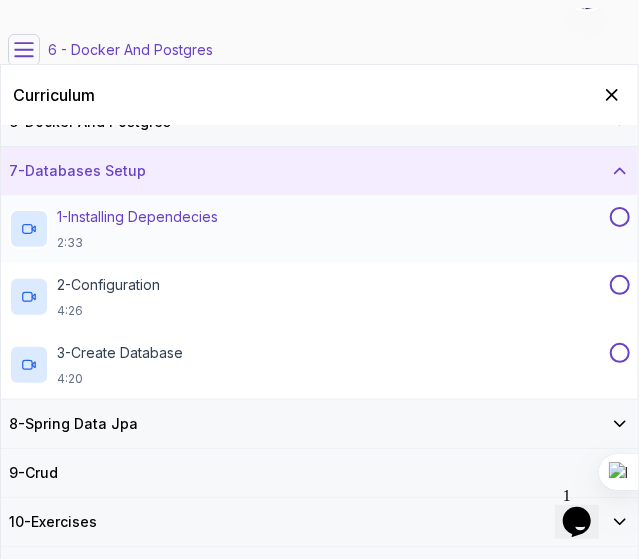 click on "1  -  Installing Dependecies" at bounding box center (137, 217) 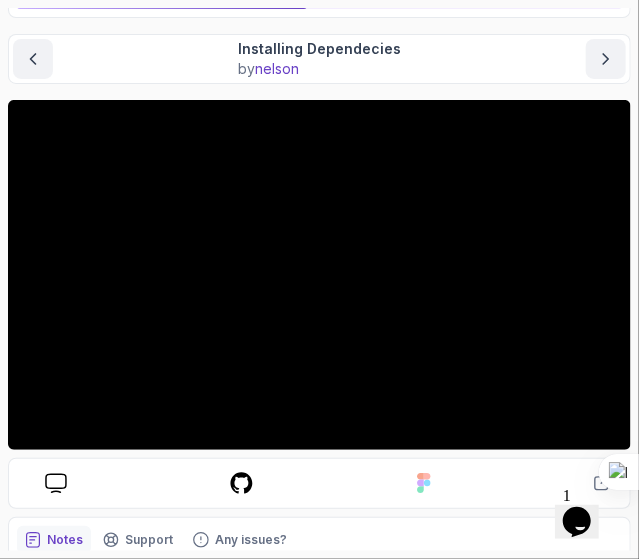scroll, scrollTop: 156, scrollLeft: 0, axis: vertical 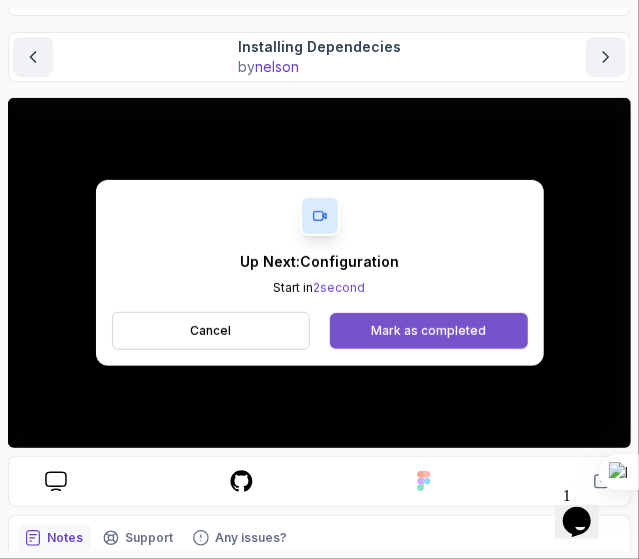click on "Mark as completed" at bounding box center [428, 331] 